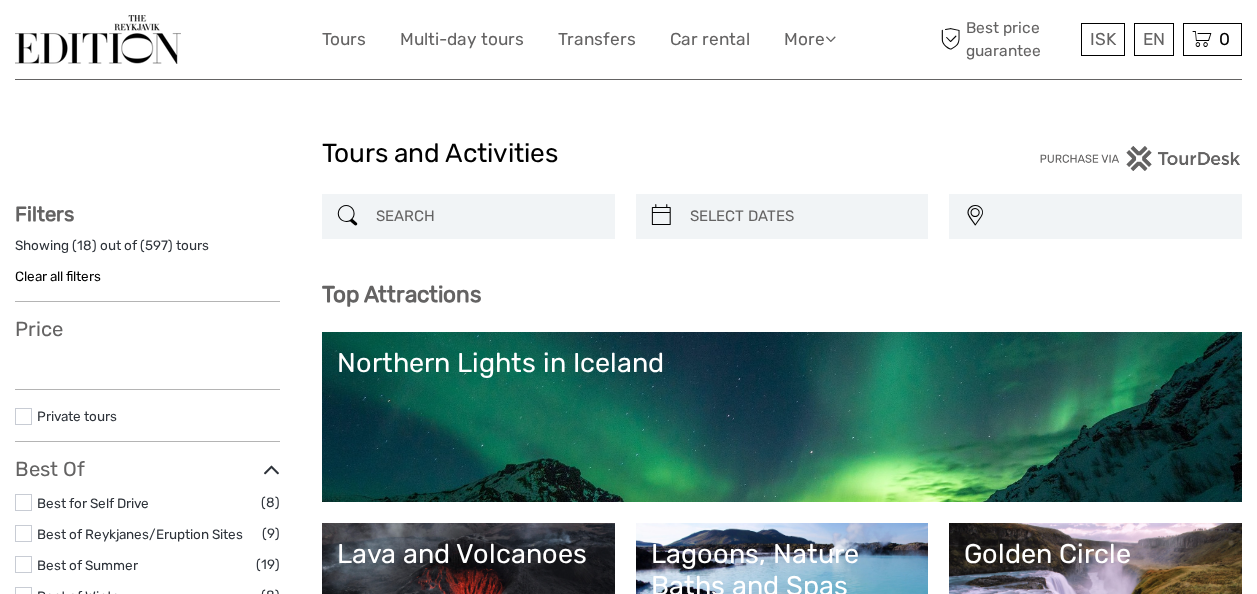 select 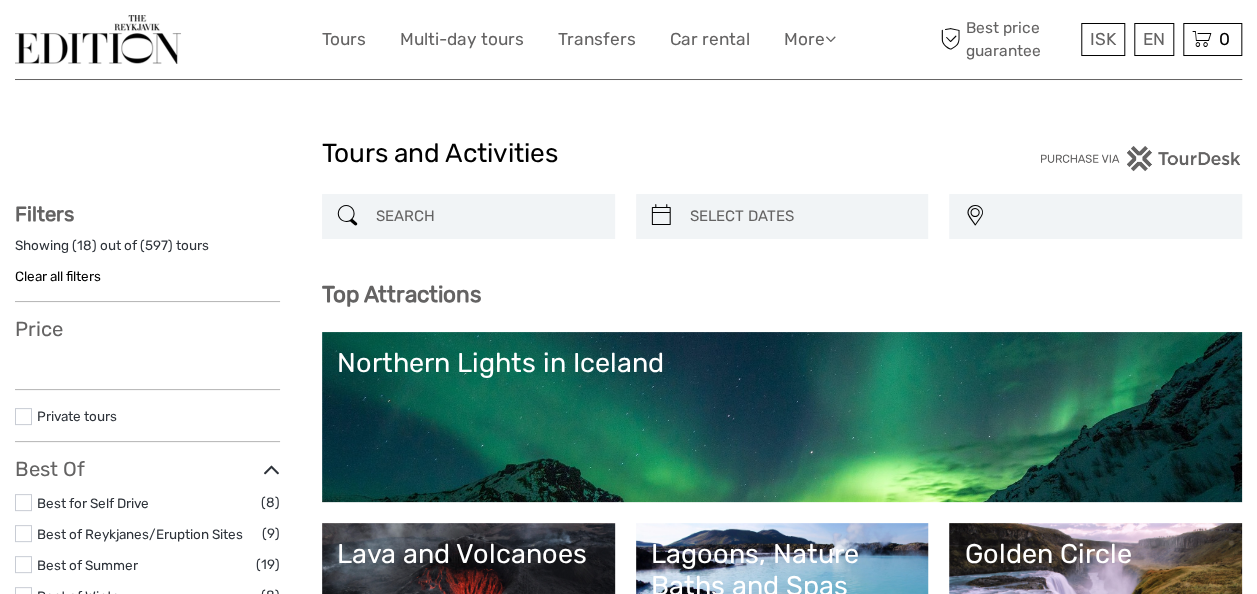 select 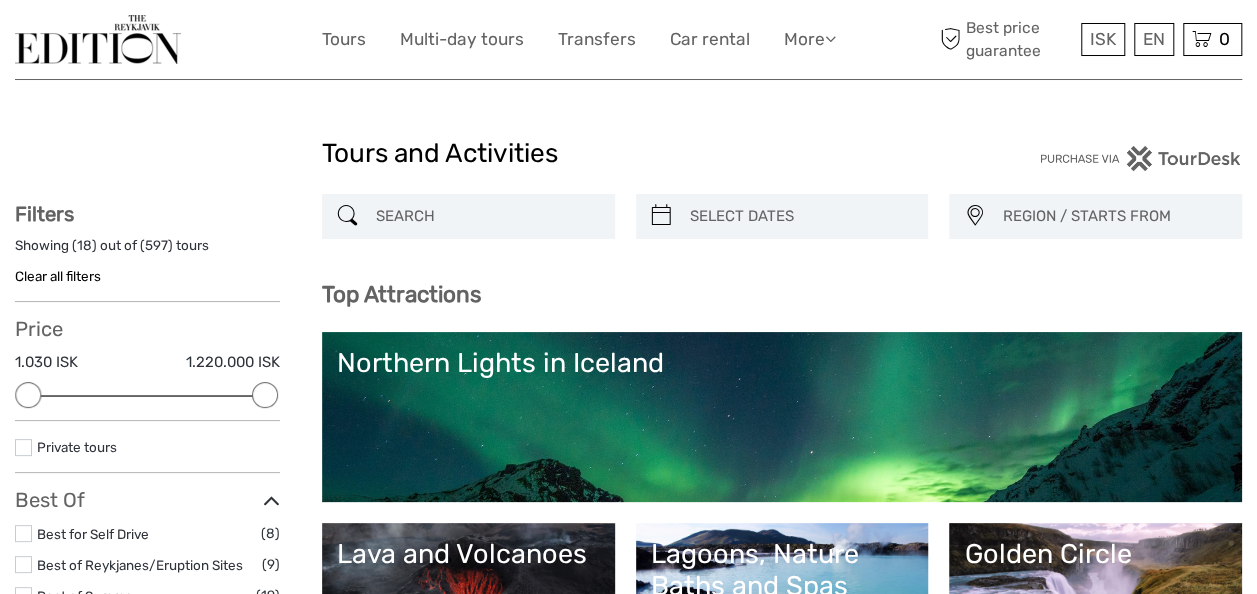 scroll, scrollTop: 0, scrollLeft: 0, axis: both 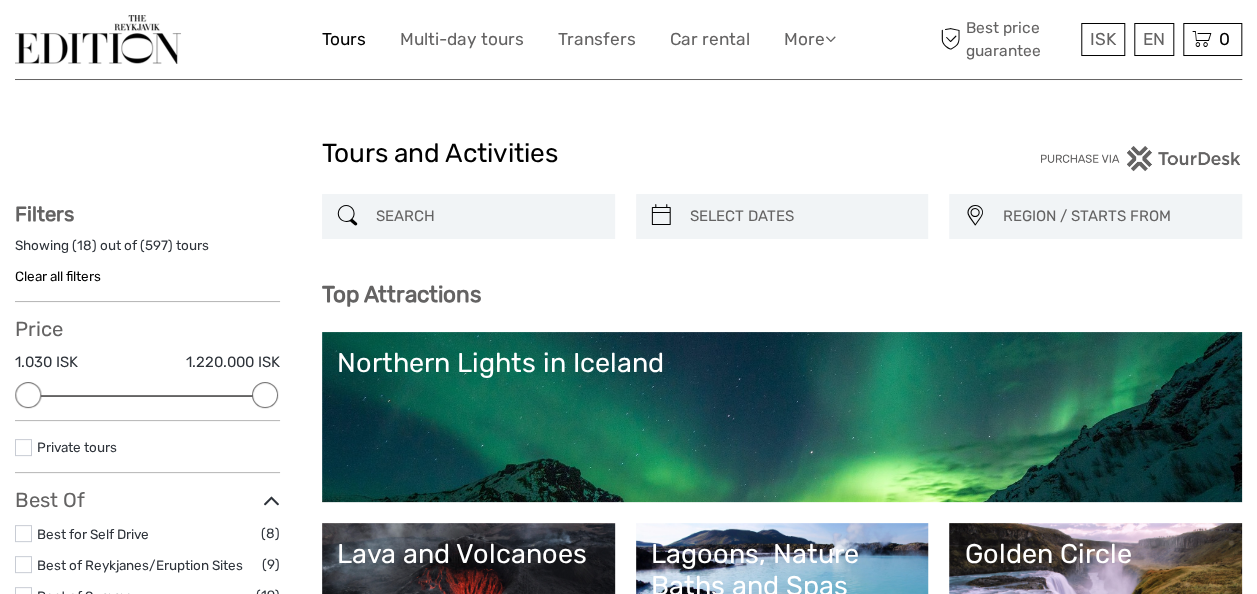 click on "Tours" at bounding box center (344, 39) 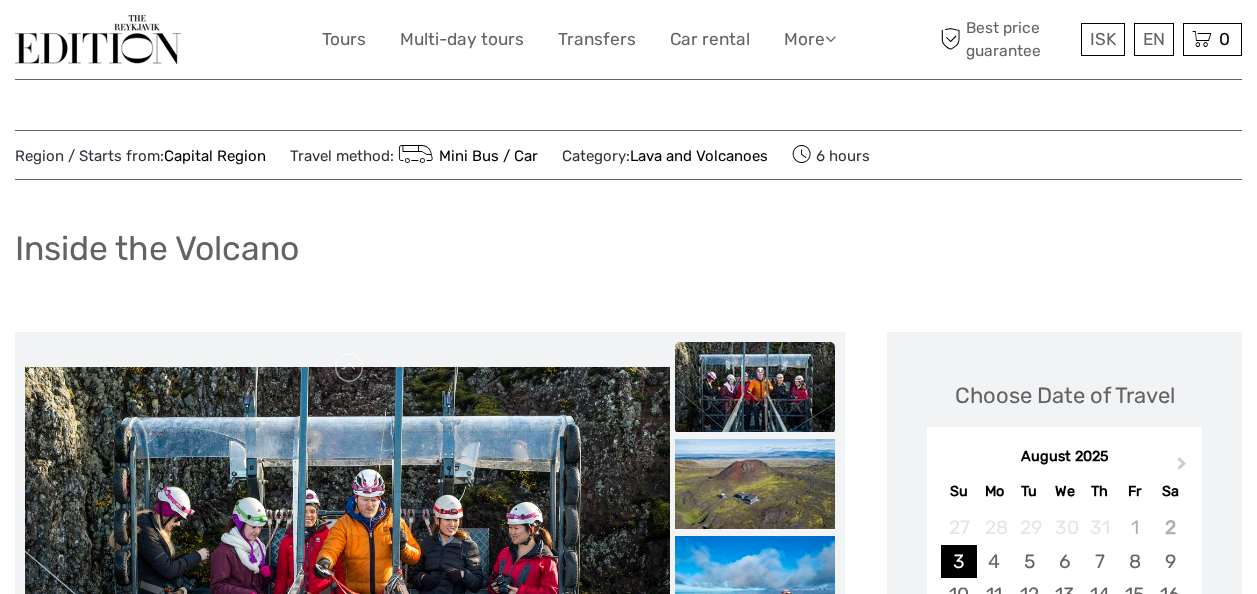 scroll, scrollTop: 995, scrollLeft: 0, axis: vertical 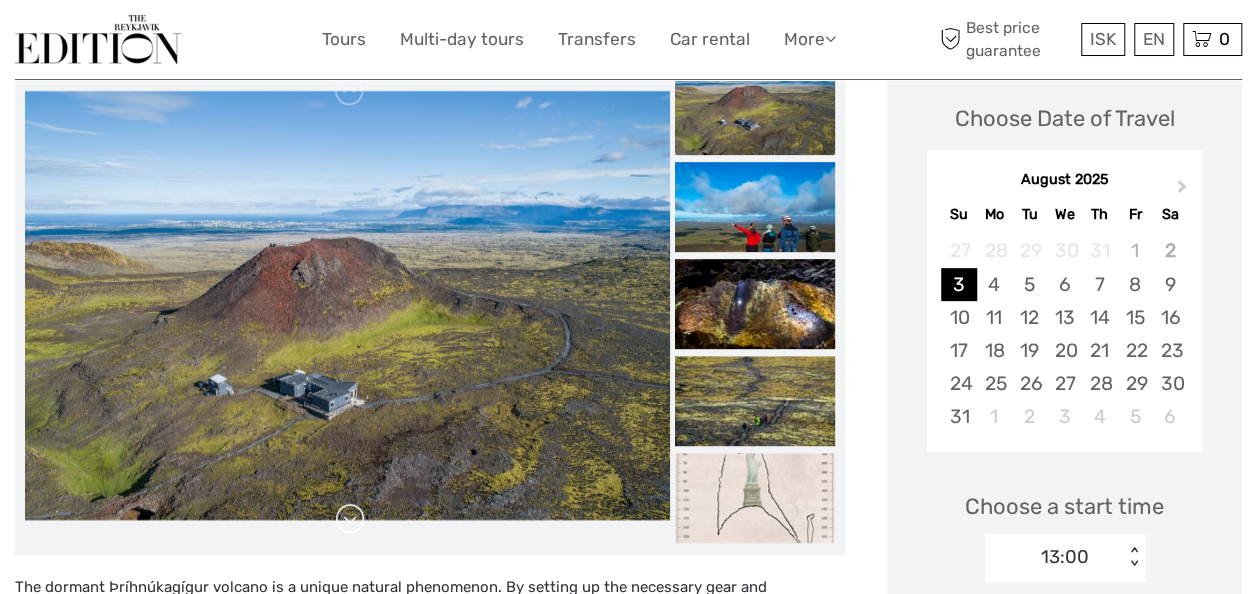click at bounding box center [350, 519] 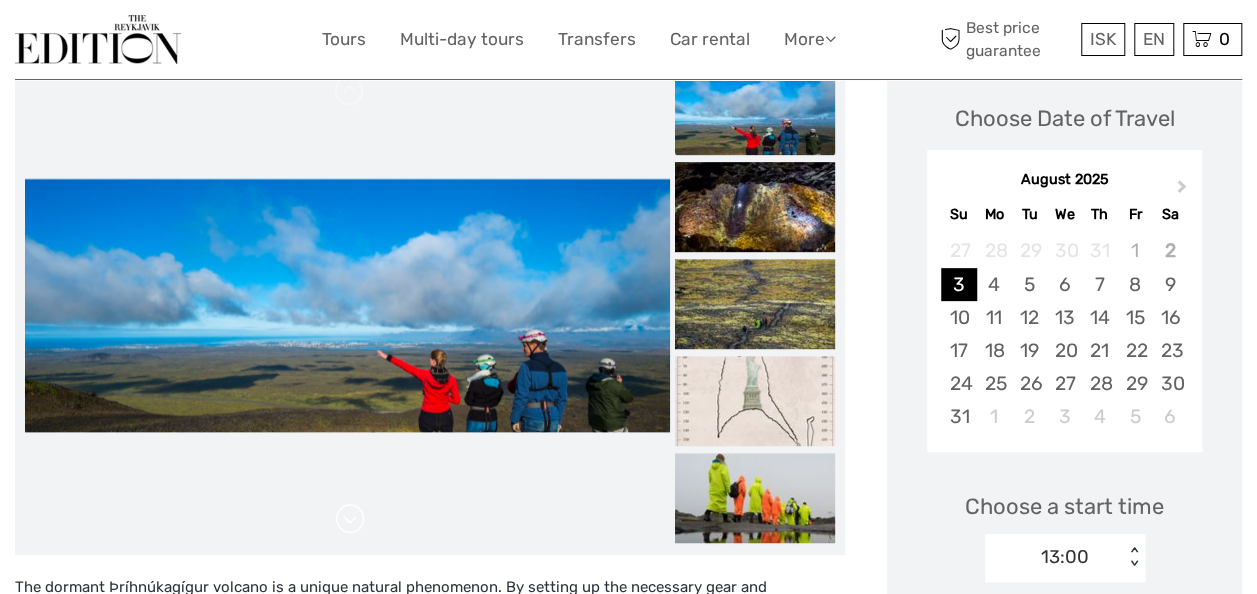 click at bounding box center [350, 519] 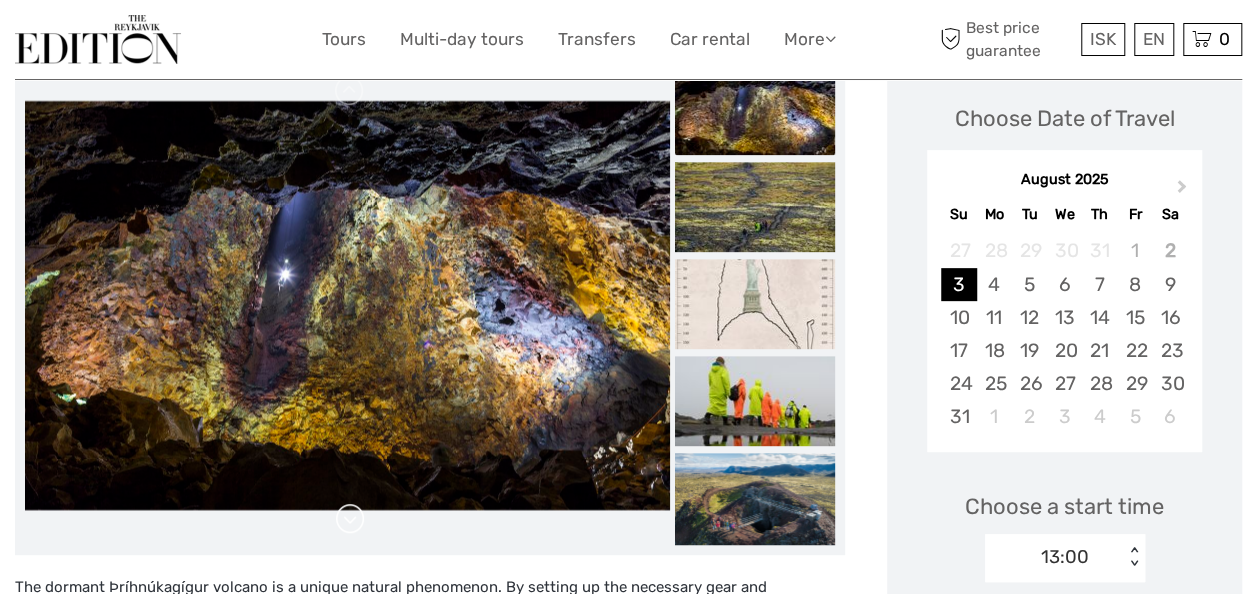 click at bounding box center (350, 519) 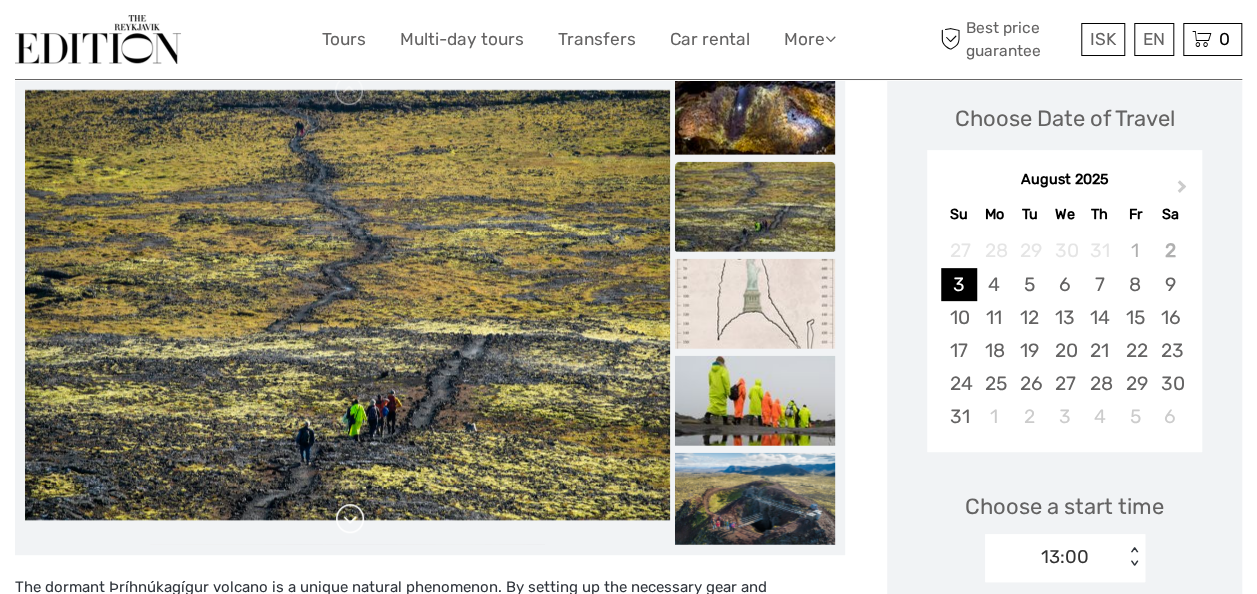 click at bounding box center (350, 519) 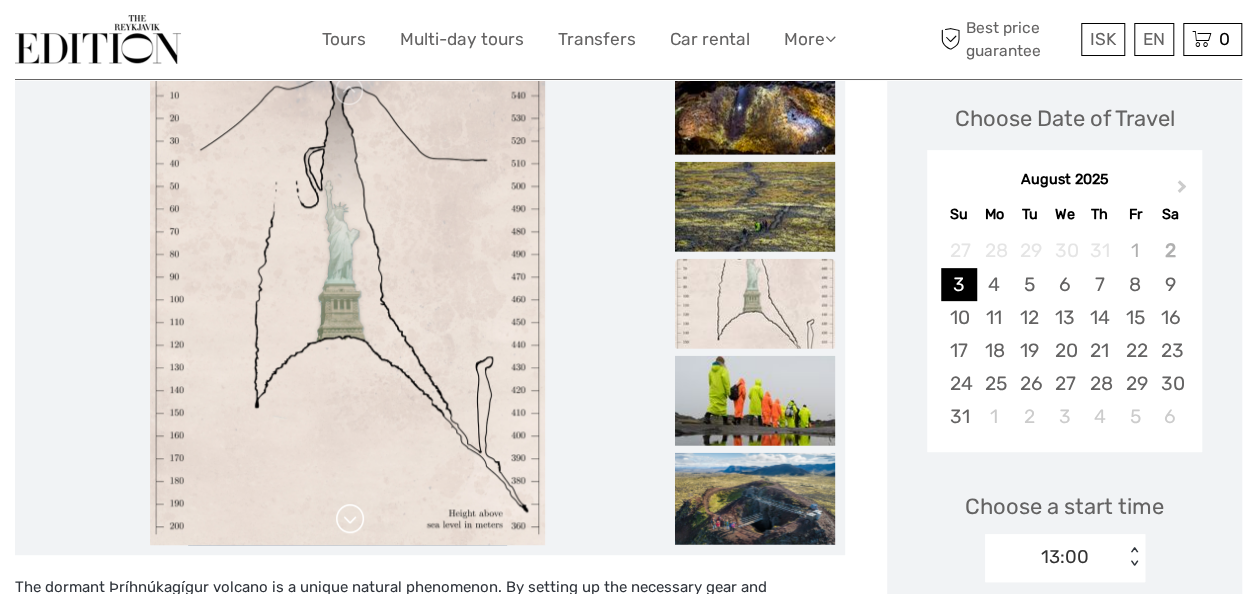 click at bounding box center (350, 519) 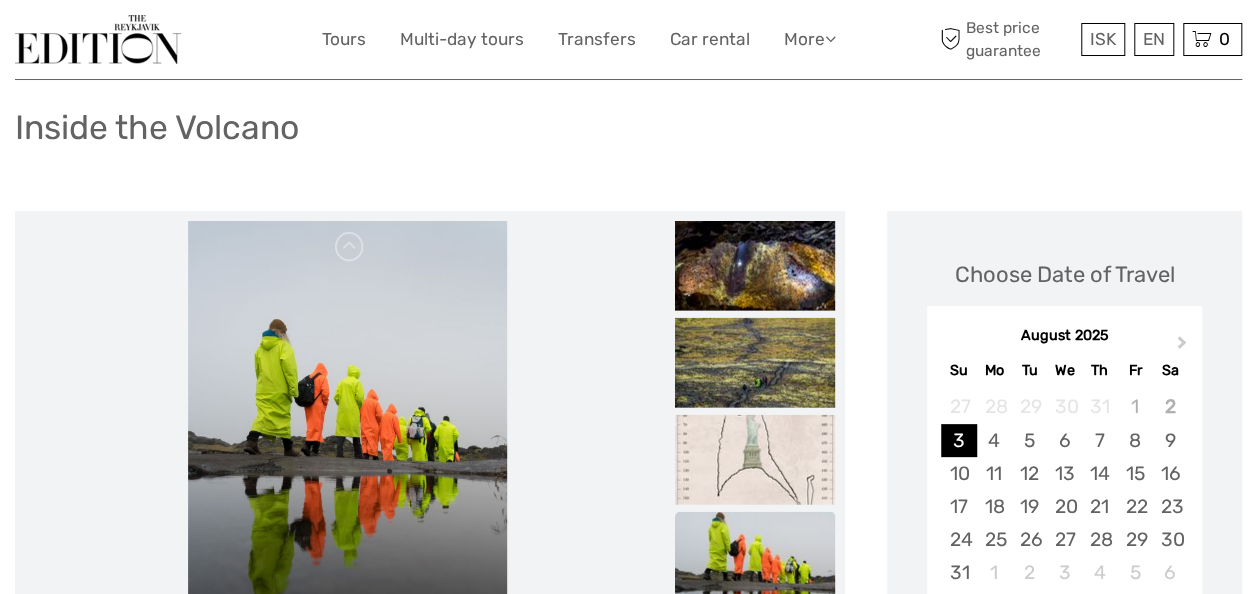 scroll, scrollTop: 0, scrollLeft: 0, axis: both 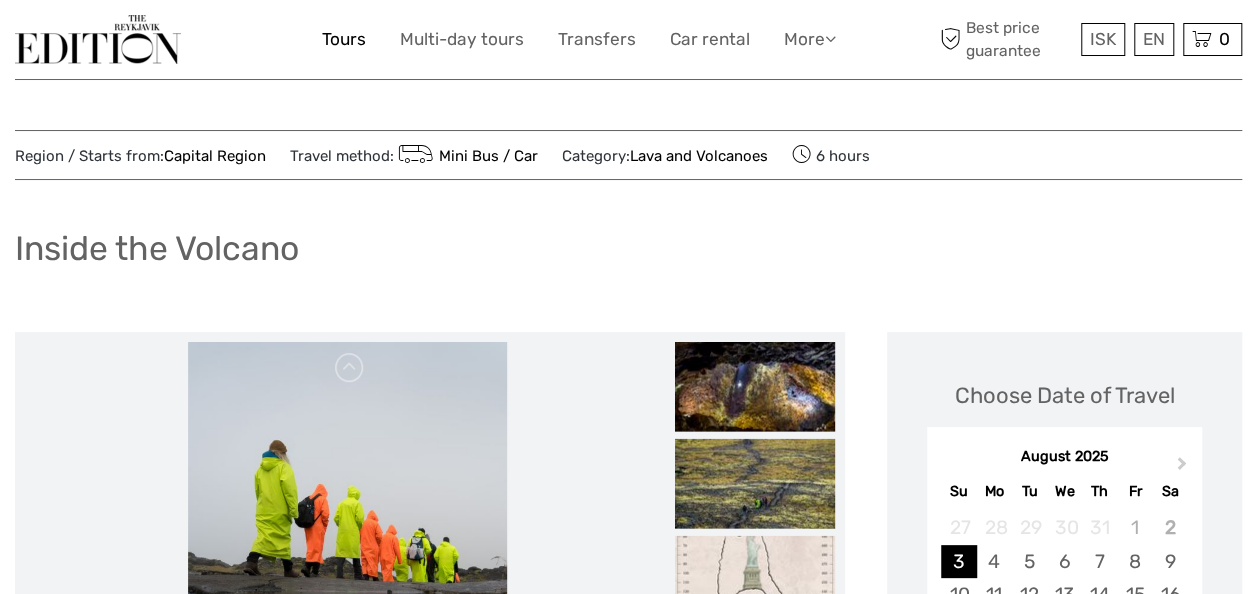 click on "Tours" at bounding box center (344, 39) 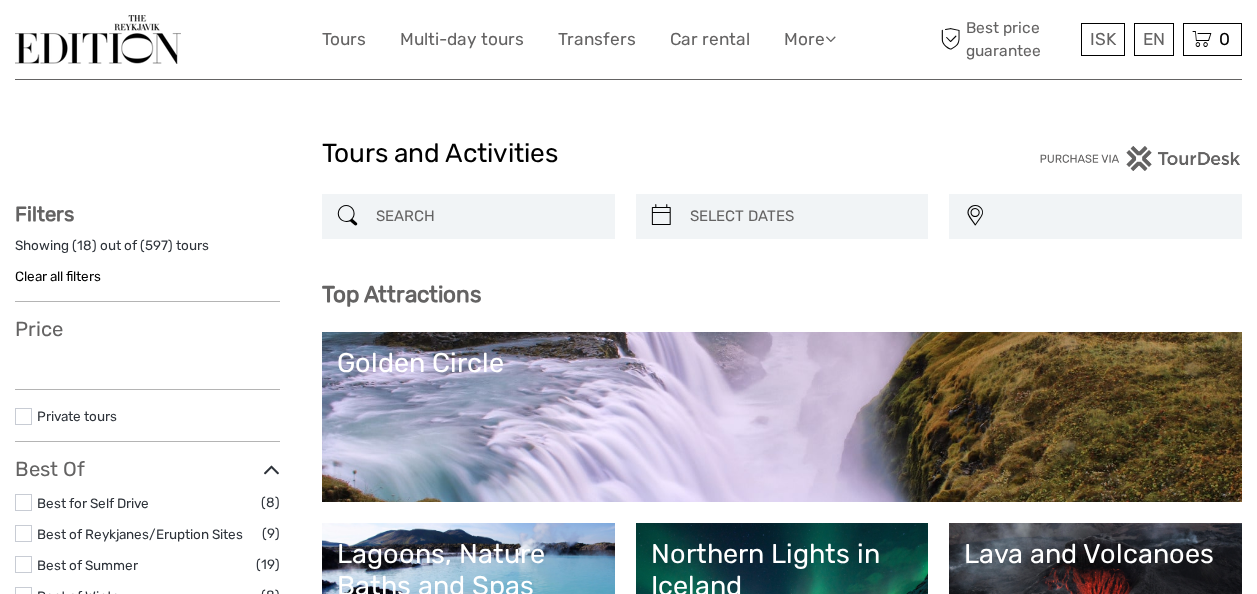 select 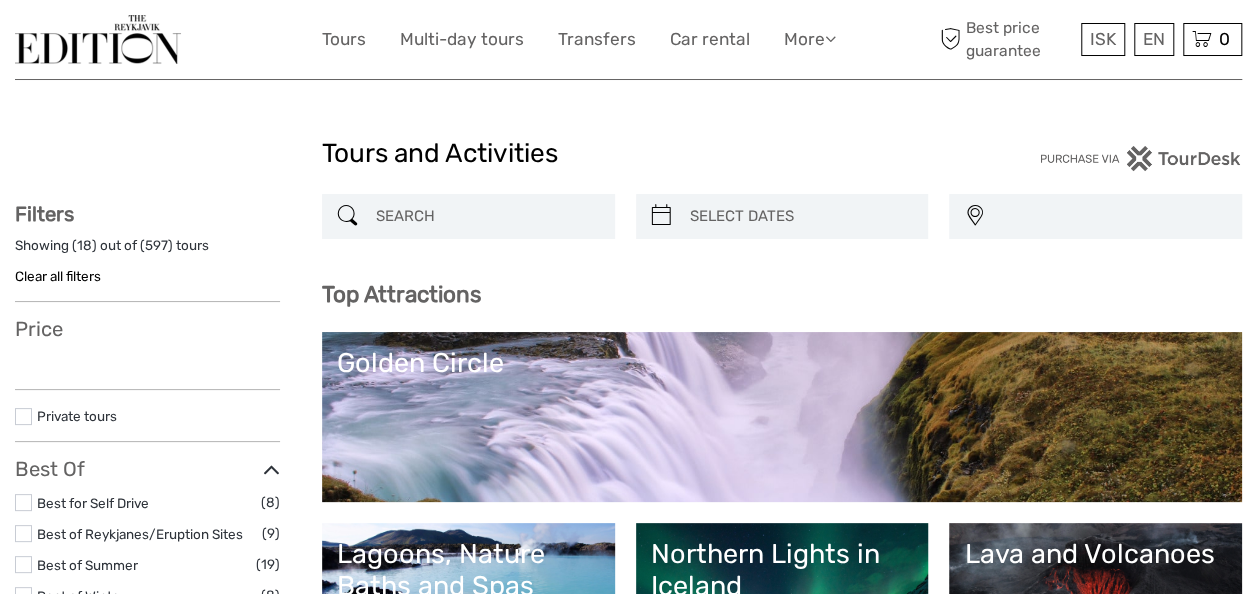 scroll, scrollTop: 0, scrollLeft: 0, axis: both 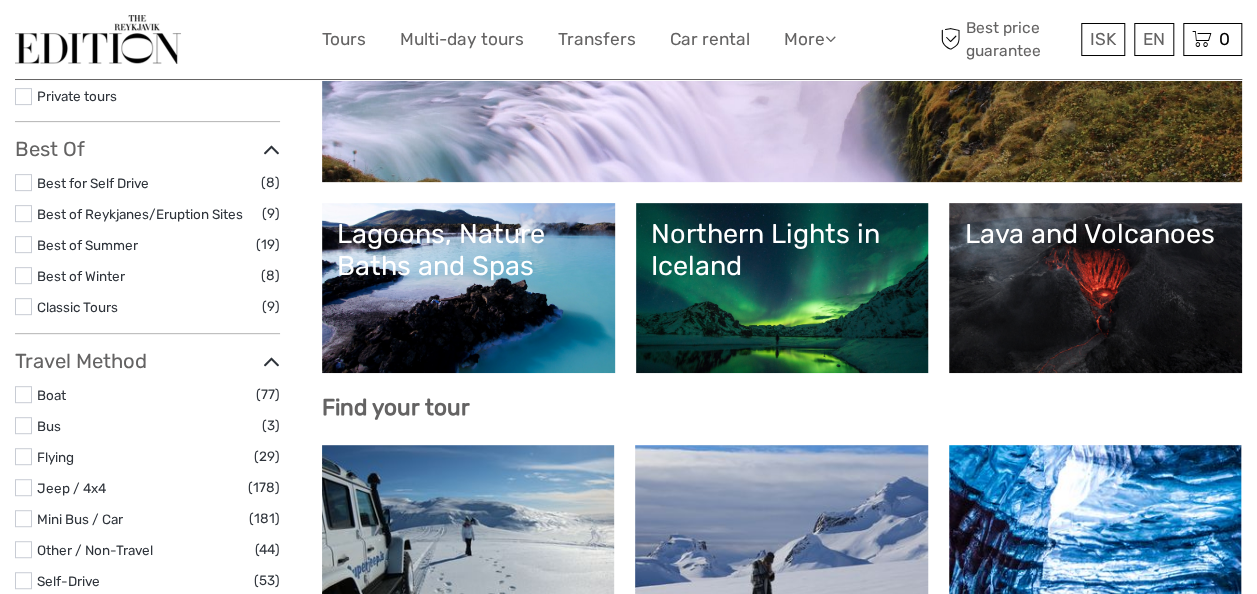 select 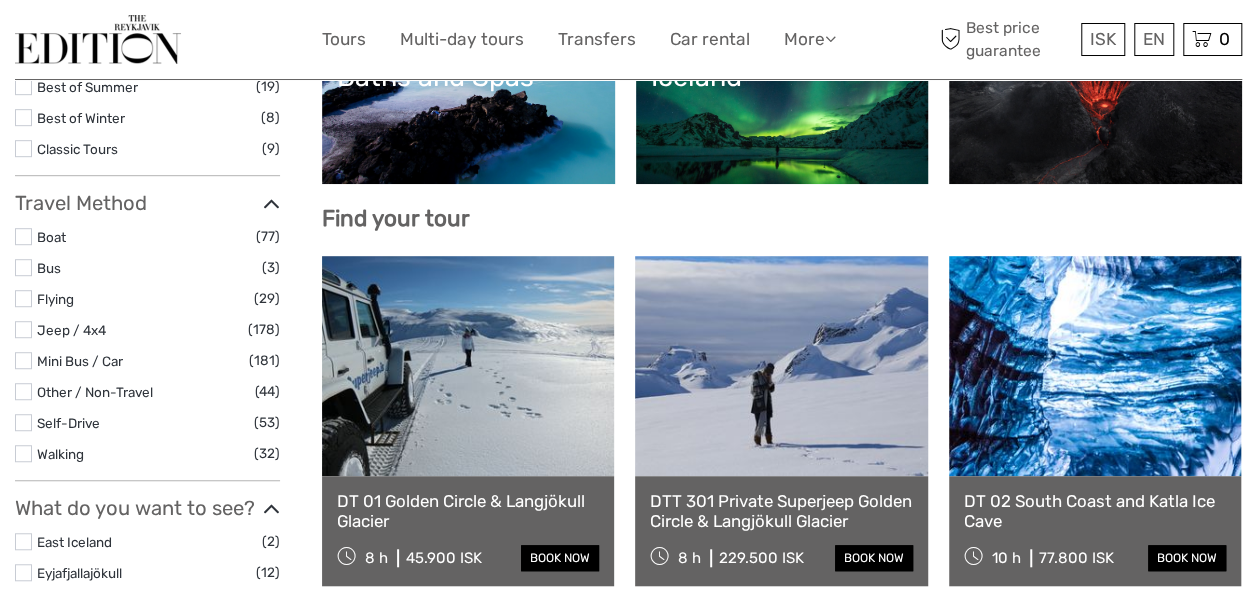 scroll, scrollTop: 554, scrollLeft: 0, axis: vertical 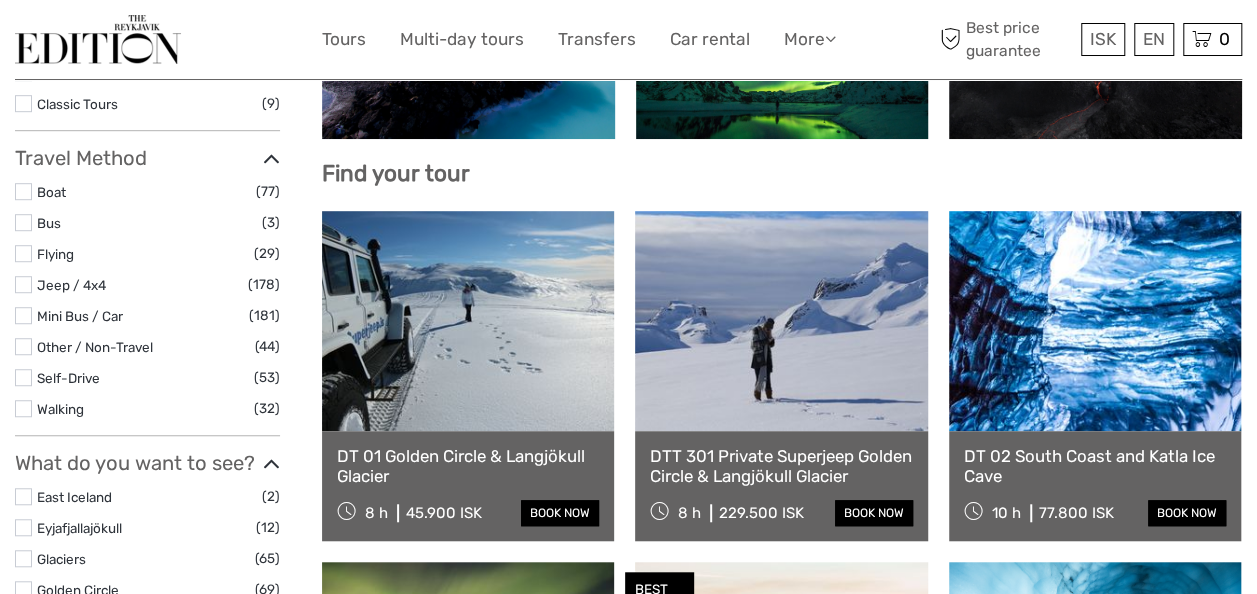 click at bounding box center [1095, 321] 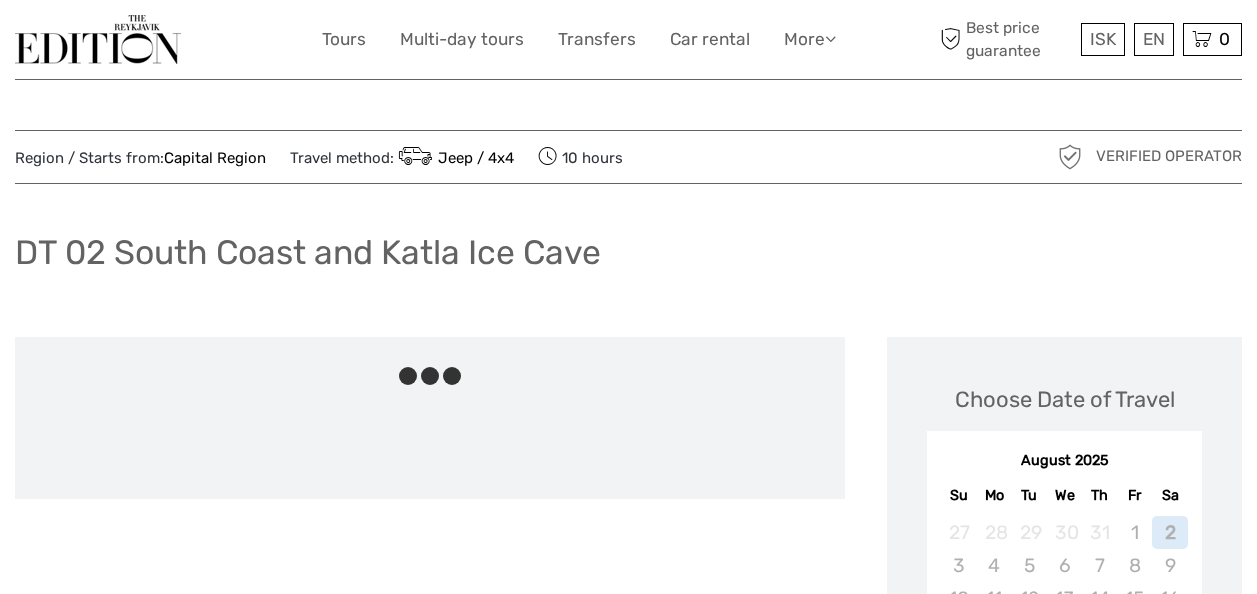 scroll, scrollTop: 0, scrollLeft: 0, axis: both 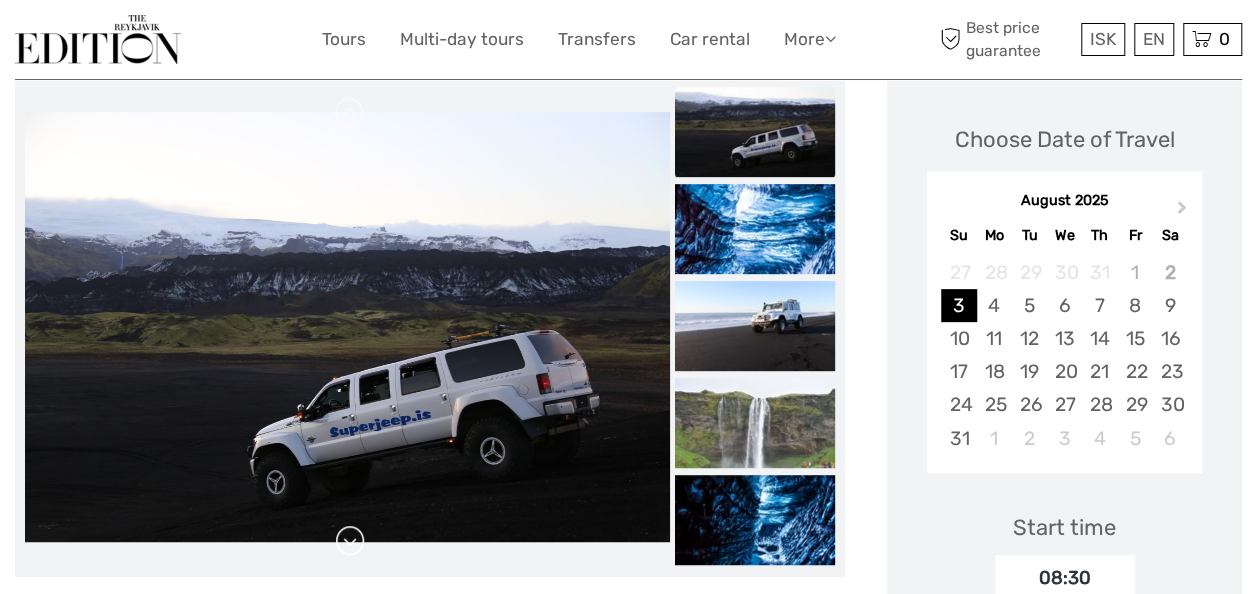 click at bounding box center (350, 541) 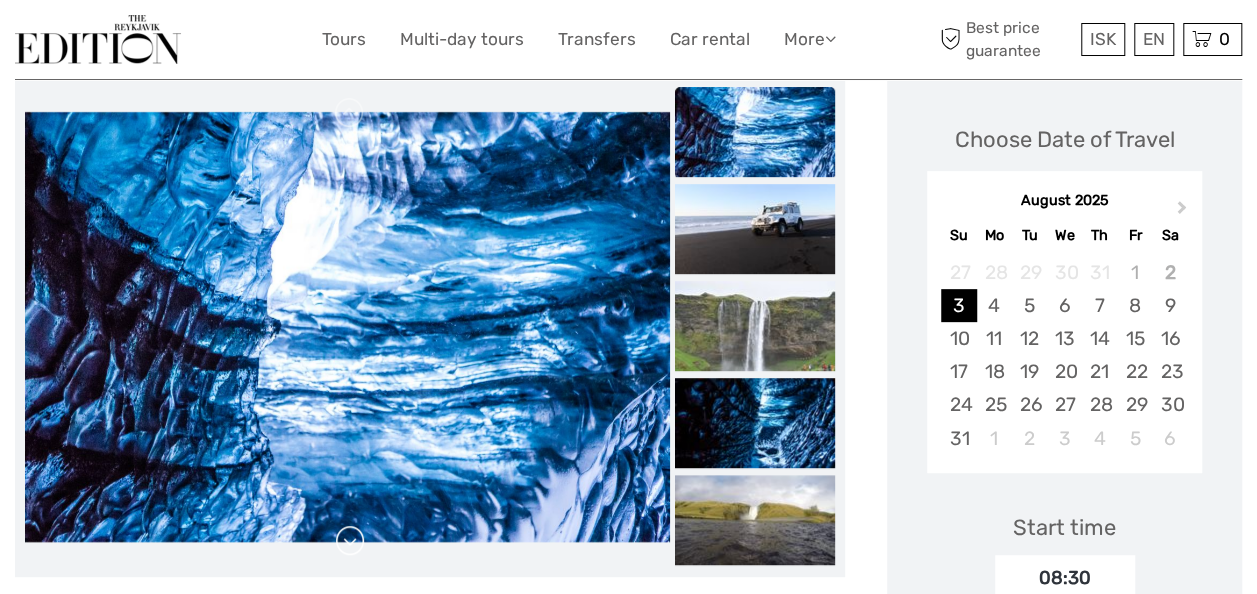 click at bounding box center (350, 541) 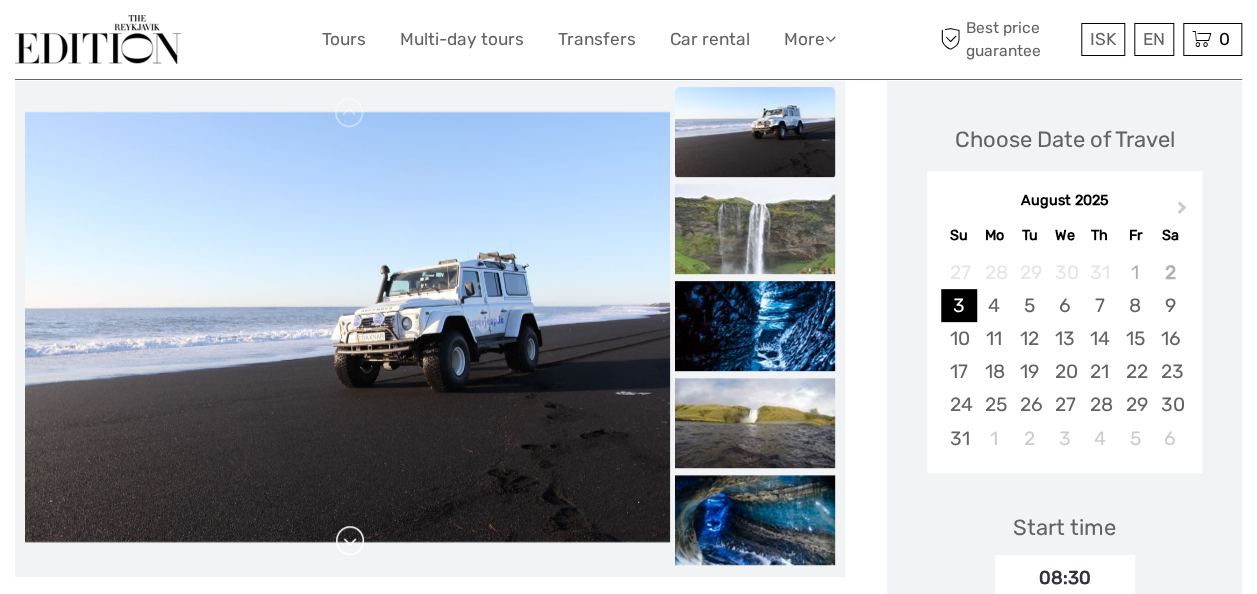 click at bounding box center [350, 541] 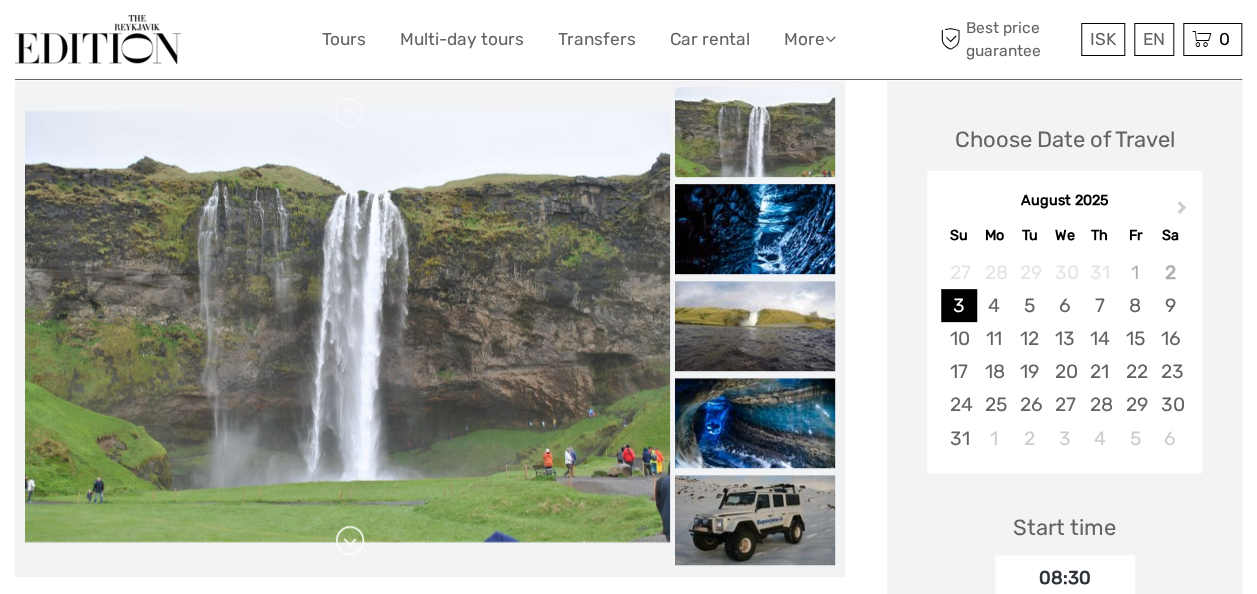 click at bounding box center (350, 541) 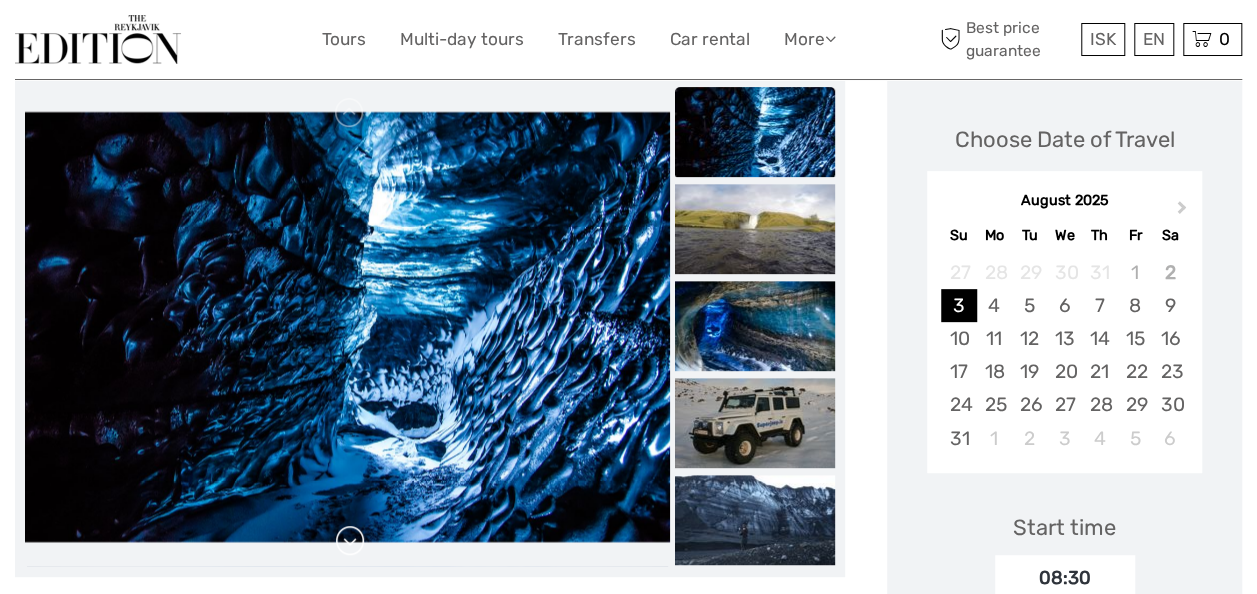 click at bounding box center [350, 541] 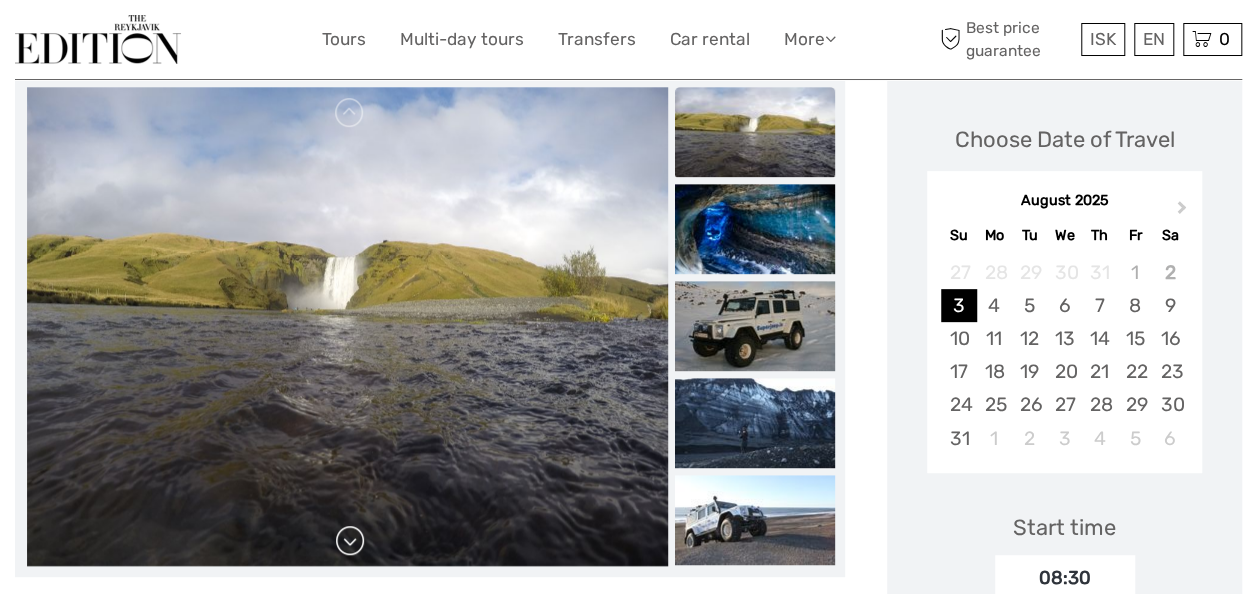 click at bounding box center [350, 541] 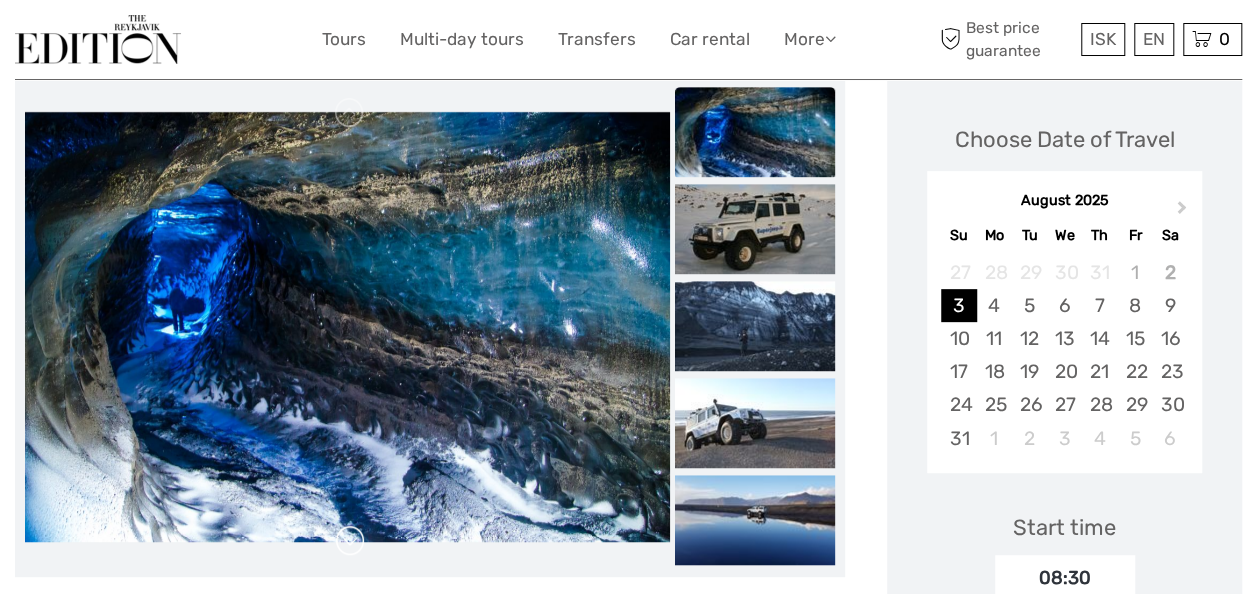 click at bounding box center [350, 541] 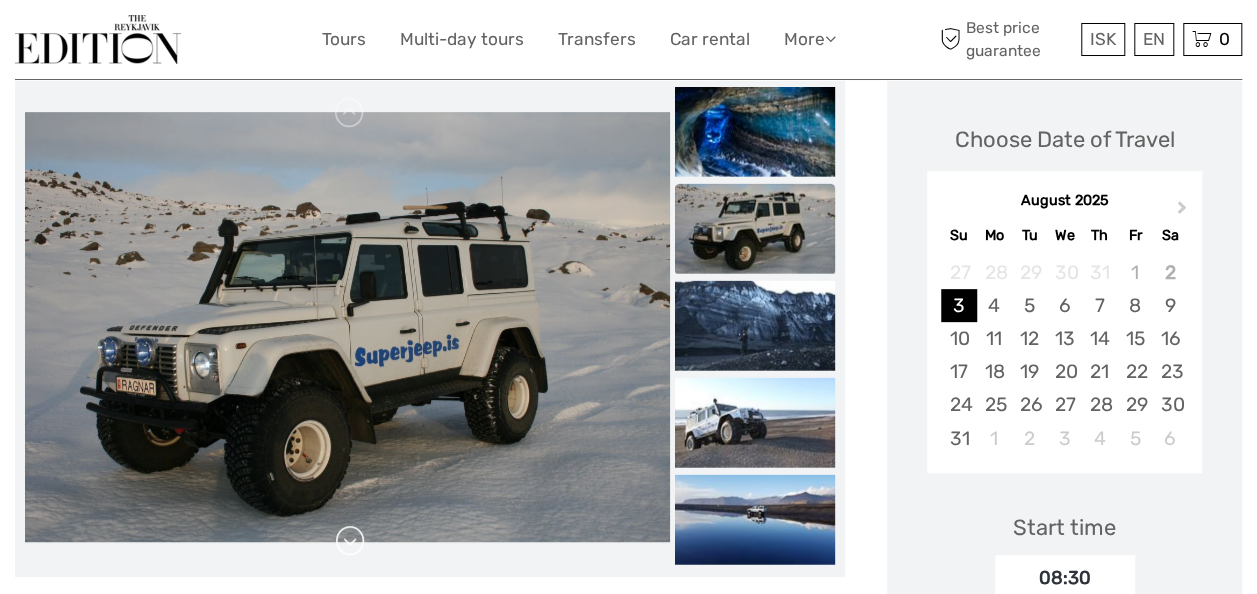click at bounding box center (350, 541) 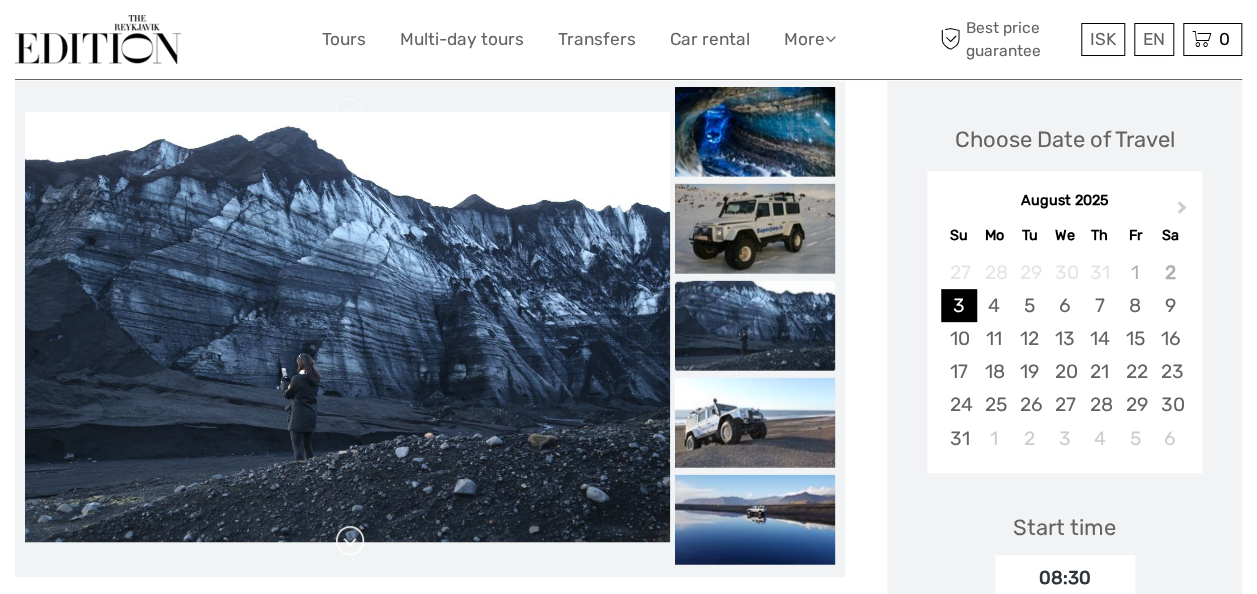 click at bounding box center (350, 541) 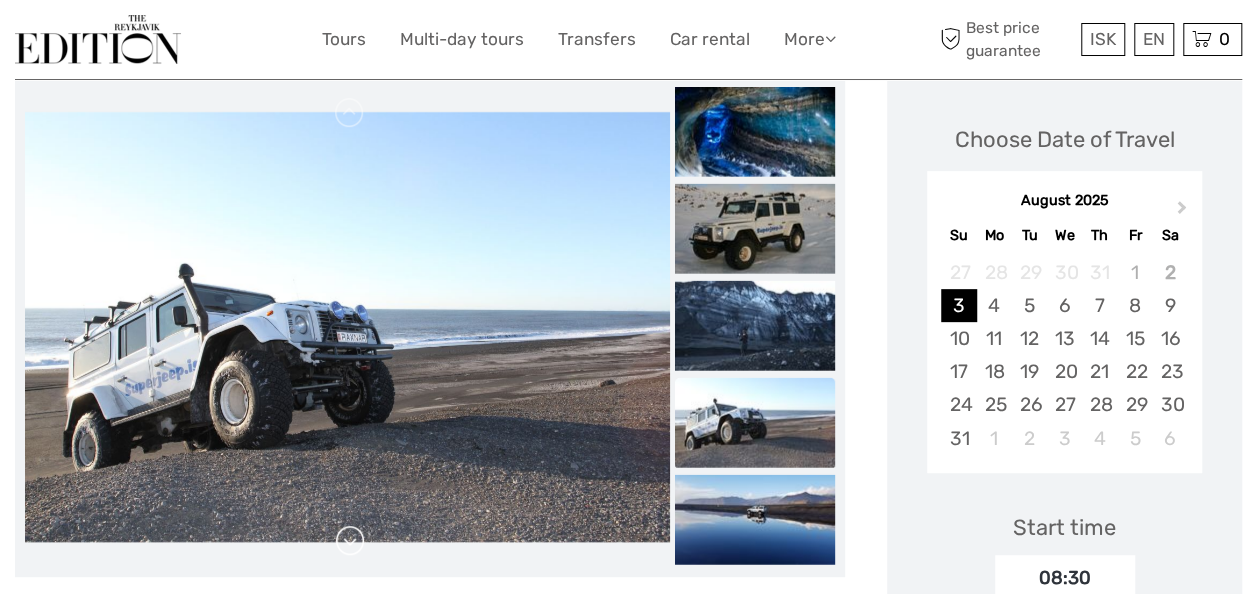 click at bounding box center [350, 541] 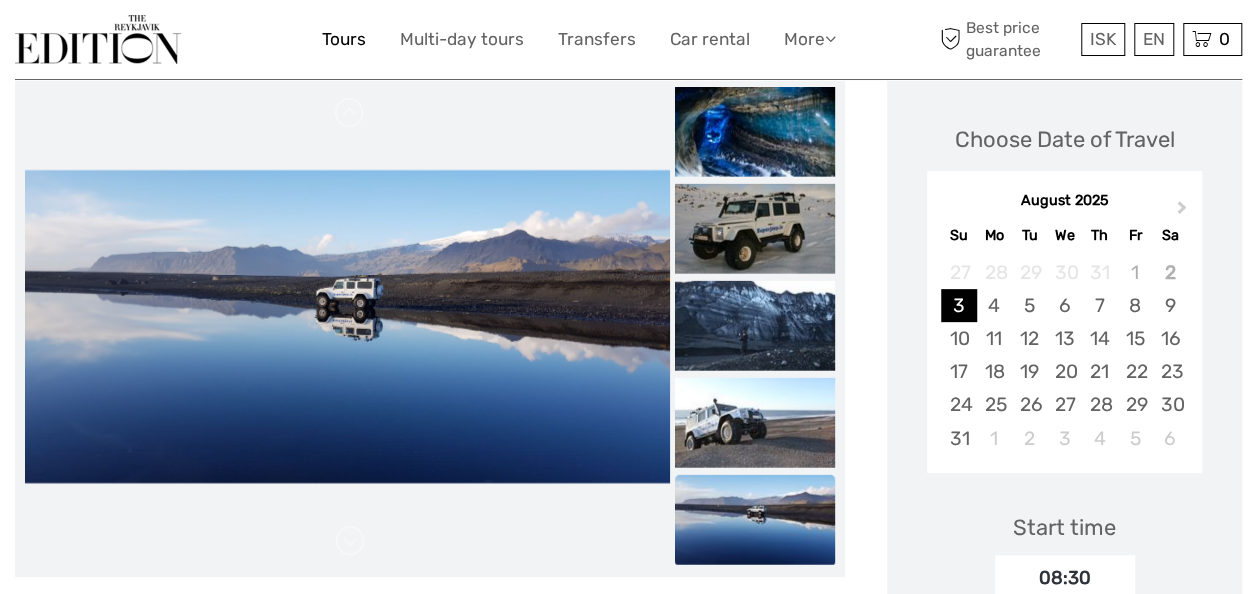 click on "Tours" at bounding box center (344, 39) 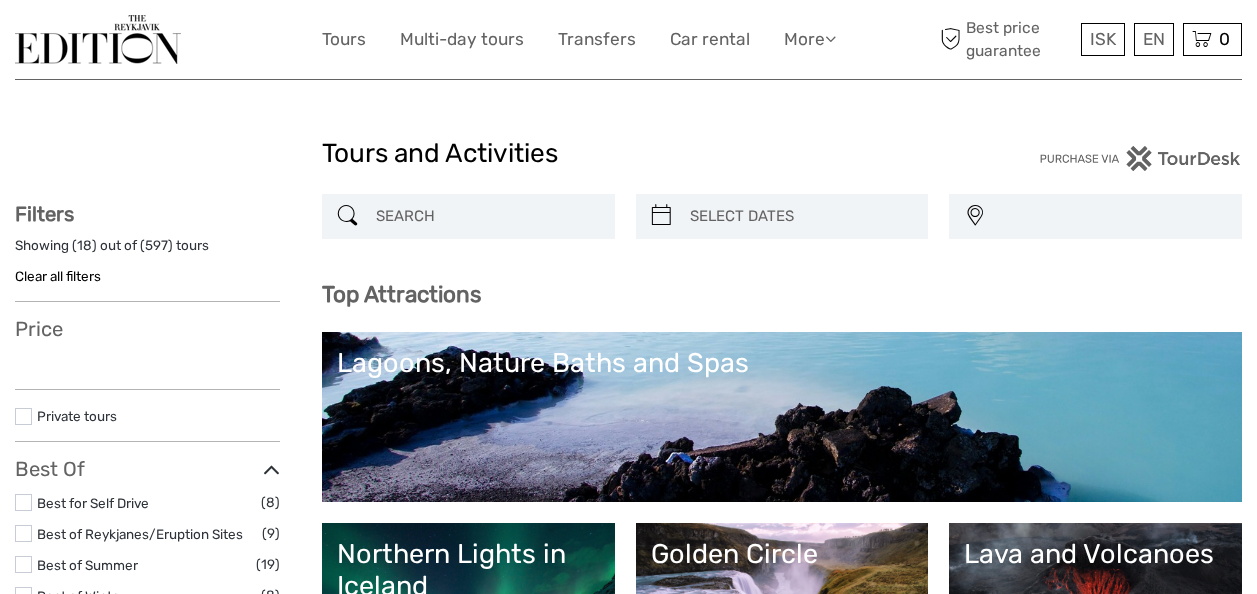 select 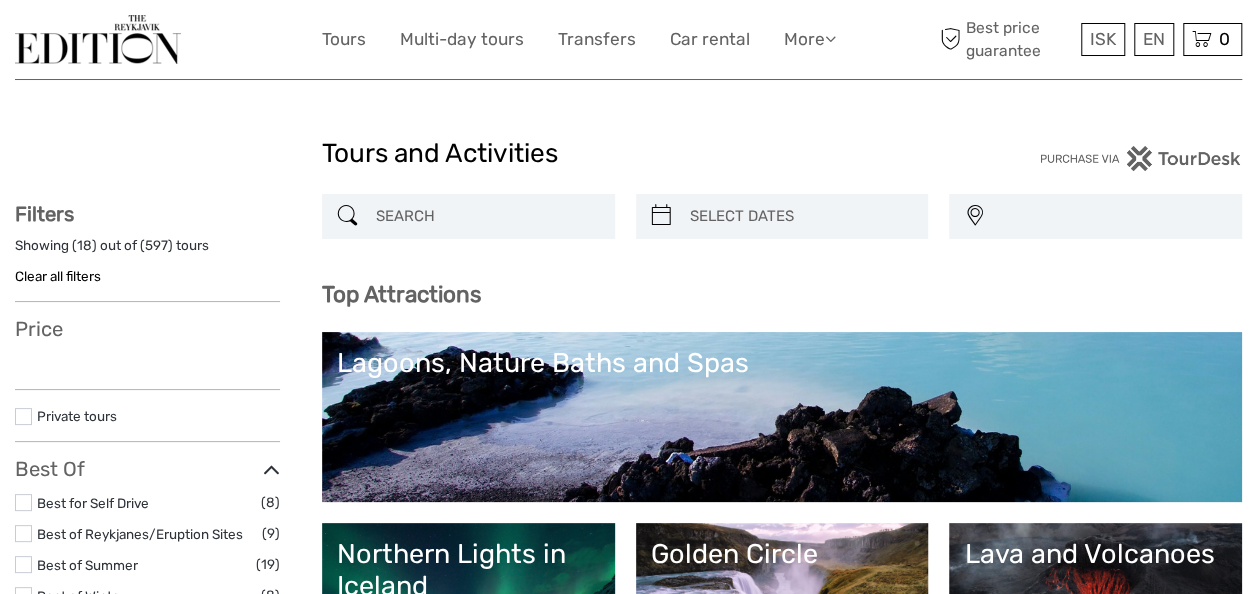 scroll, scrollTop: 0, scrollLeft: 0, axis: both 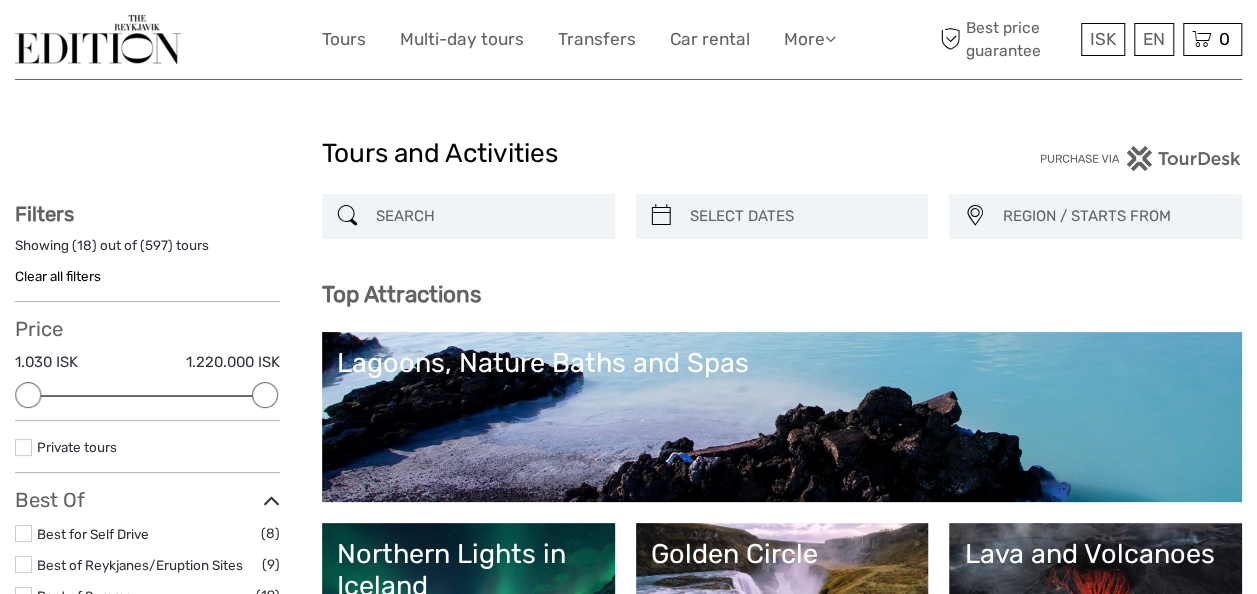 click at bounding box center (486, 216) 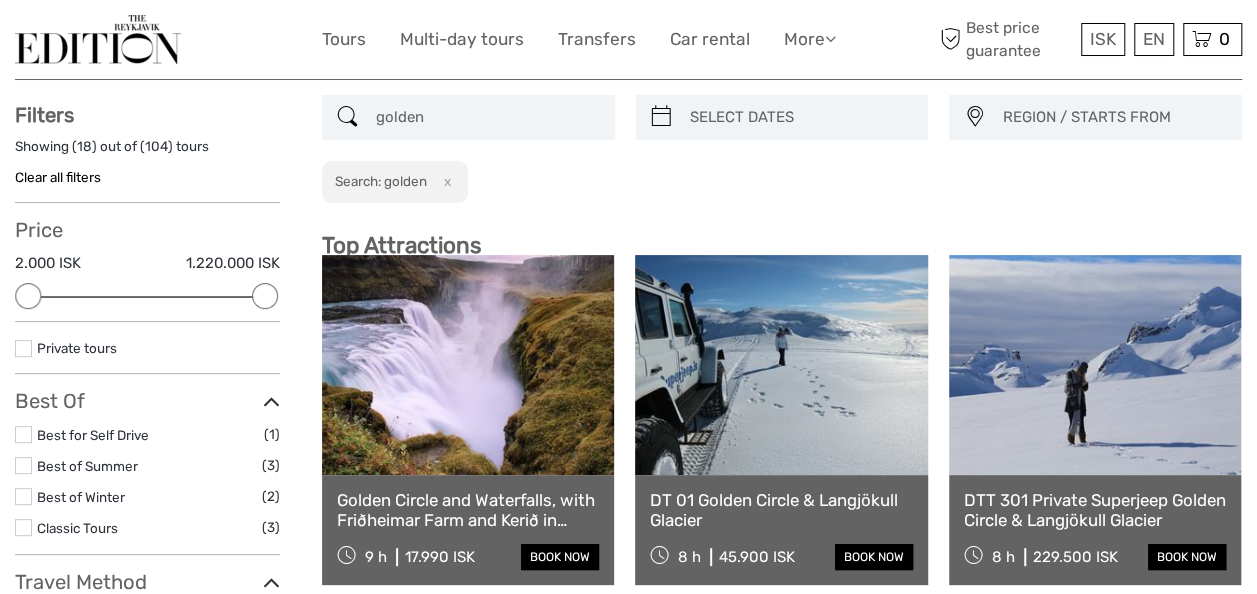 scroll, scrollTop: 113, scrollLeft: 0, axis: vertical 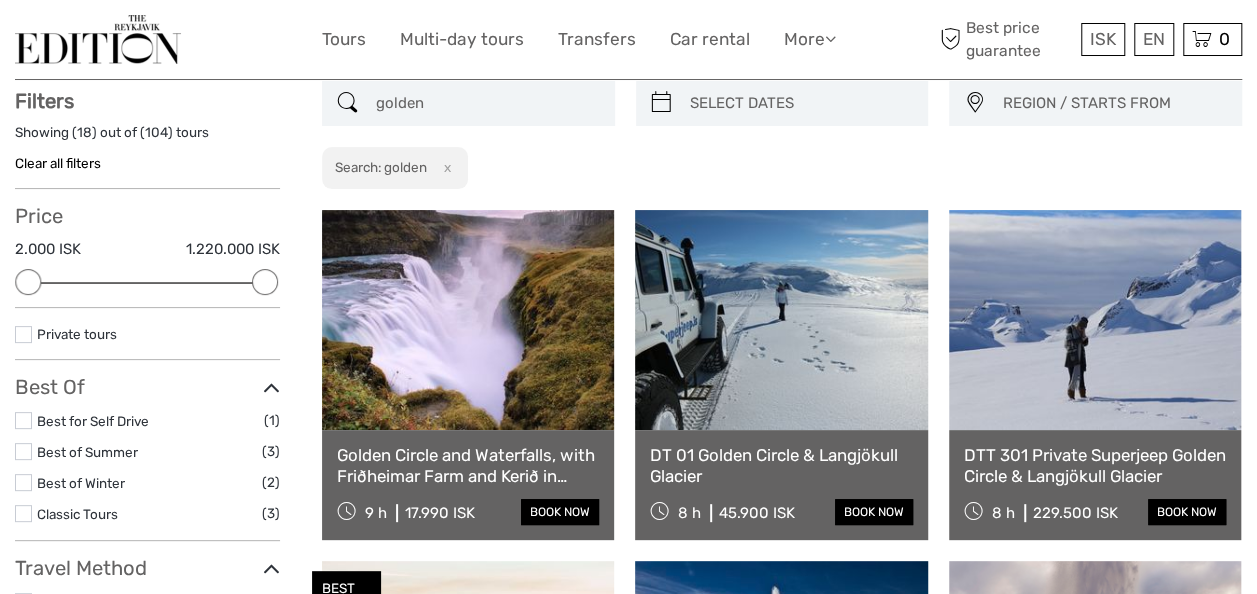type on "golden" 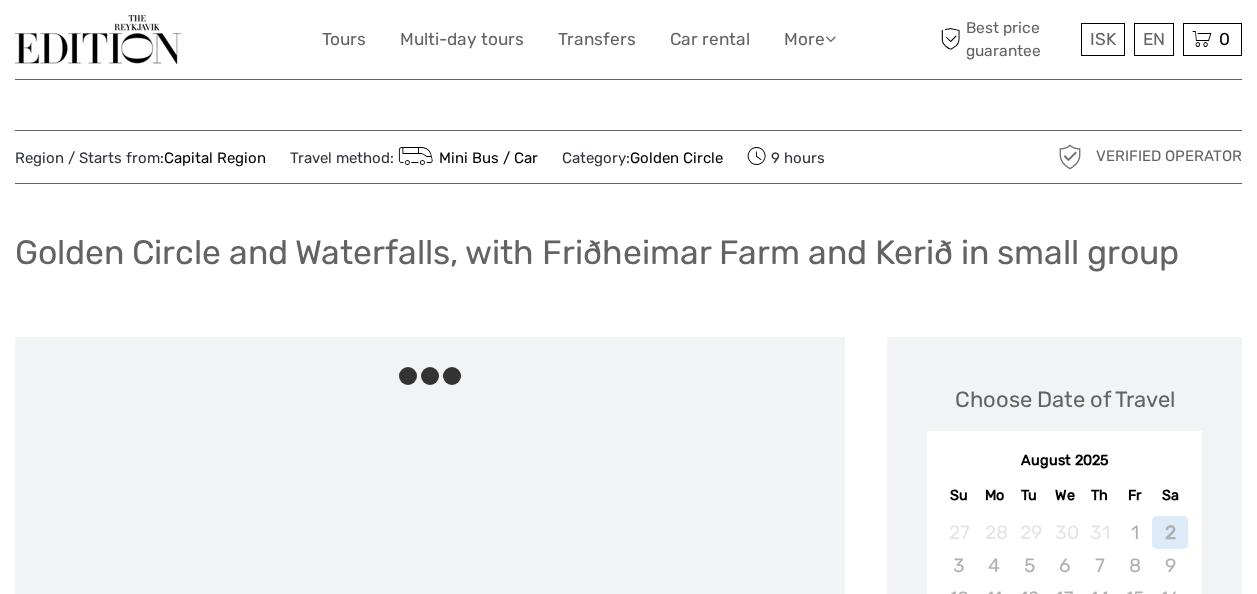 scroll, scrollTop: 0, scrollLeft: 0, axis: both 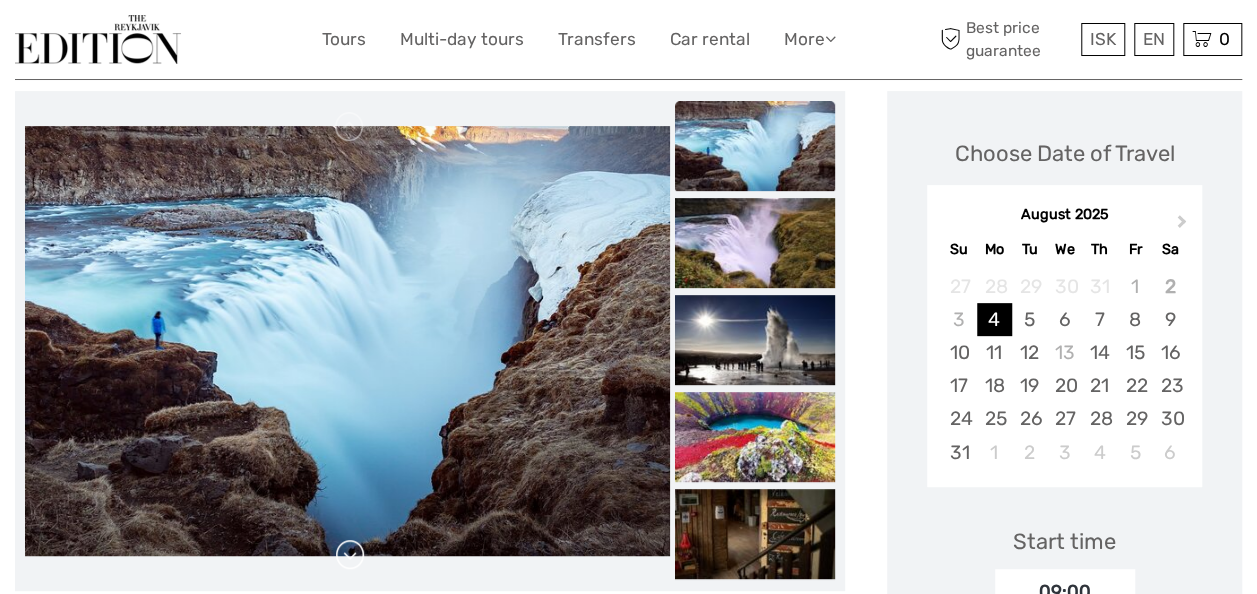 click at bounding box center (350, 555) 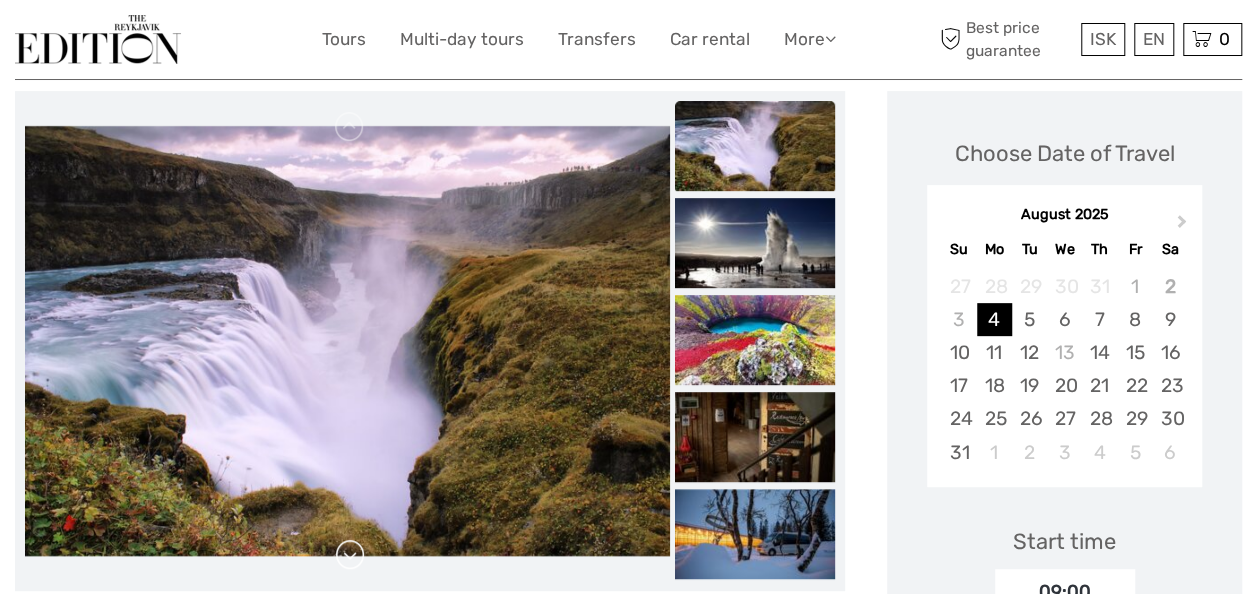 click at bounding box center [350, 555] 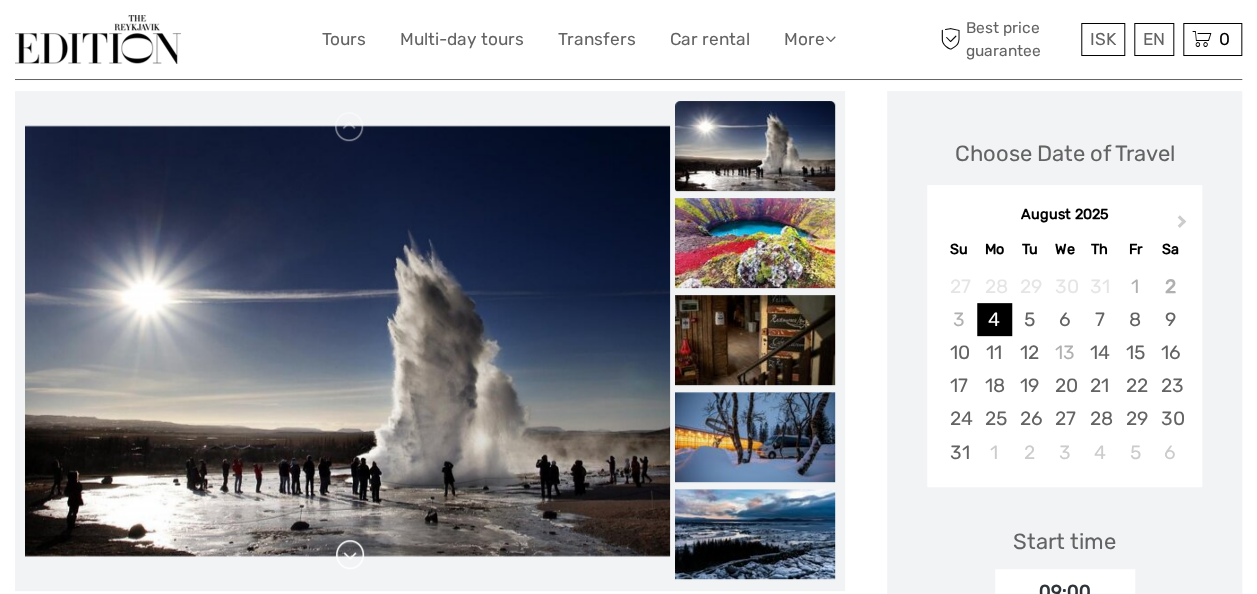 click at bounding box center [350, 555] 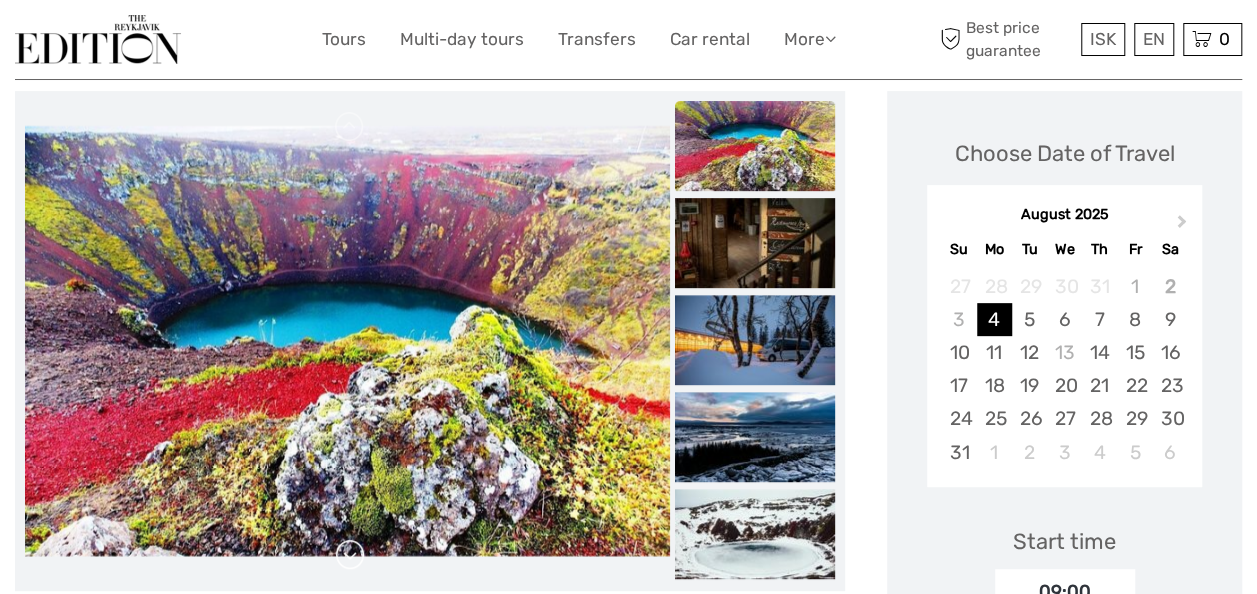 click at bounding box center (350, 555) 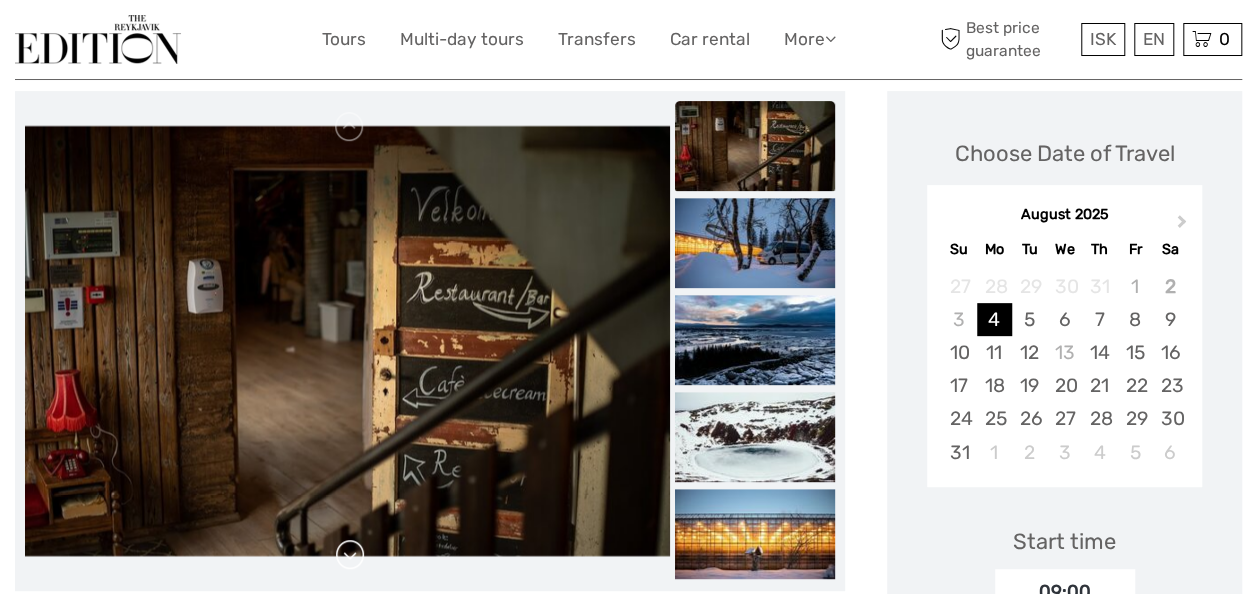 click at bounding box center (350, 555) 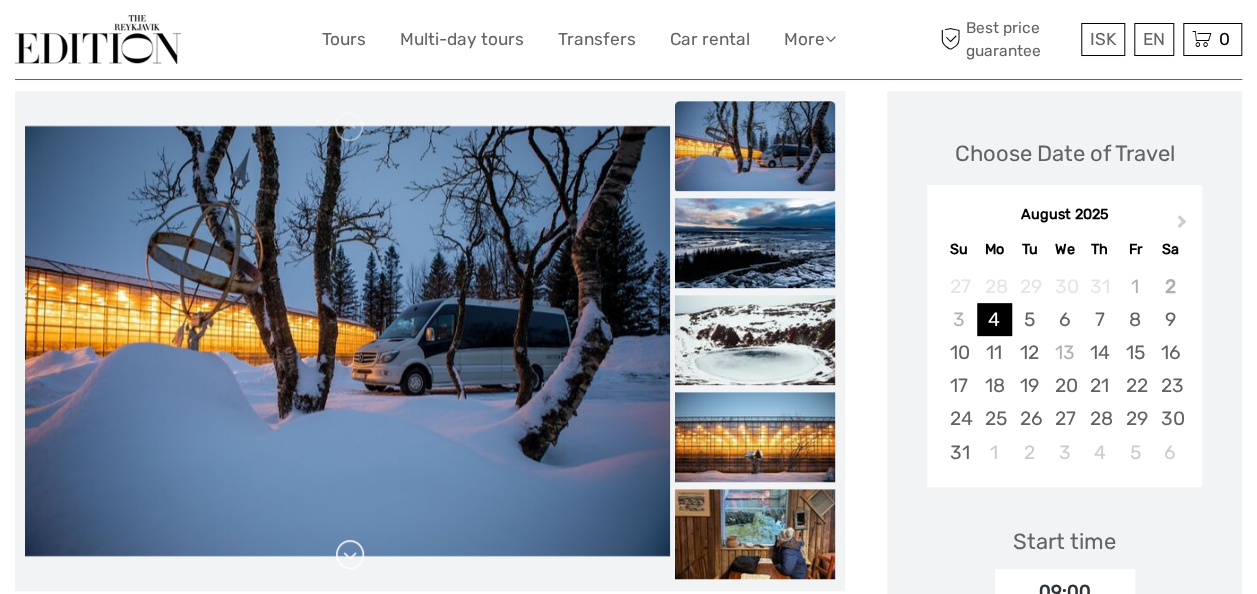 click at bounding box center [350, 555] 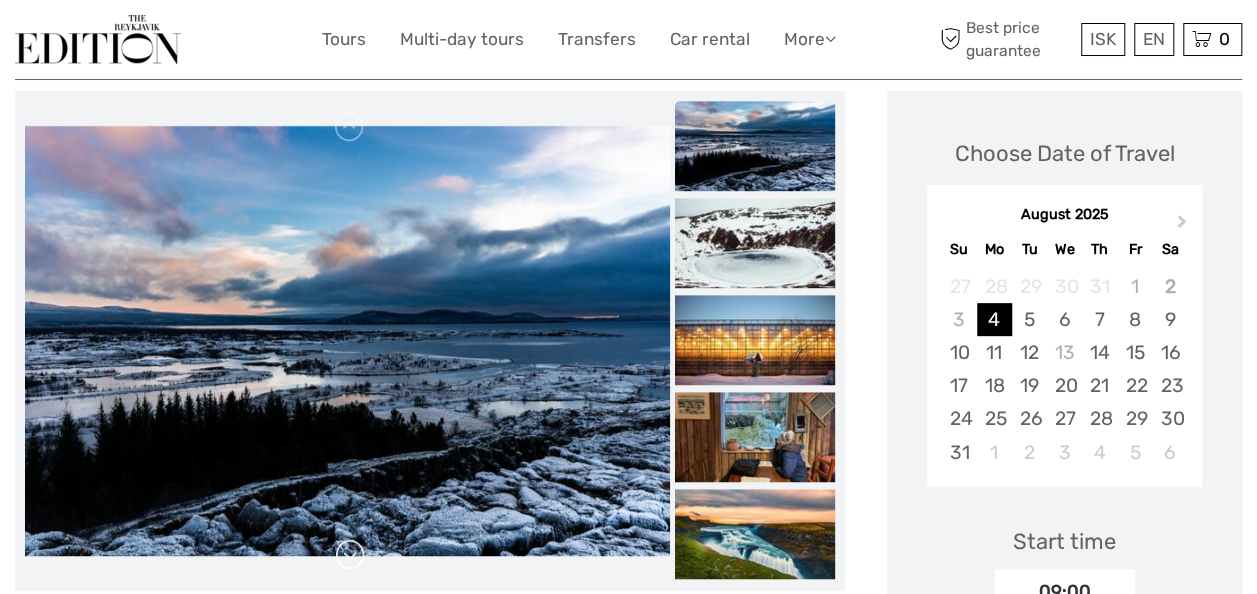click at bounding box center [350, 555] 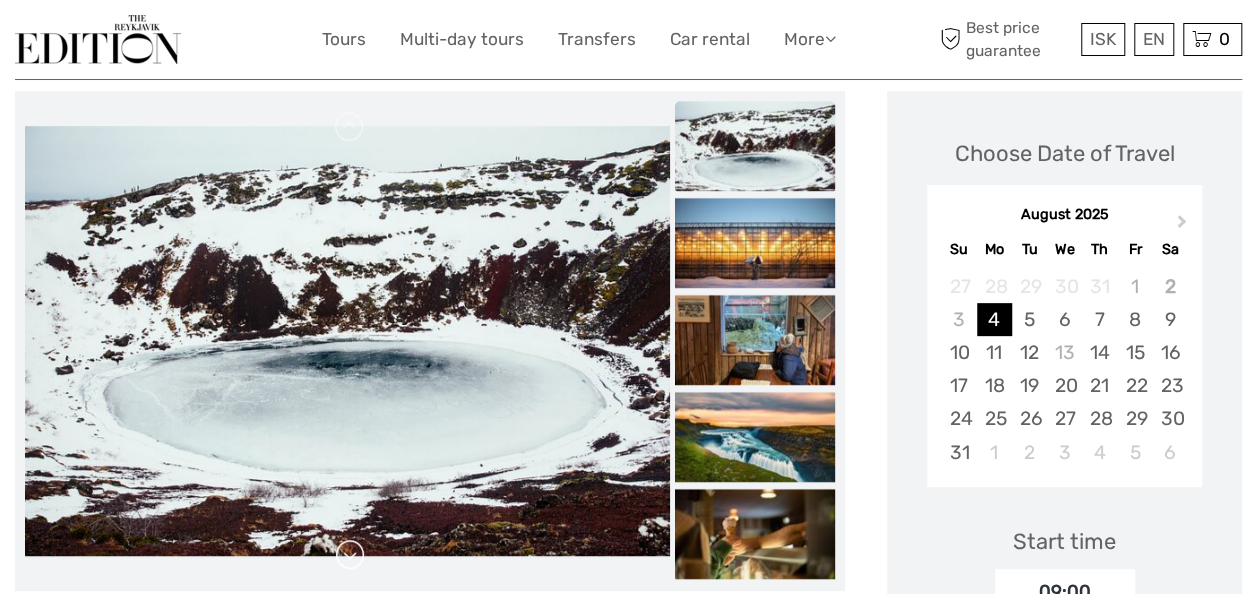 click at bounding box center [350, 555] 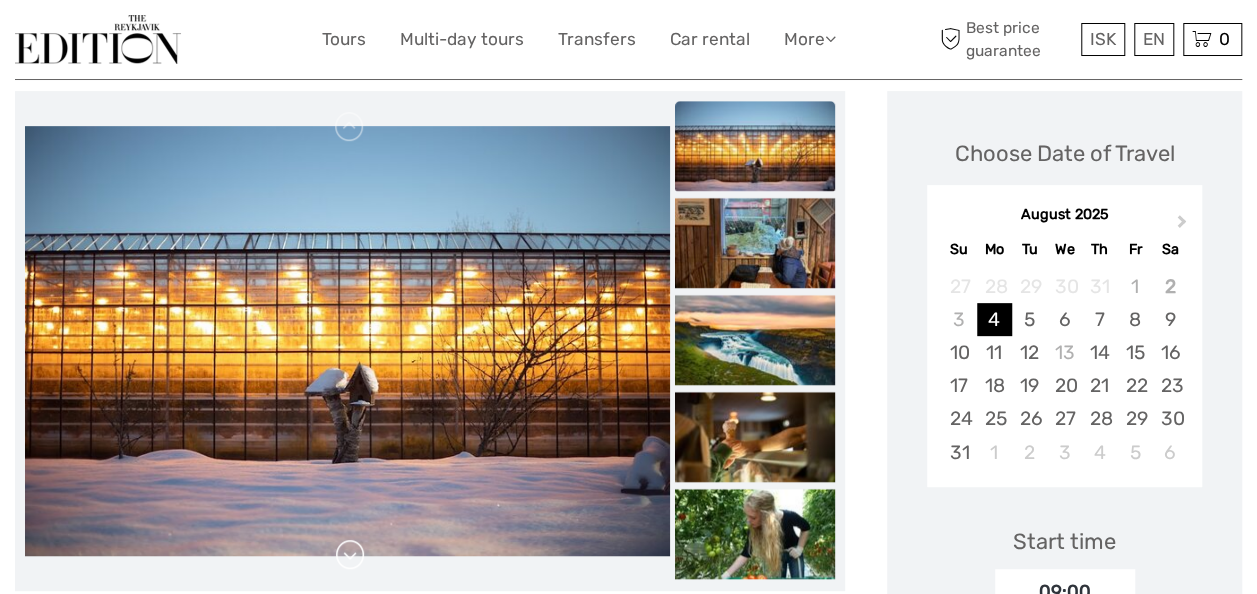 click at bounding box center (350, 555) 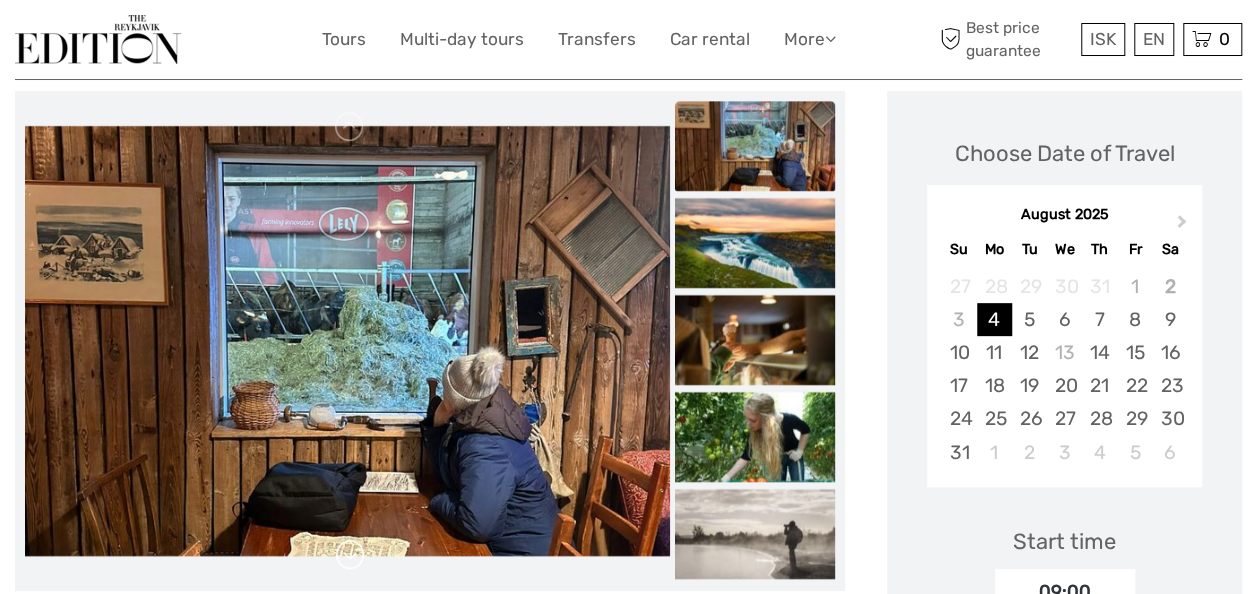 click at bounding box center [350, 555] 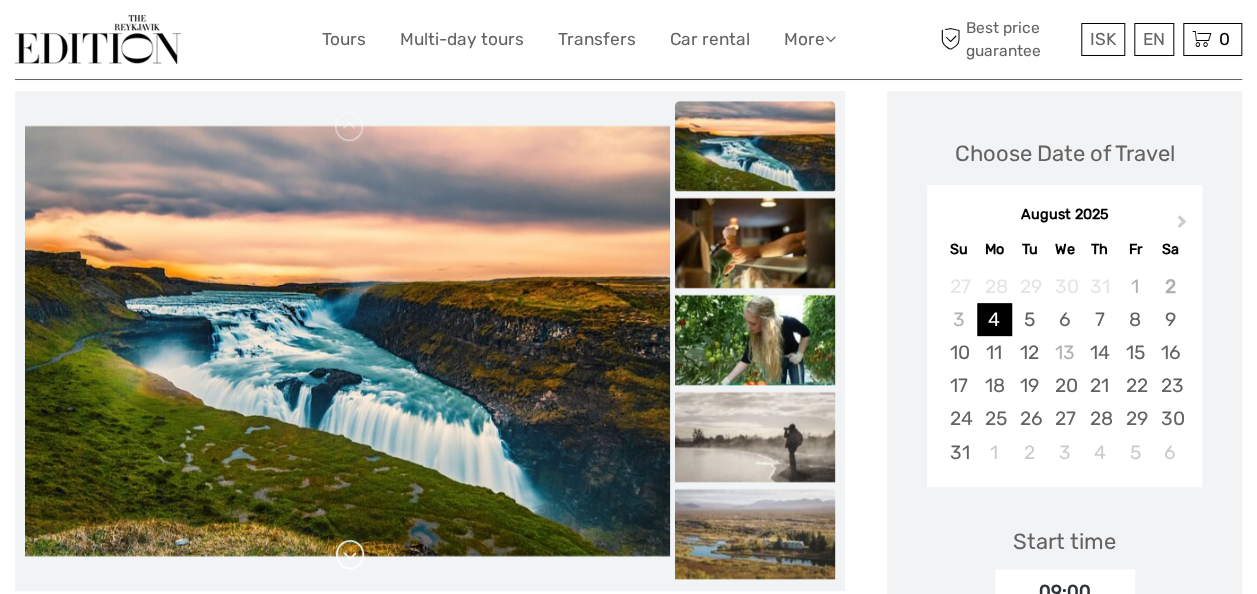 click at bounding box center (350, 555) 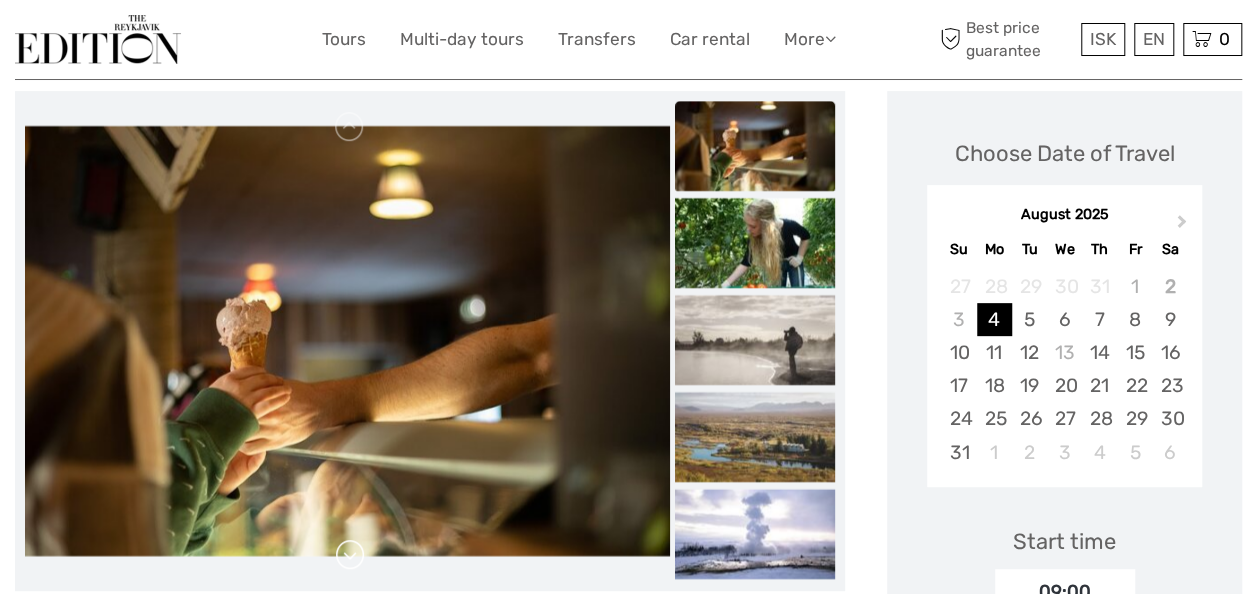click at bounding box center (350, 555) 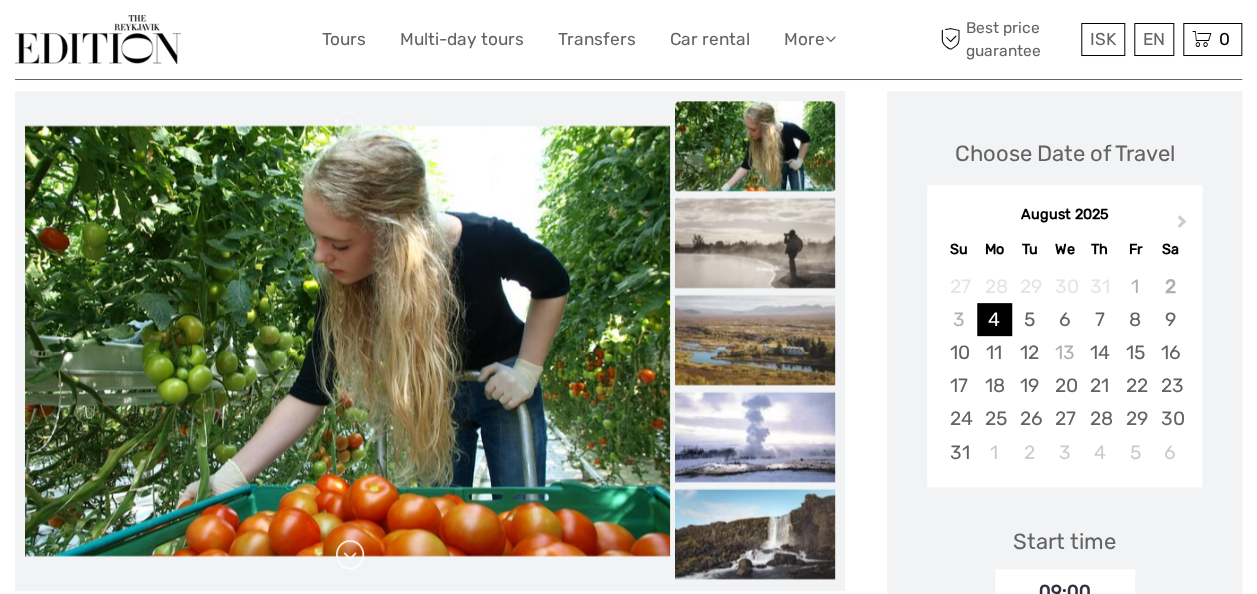 click at bounding box center (350, 555) 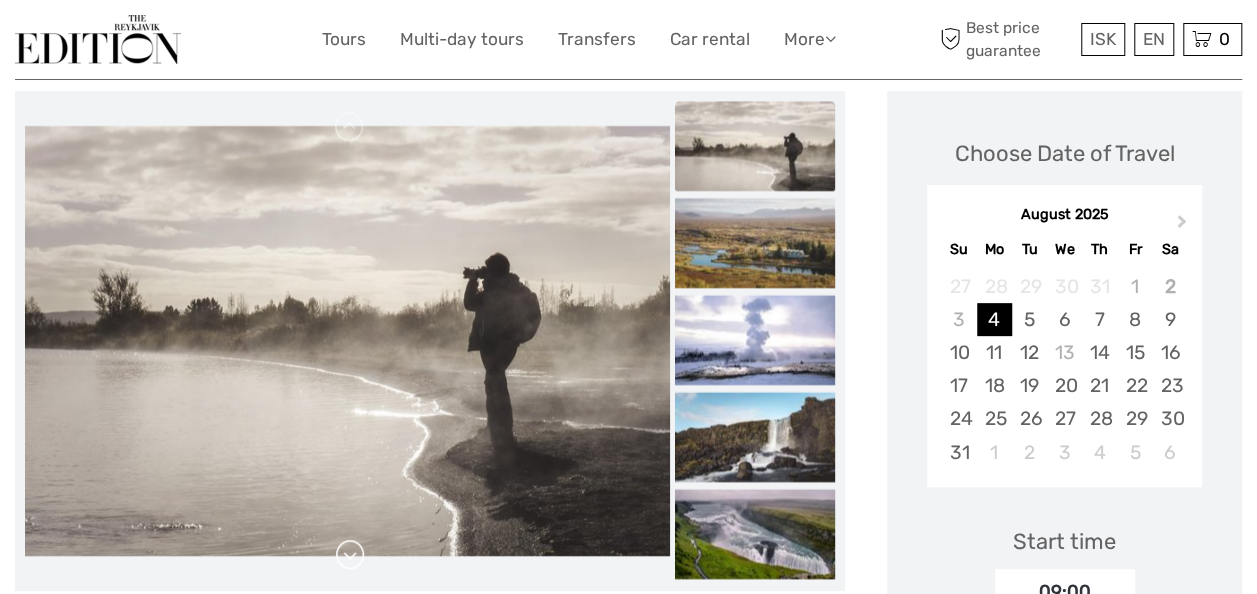 click at bounding box center [350, 555] 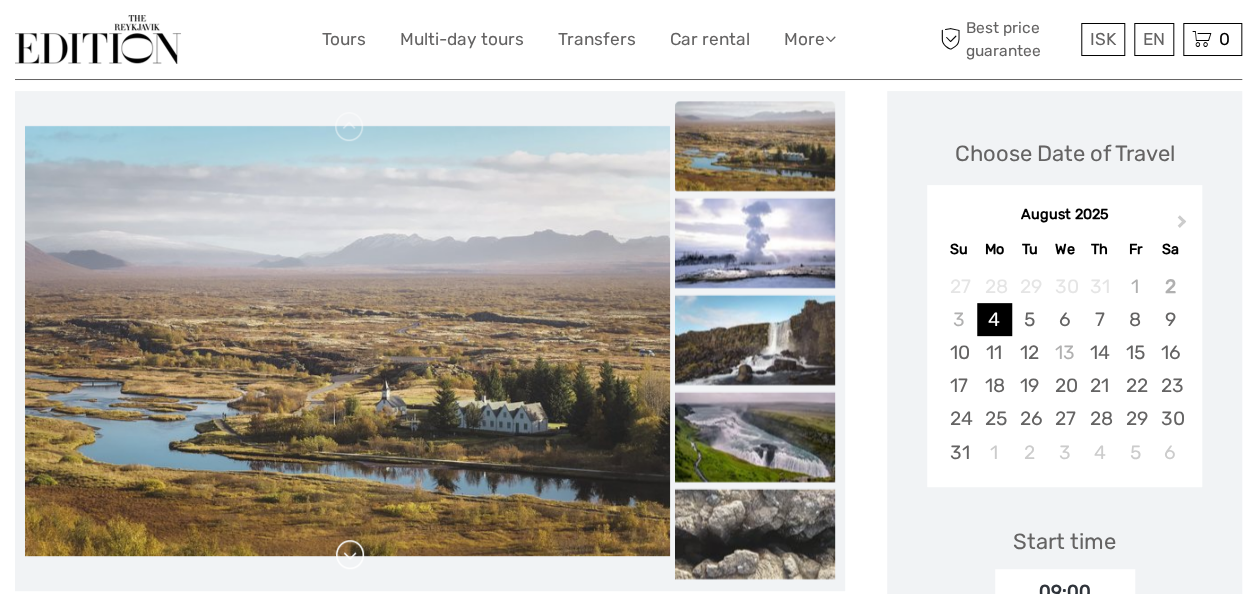 click at bounding box center [350, 555] 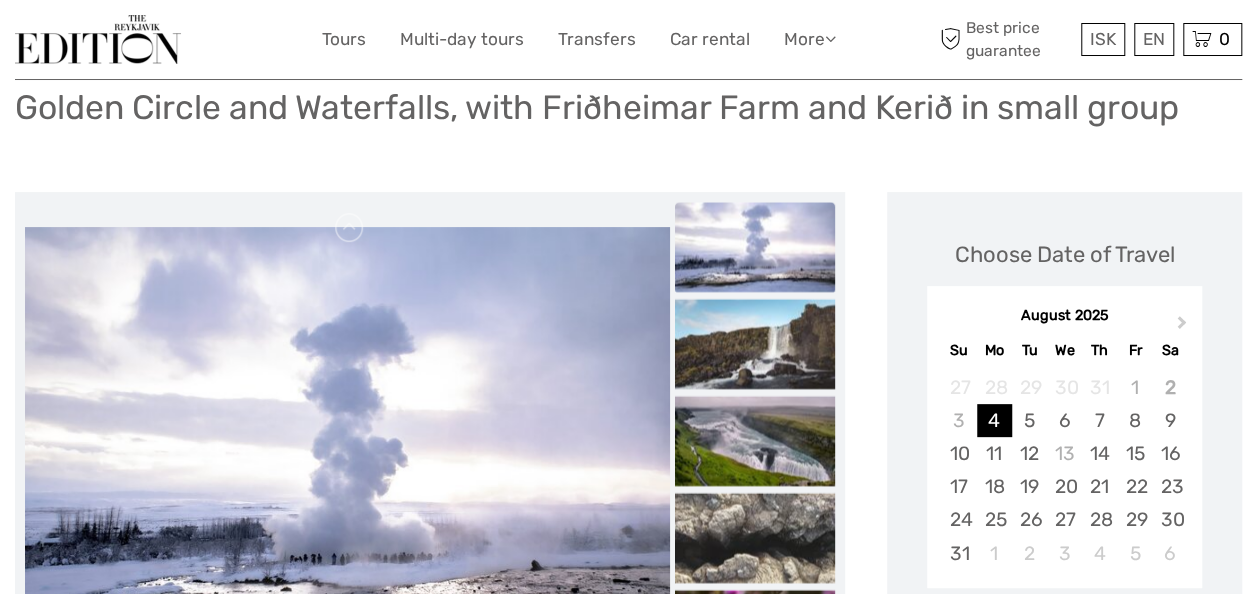 click at bounding box center [347, 442] 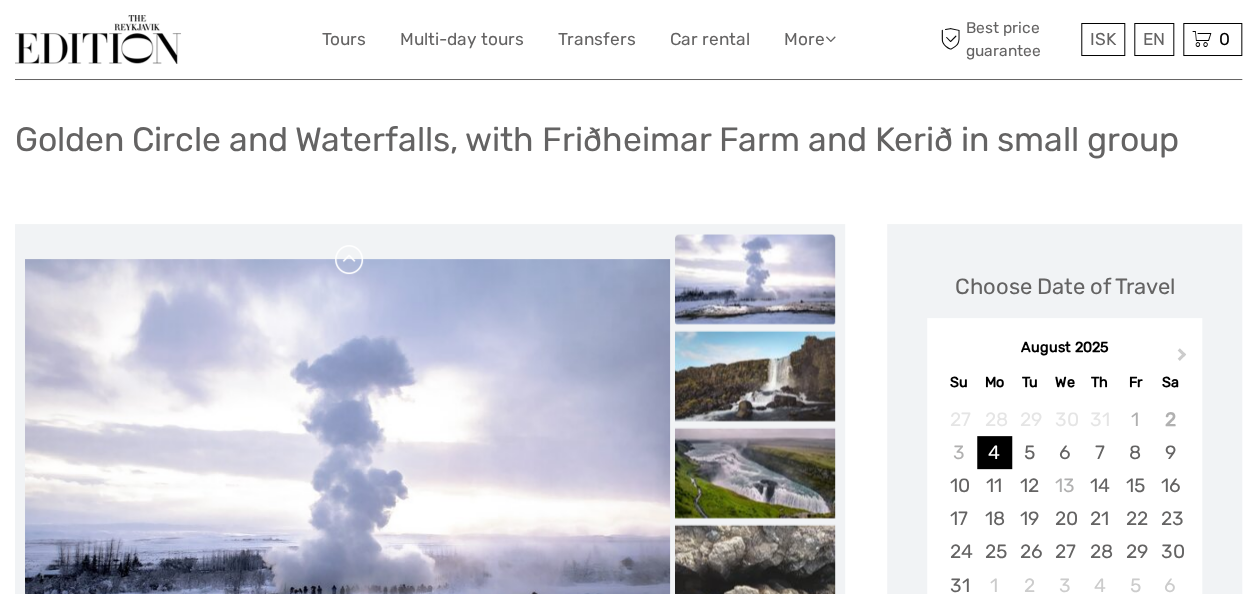 click at bounding box center (350, 260) 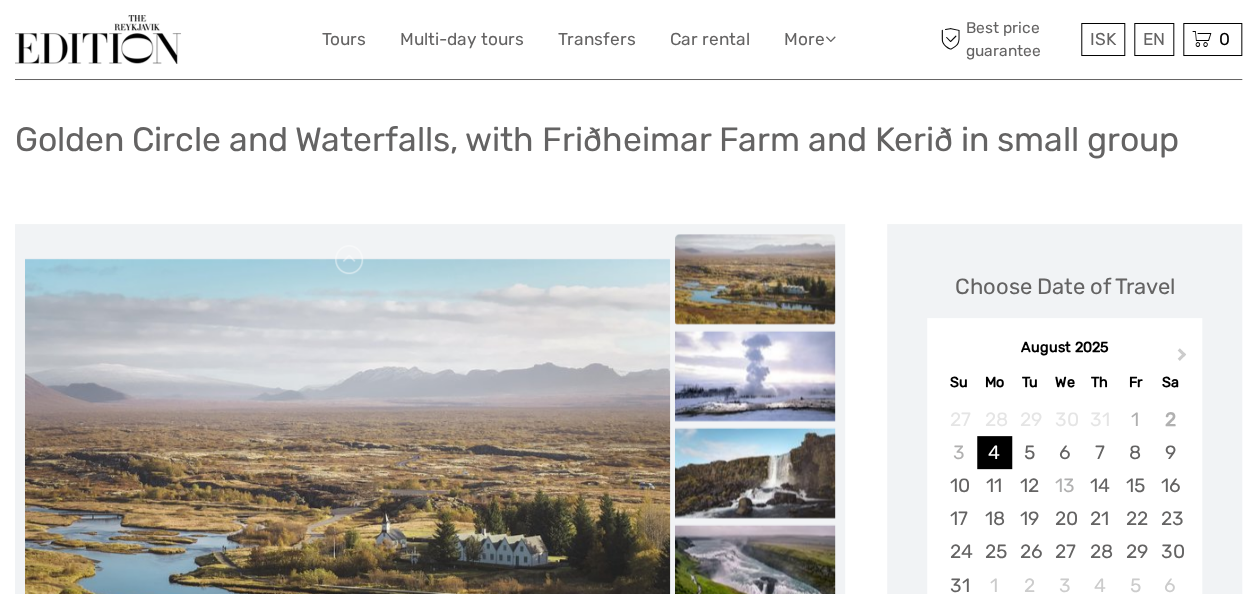 scroll, scrollTop: 199, scrollLeft: 0, axis: vertical 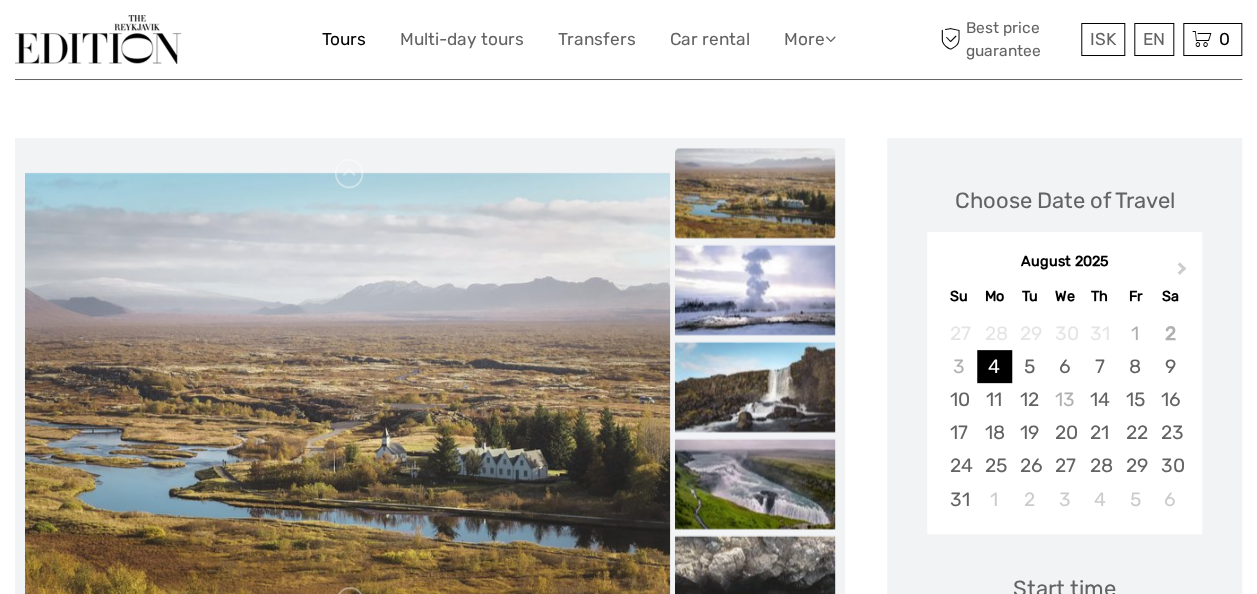 click on "Tours" at bounding box center [344, 39] 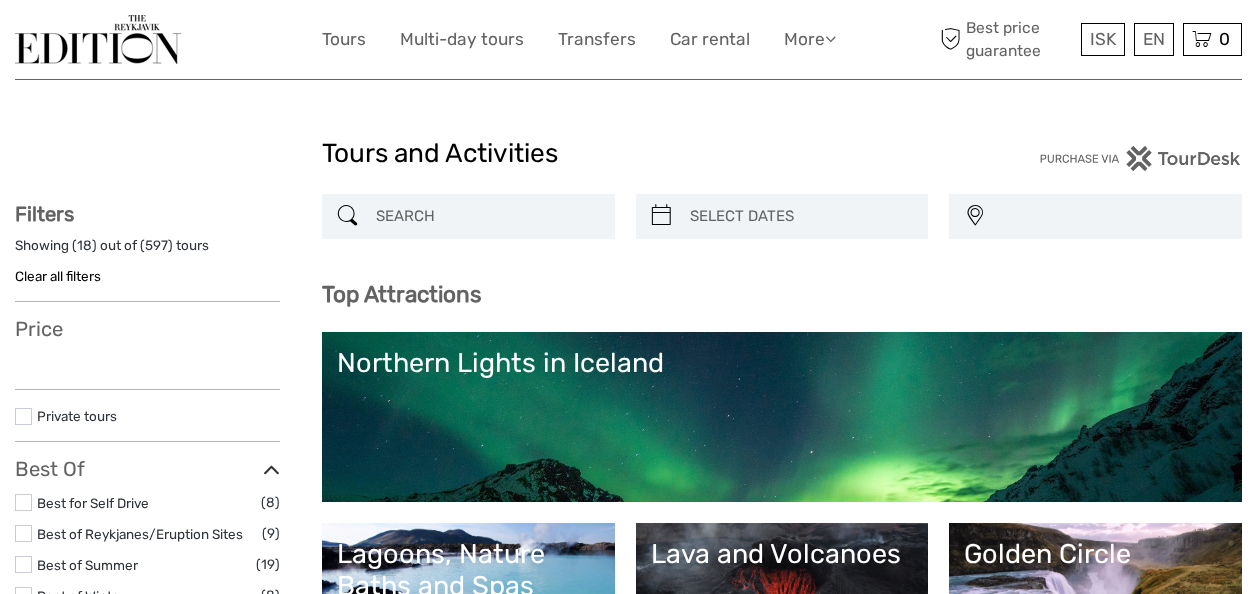 select 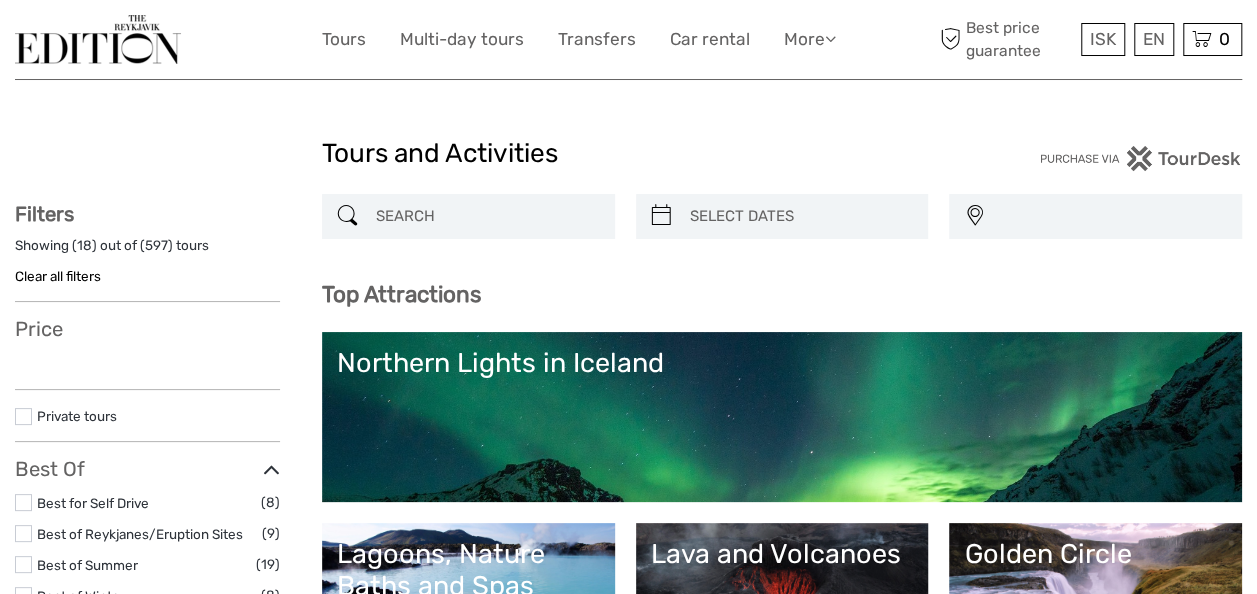 scroll, scrollTop: 329, scrollLeft: 0, axis: vertical 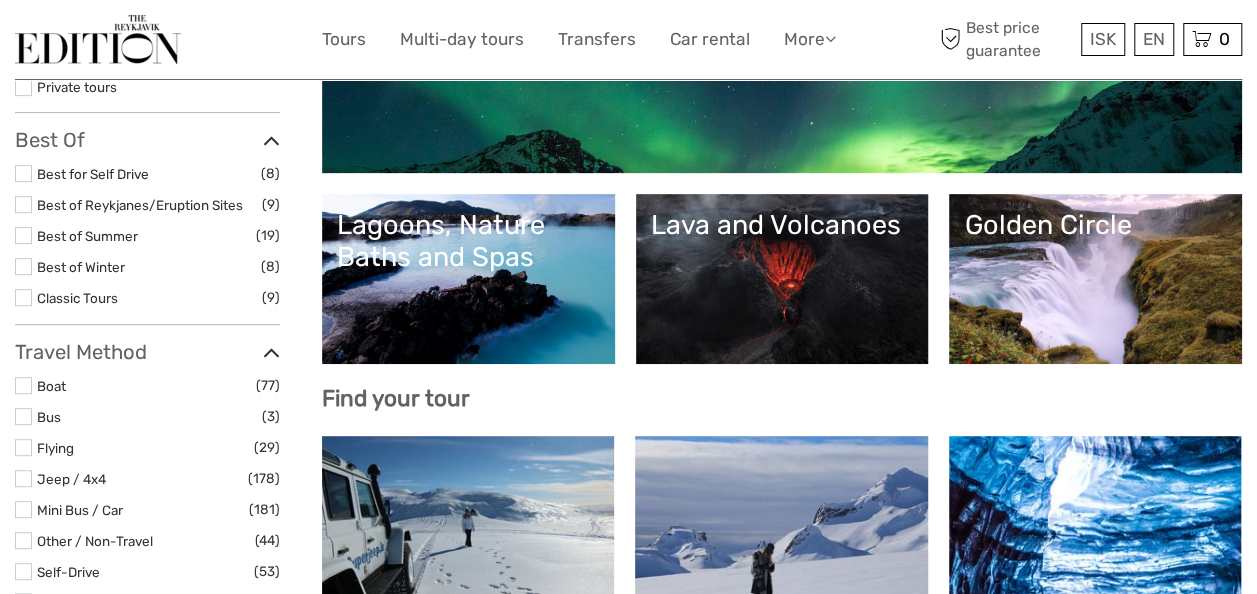select 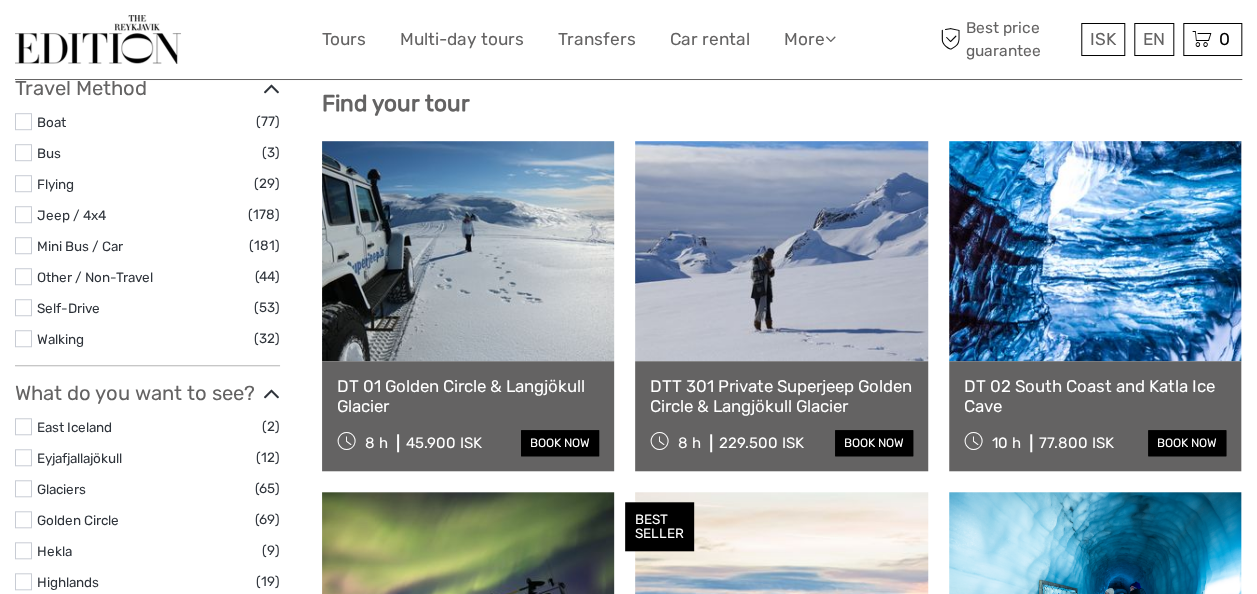 scroll, scrollTop: 520, scrollLeft: 0, axis: vertical 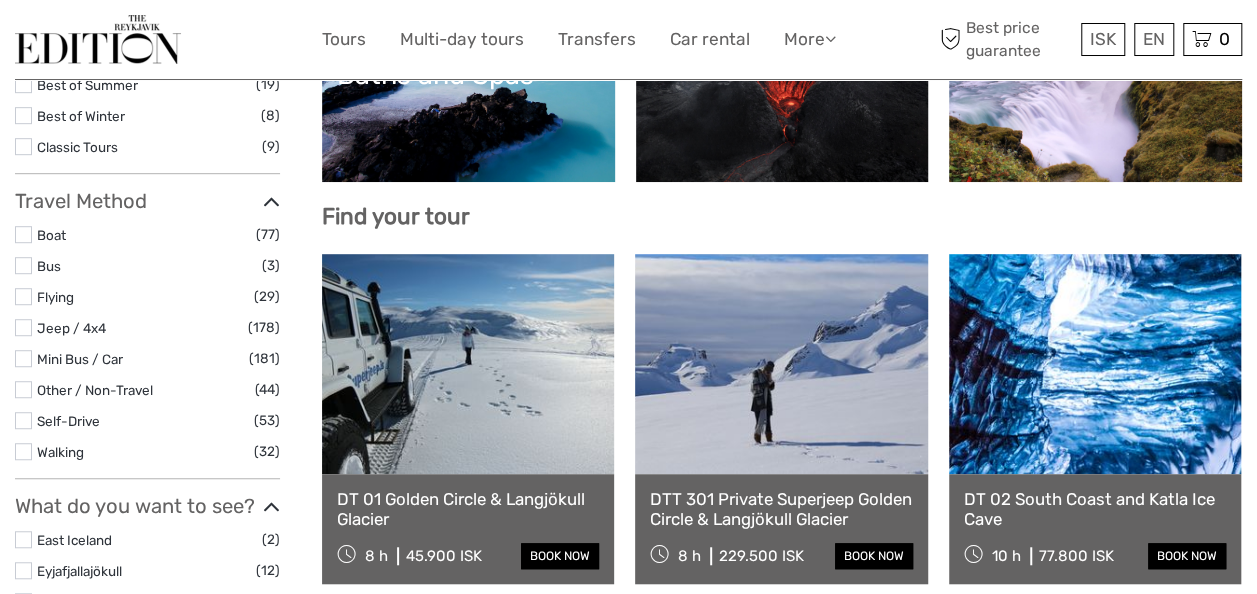 click at bounding box center [468, 364] 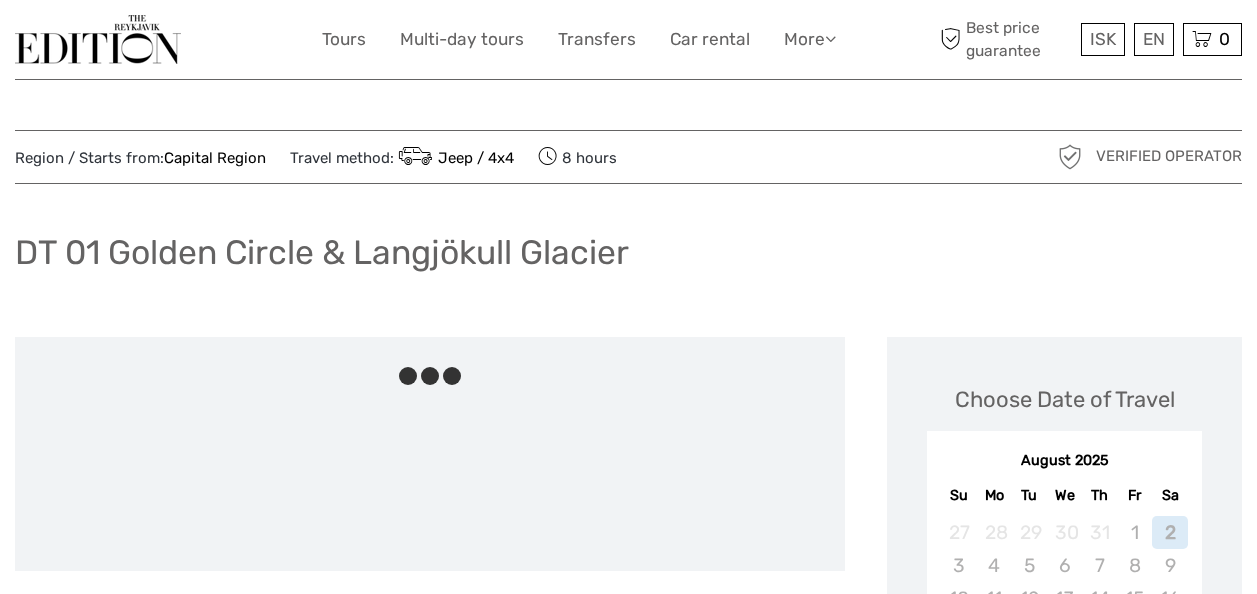 scroll, scrollTop: 0, scrollLeft: 0, axis: both 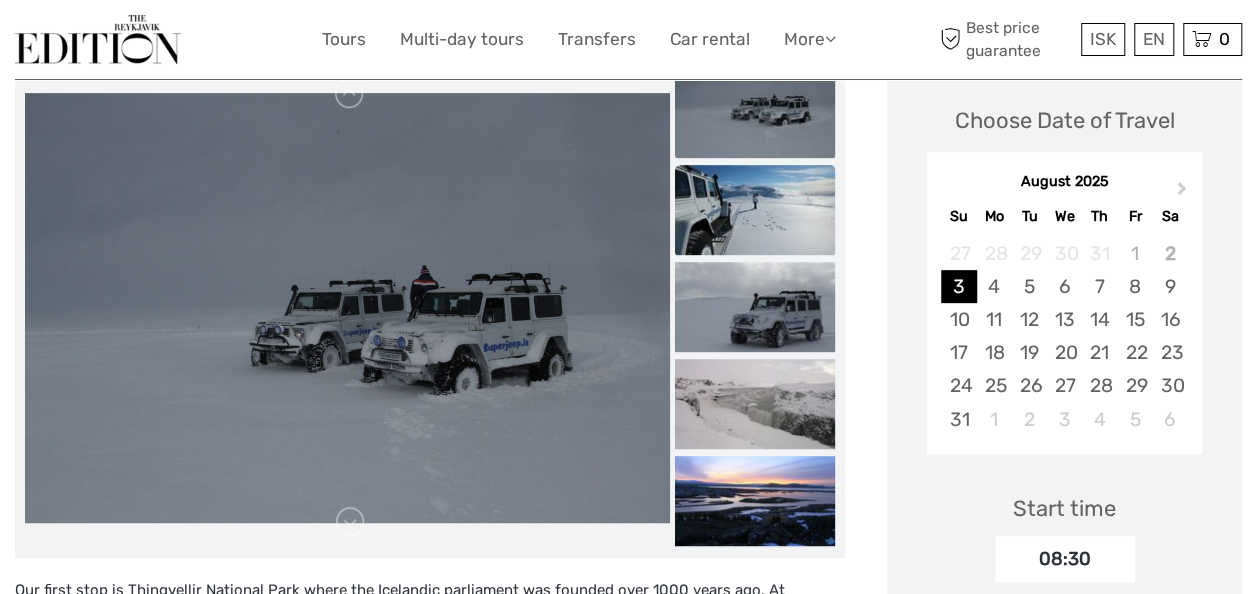 click at bounding box center (755, 210) 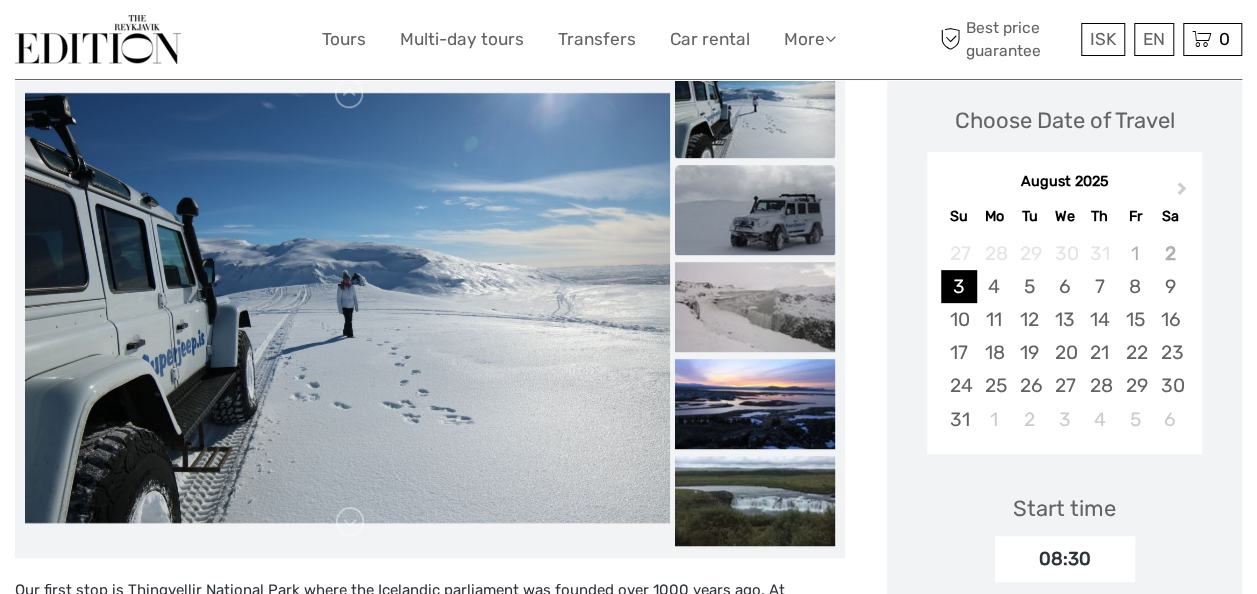 click at bounding box center (755, 210) 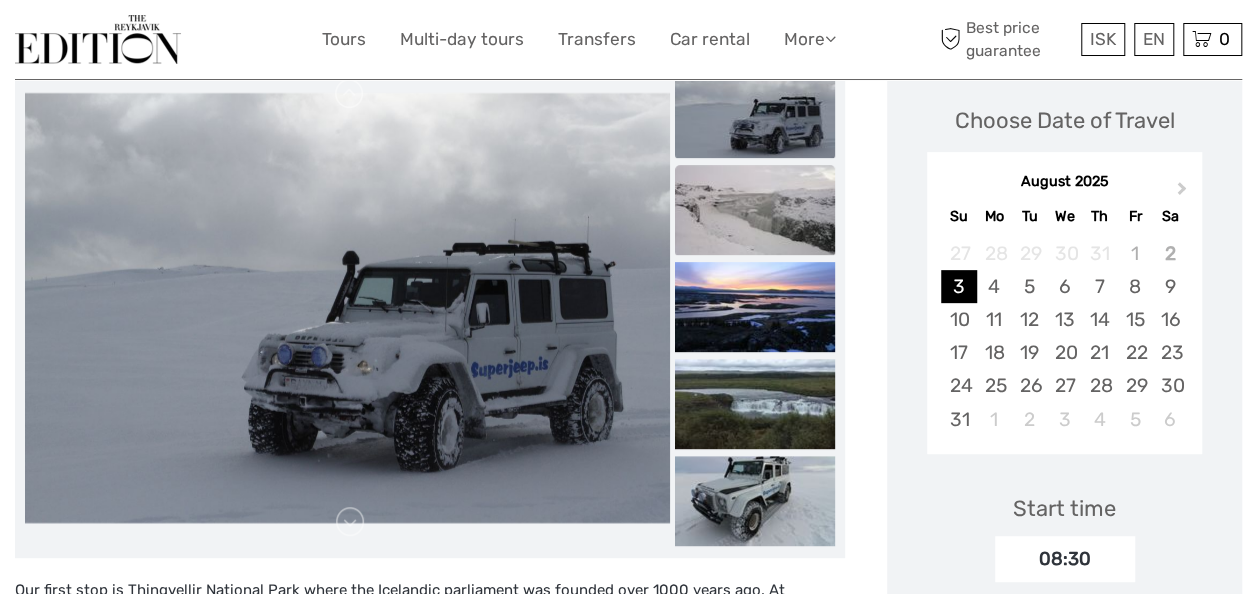 click at bounding box center [755, 210] 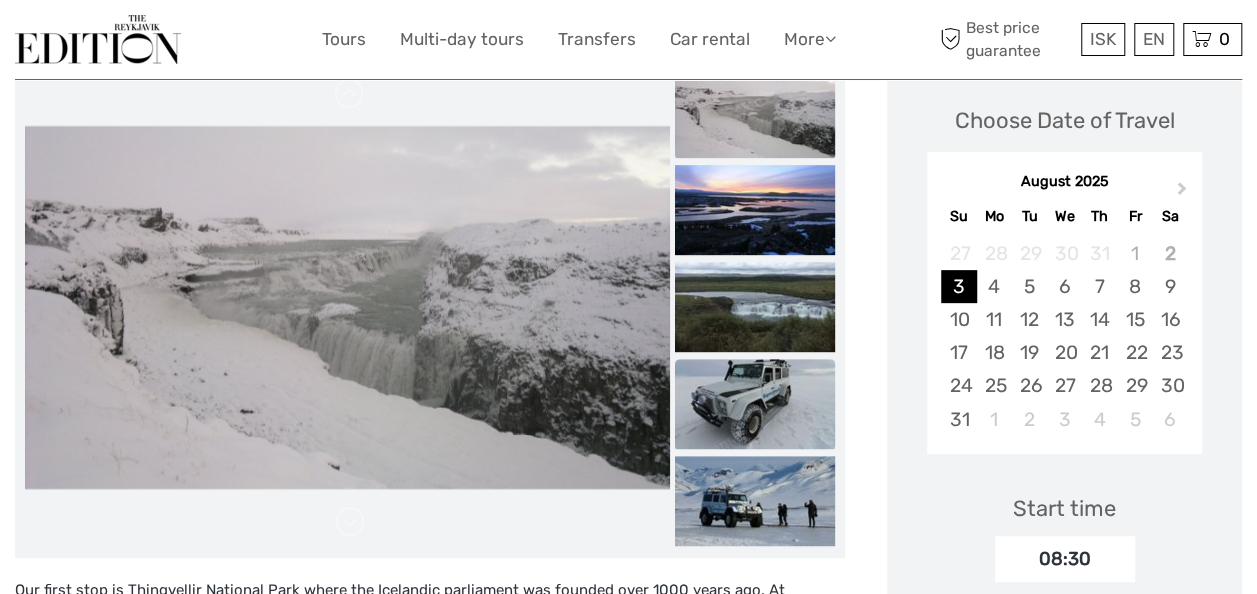 click at bounding box center [755, 404] 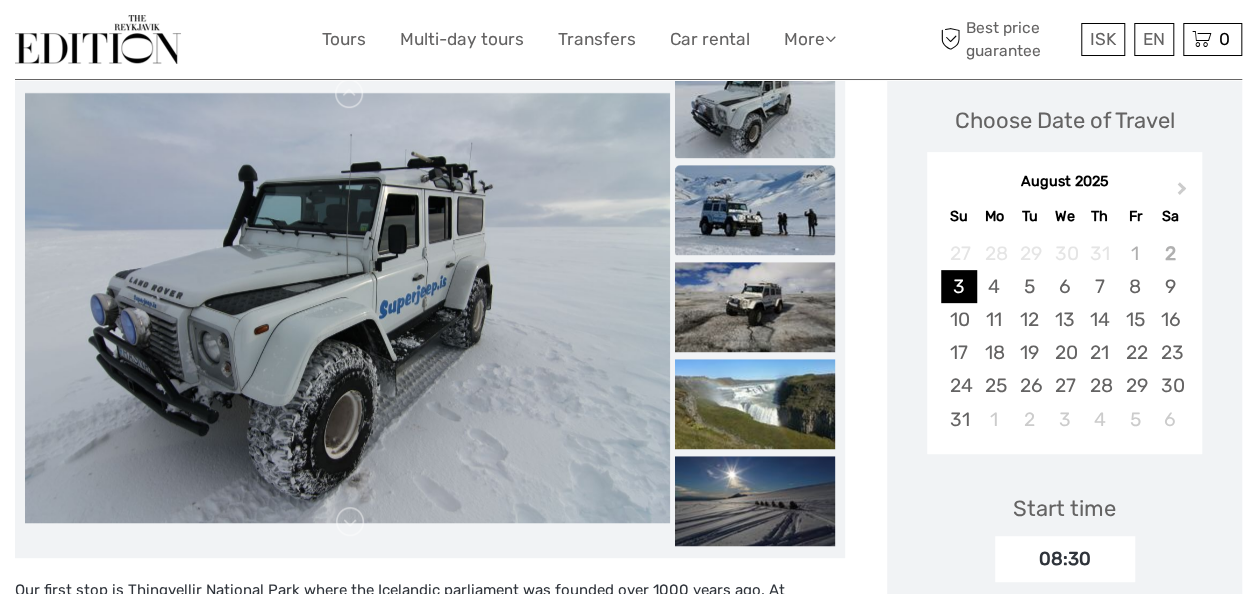 click at bounding box center [755, 210] 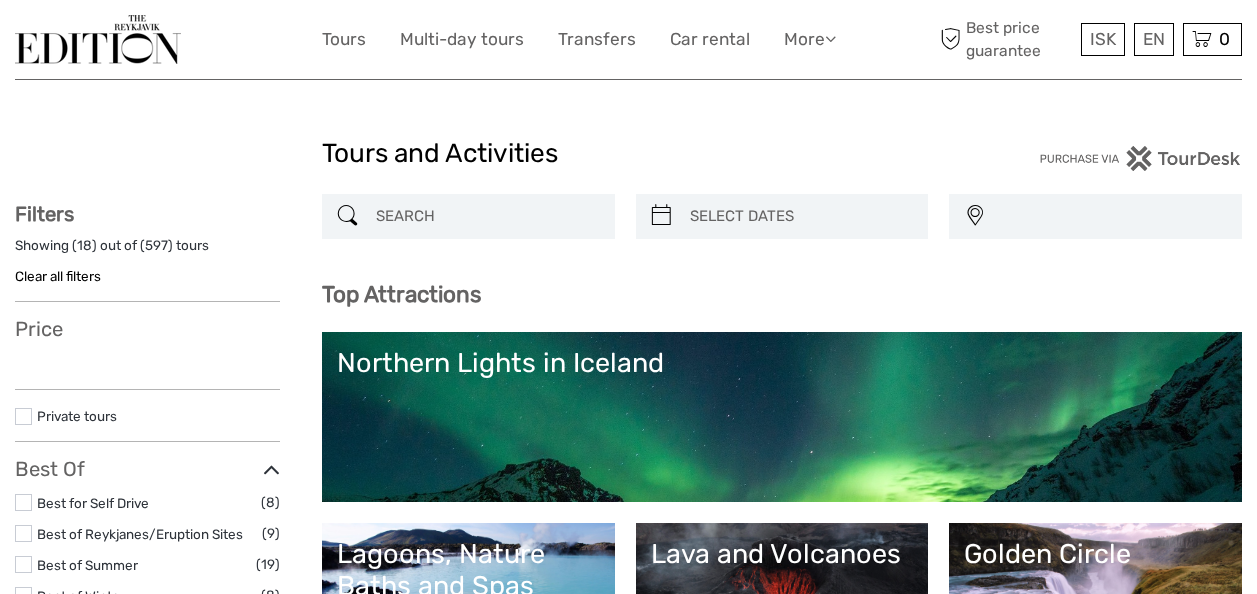 select 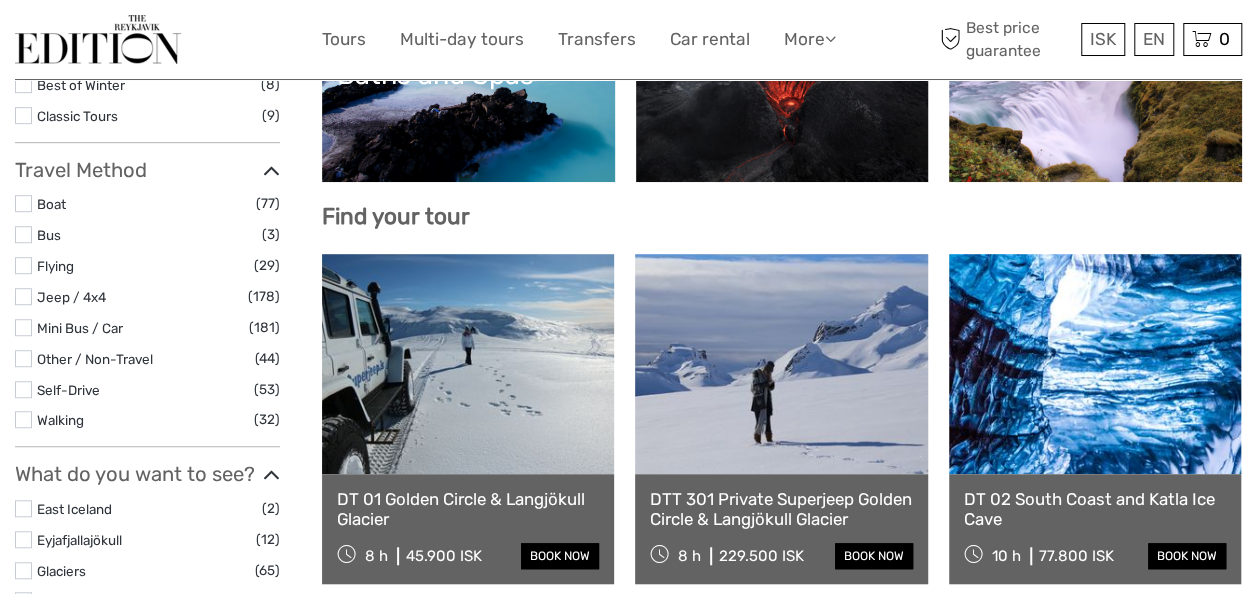 scroll, scrollTop: 511, scrollLeft: 0, axis: vertical 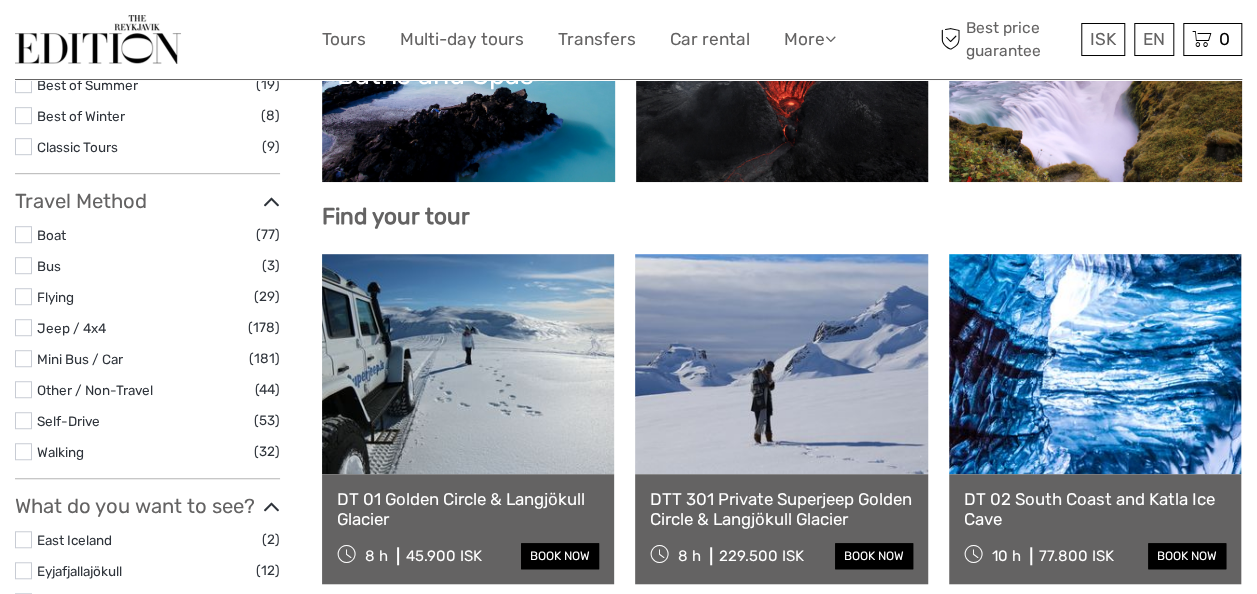 click at bounding box center [1095, 364] 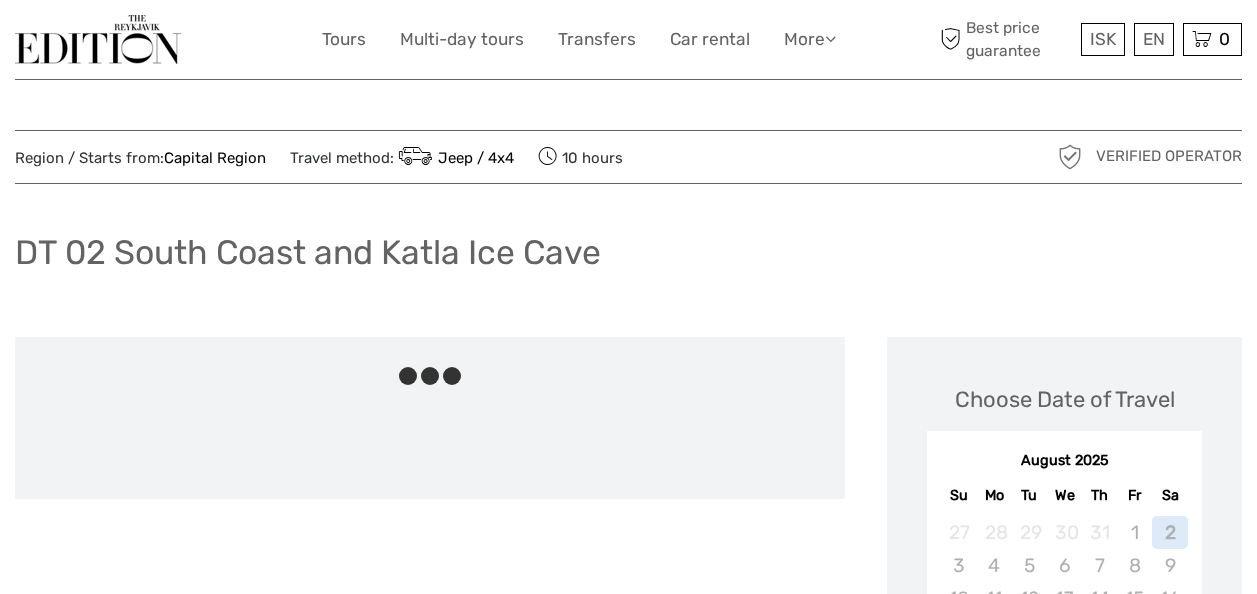 scroll, scrollTop: 0, scrollLeft: 0, axis: both 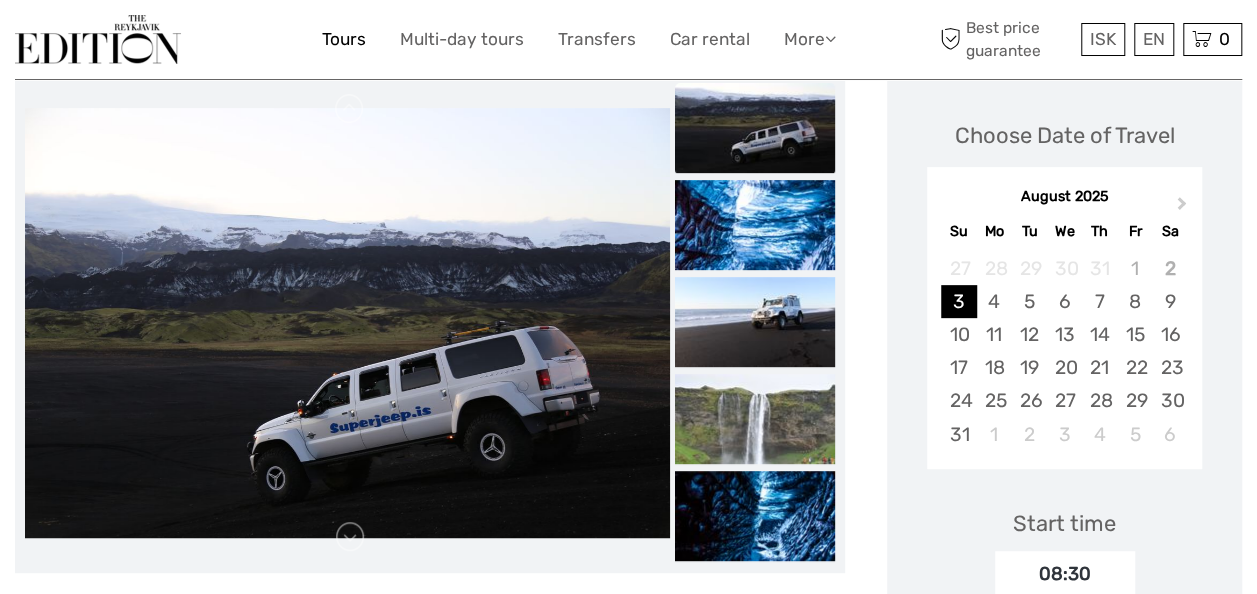 click on "Tours" at bounding box center [344, 39] 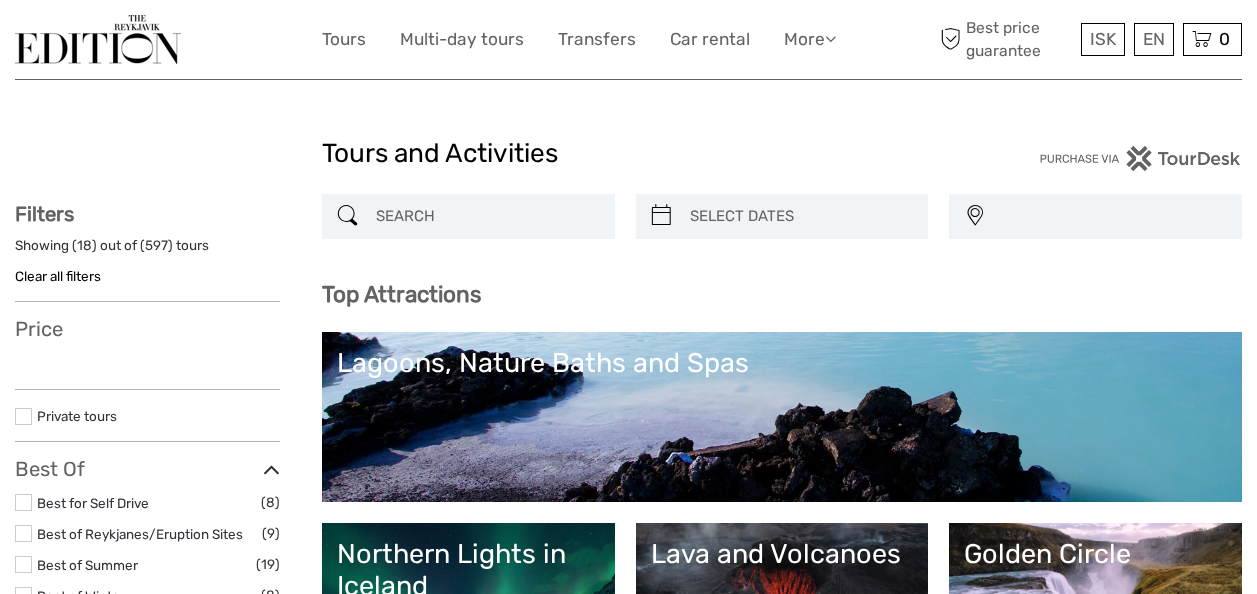 select 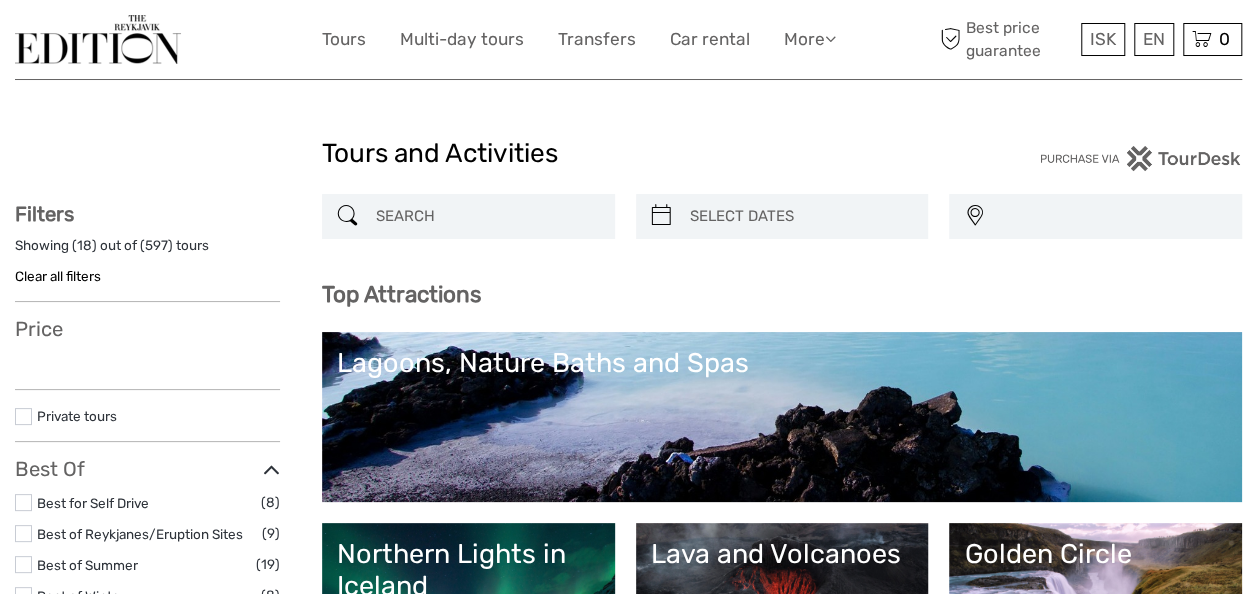 select 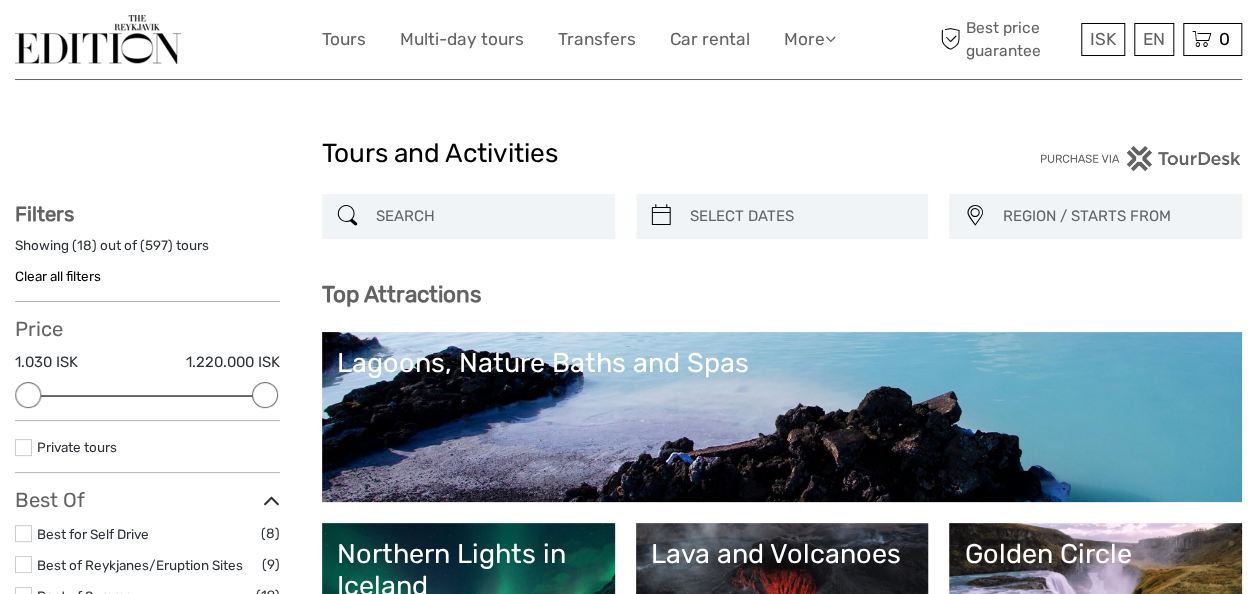 scroll, scrollTop: 0, scrollLeft: 0, axis: both 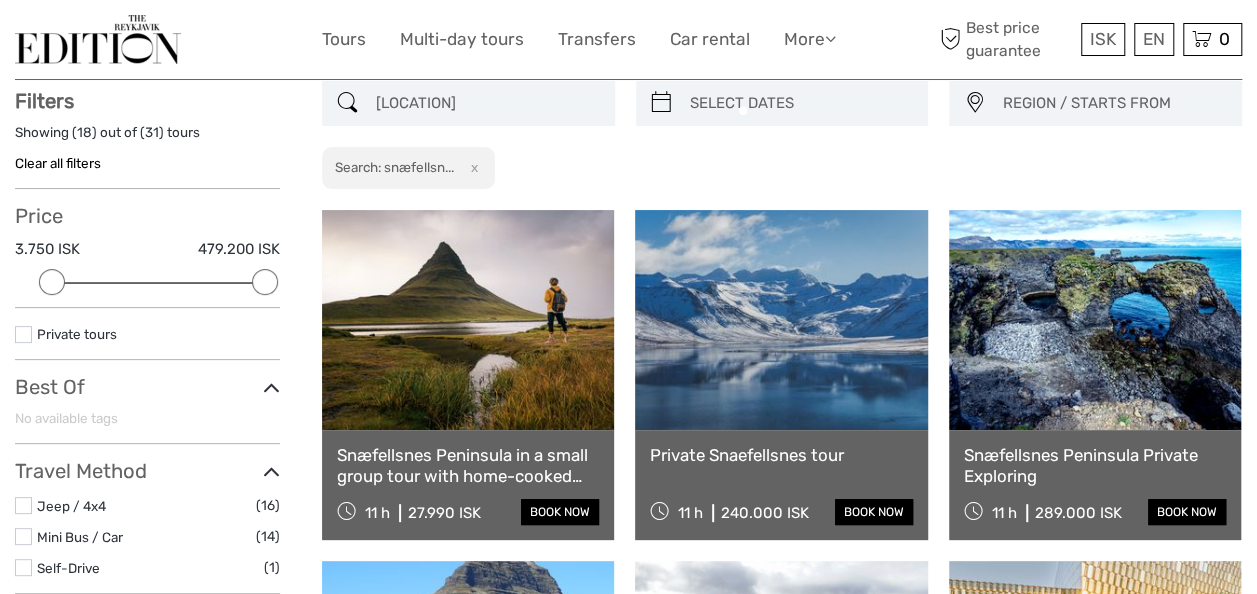 type on "snæfellsness" 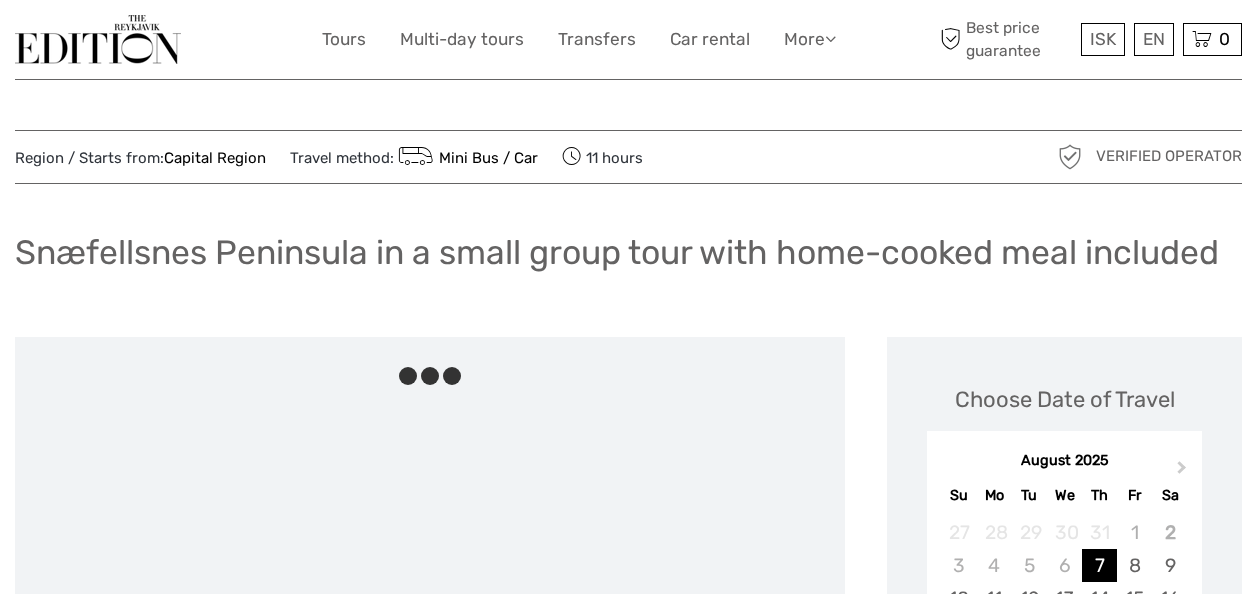 scroll, scrollTop: 0, scrollLeft: 0, axis: both 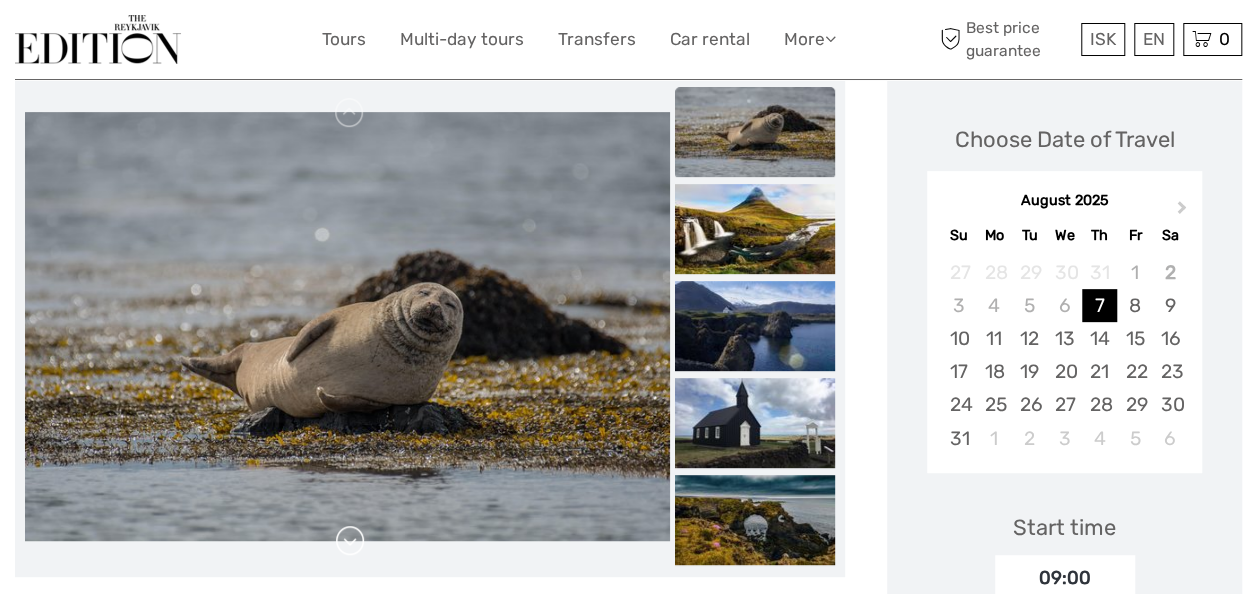 click at bounding box center [350, 541] 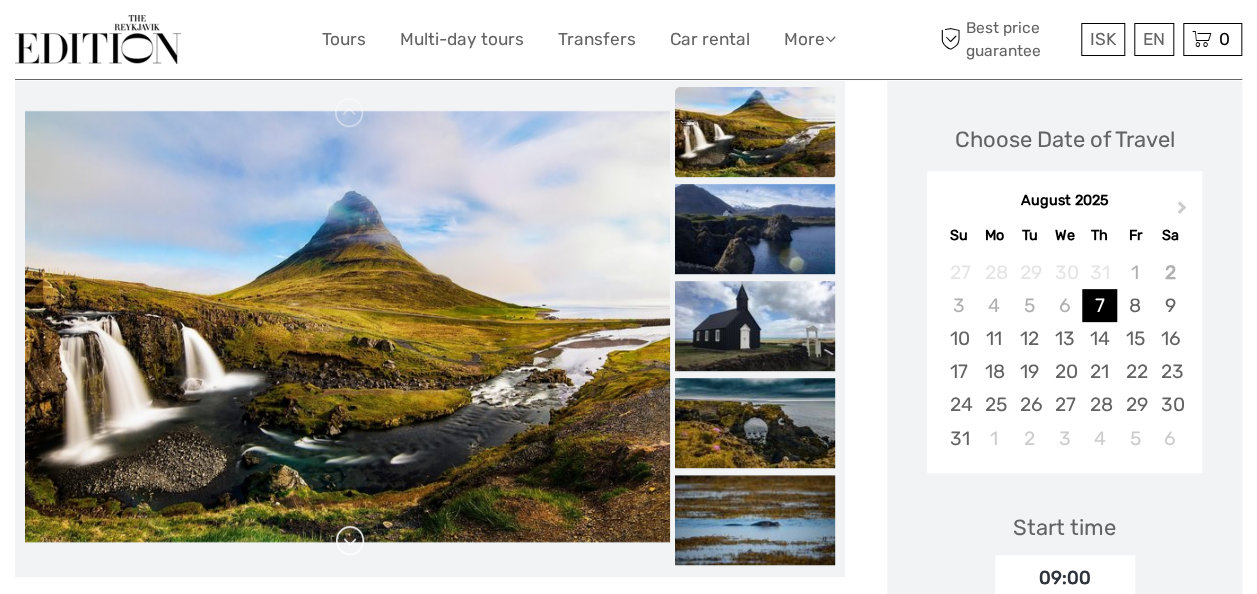 click at bounding box center (350, 541) 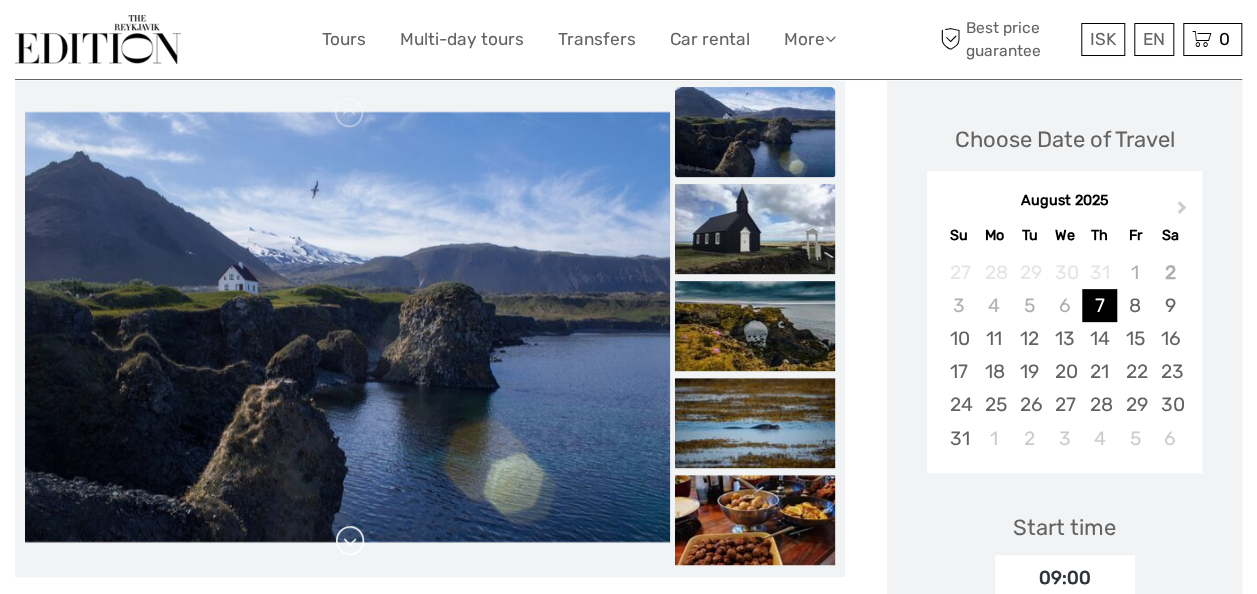 click at bounding box center (350, 541) 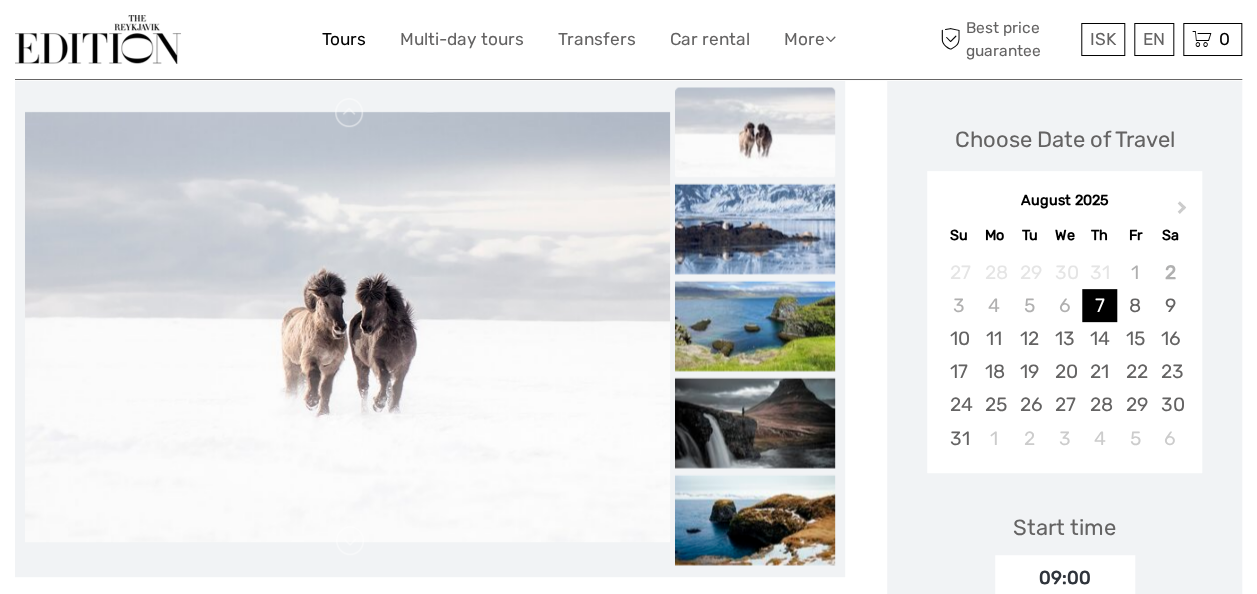 click on "Tours" at bounding box center (344, 39) 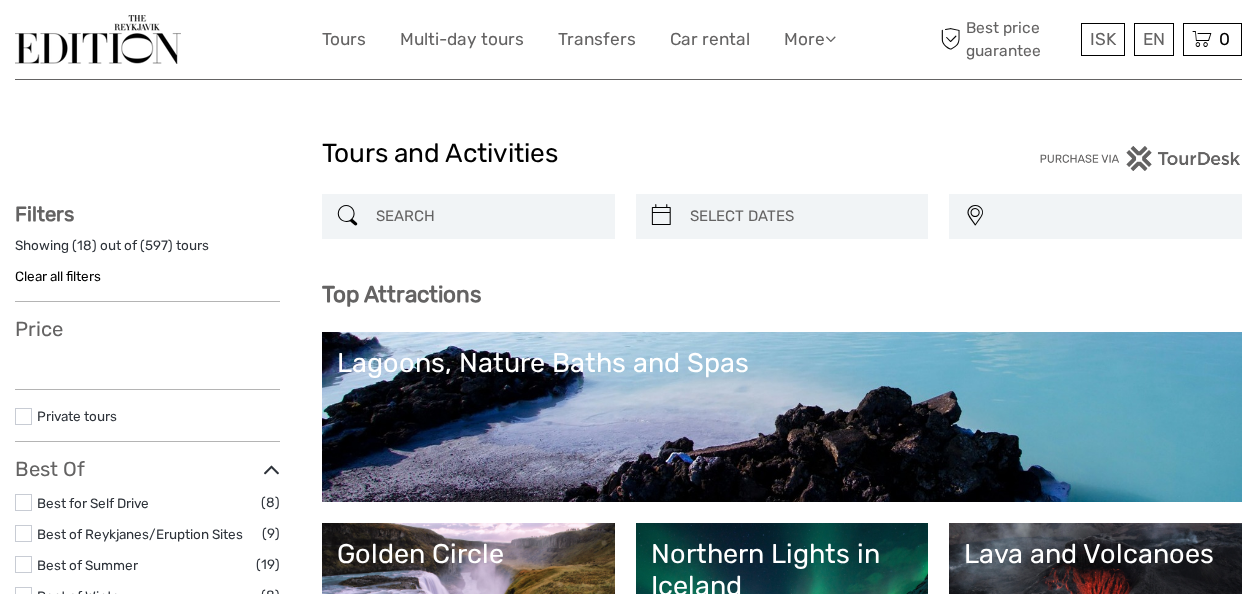 select 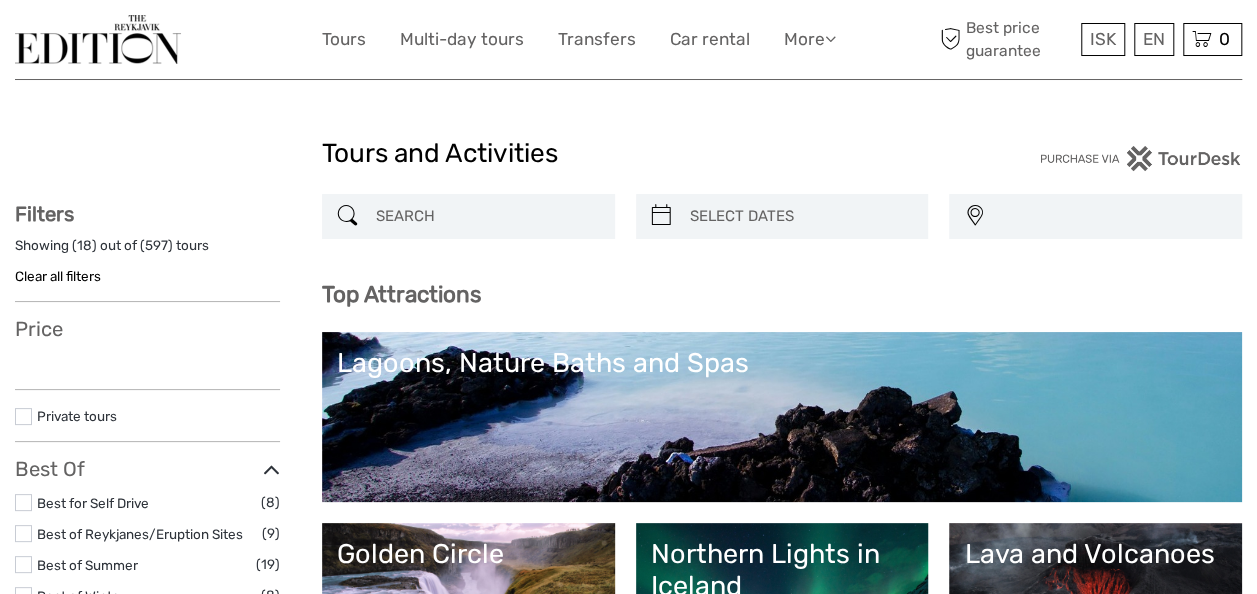 scroll, scrollTop: 0, scrollLeft: 0, axis: both 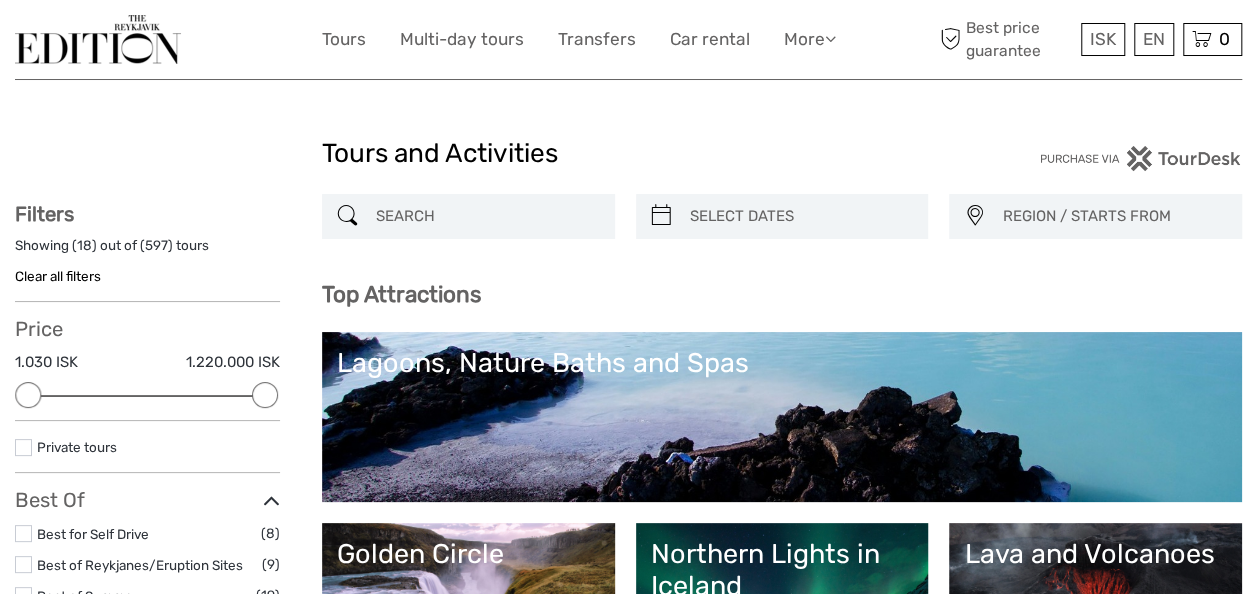 click at bounding box center [486, 216] 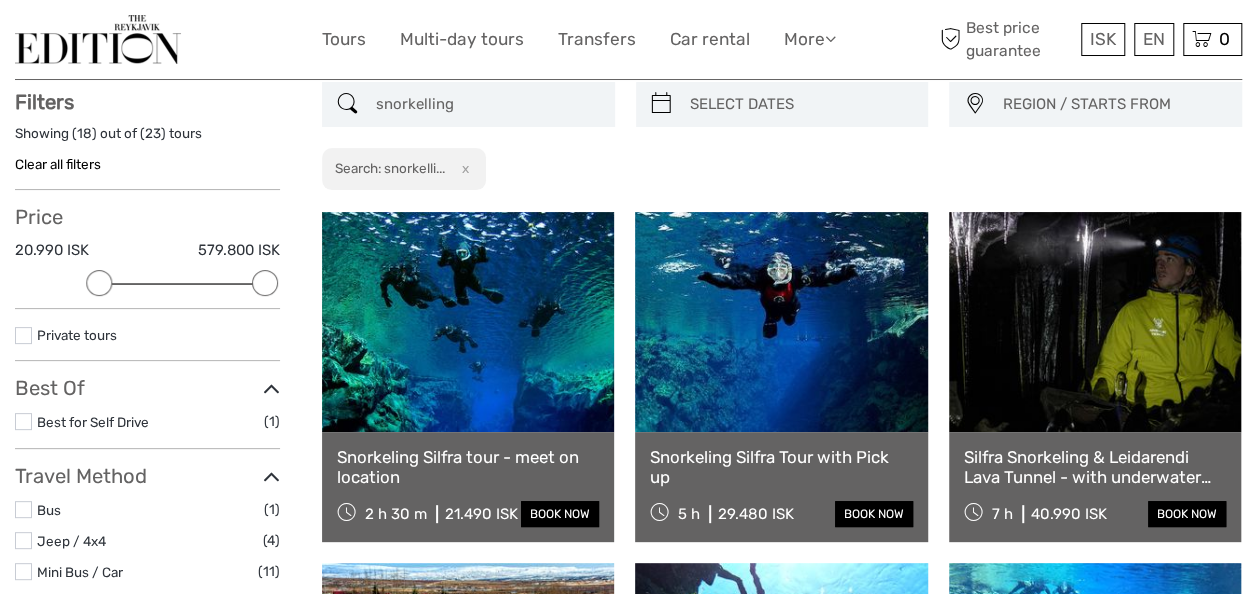 scroll, scrollTop: 113, scrollLeft: 0, axis: vertical 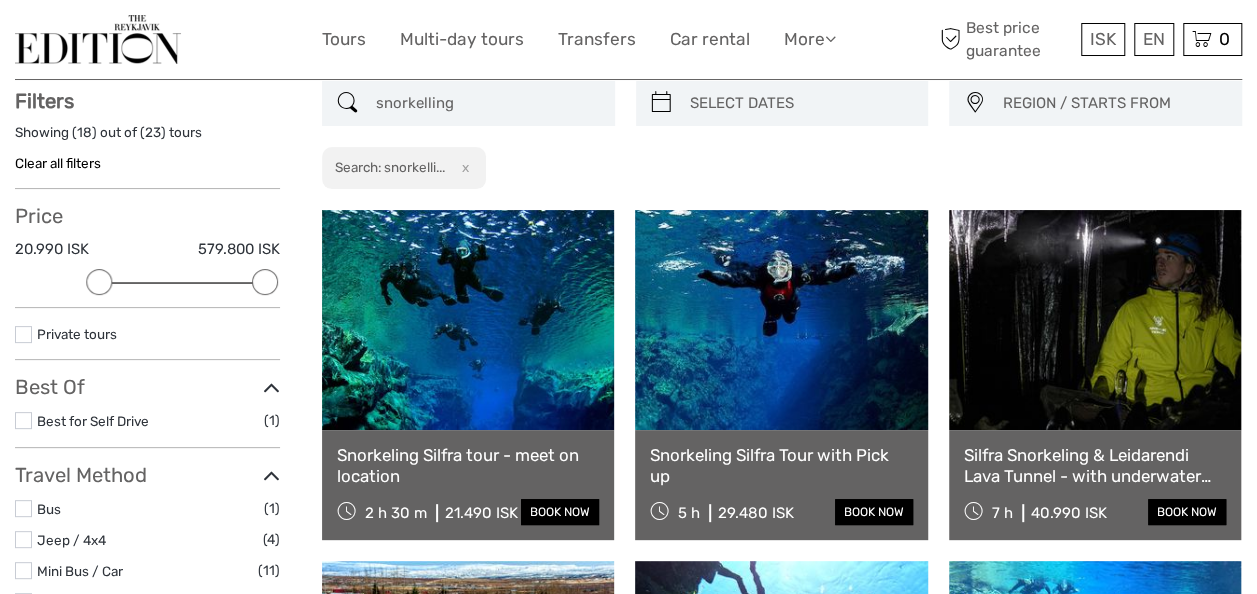 type on "snorkelling" 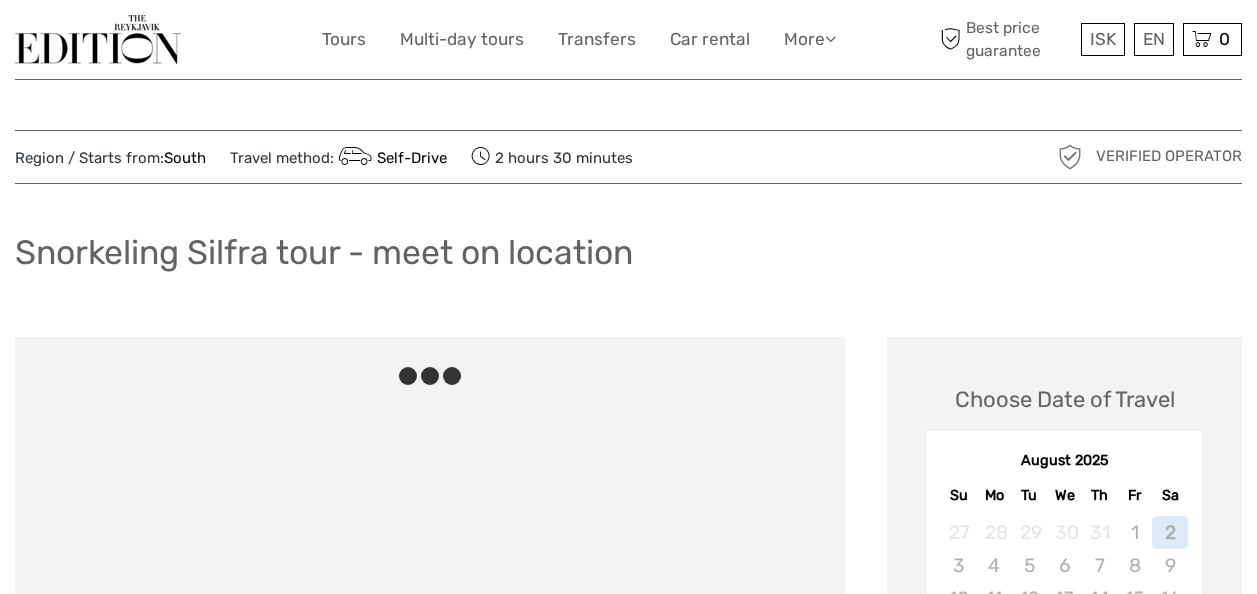 scroll, scrollTop: 0, scrollLeft: 0, axis: both 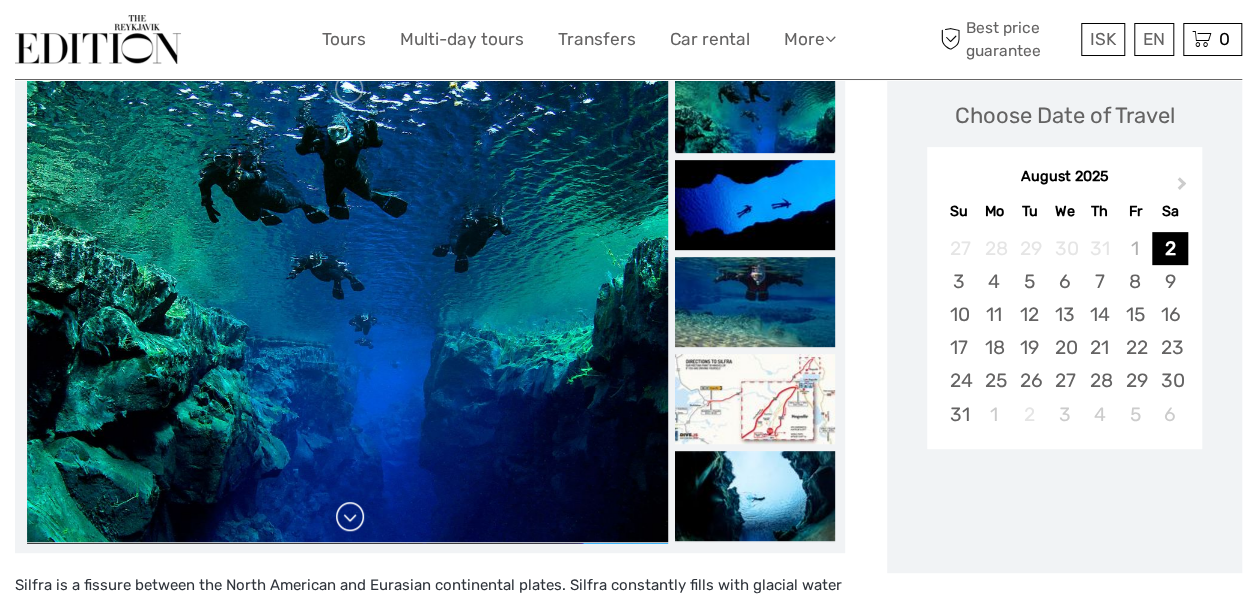 click at bounding box center [350, 517] 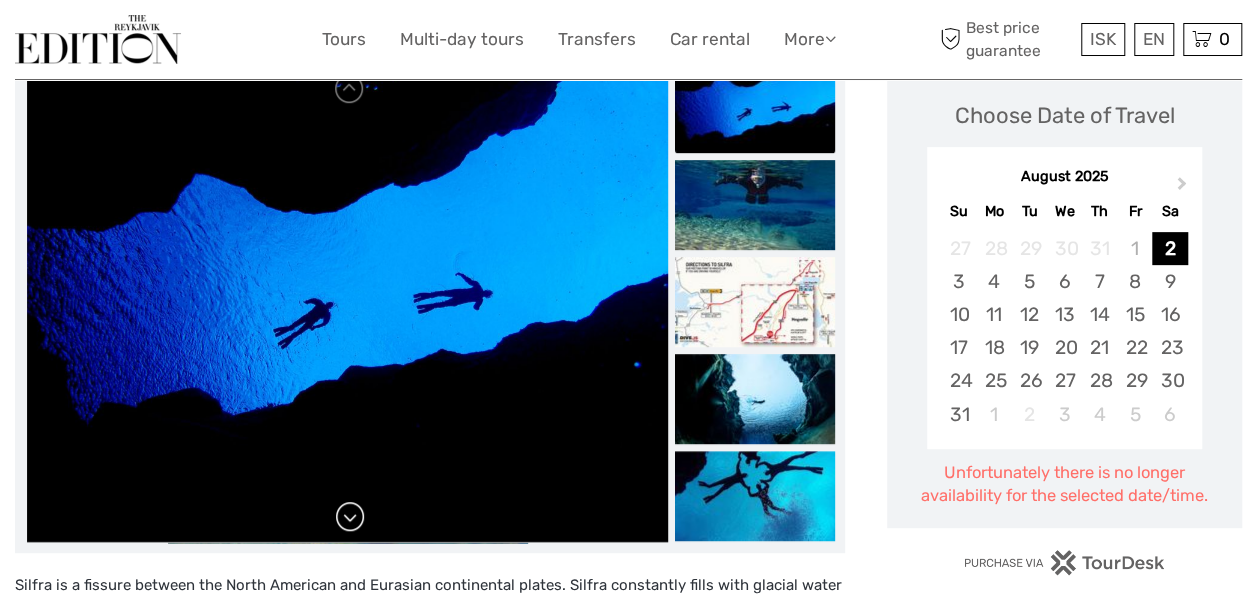 click at bounding box center (350, 517) 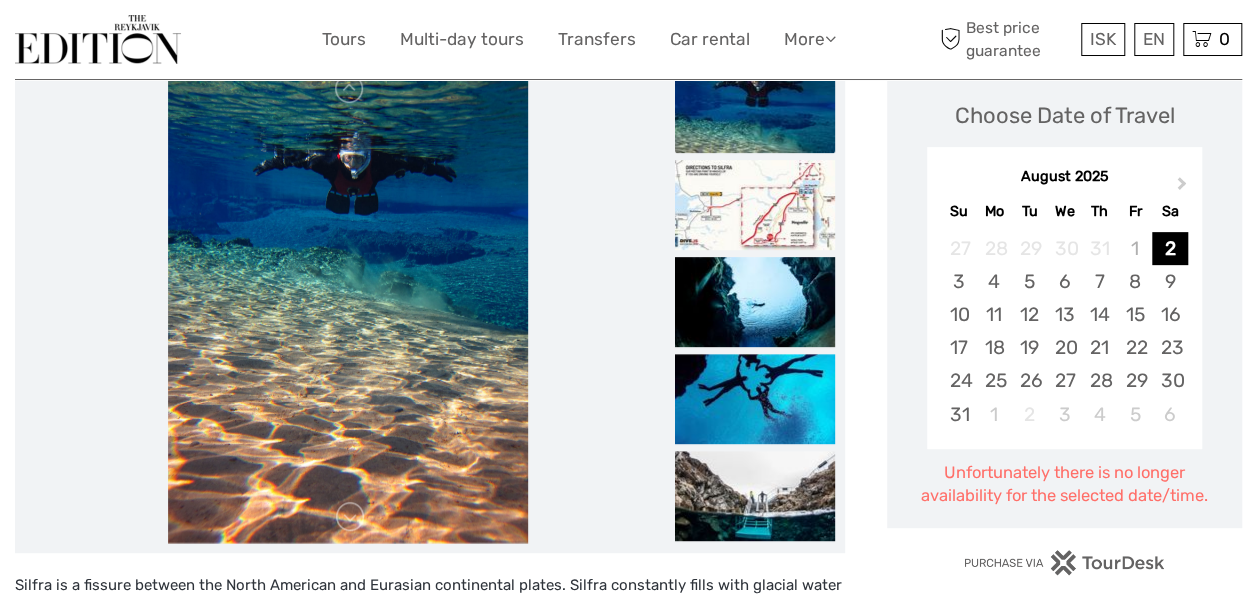 click on "ISK
ISK
€
$
£
EN
English
Español
Deutsch
Tours
Multi-day tours
Transfers
Car rental
More
Food & drink
Travel Articles
Back to Hotel
Food & drink
Travel Articles
Back to Hotel
Best price guarantee
Best price guarantee
ISK
ISK
€
$
£
EN
English
Español
Deutsch
0" at bounding box center [628, 39] 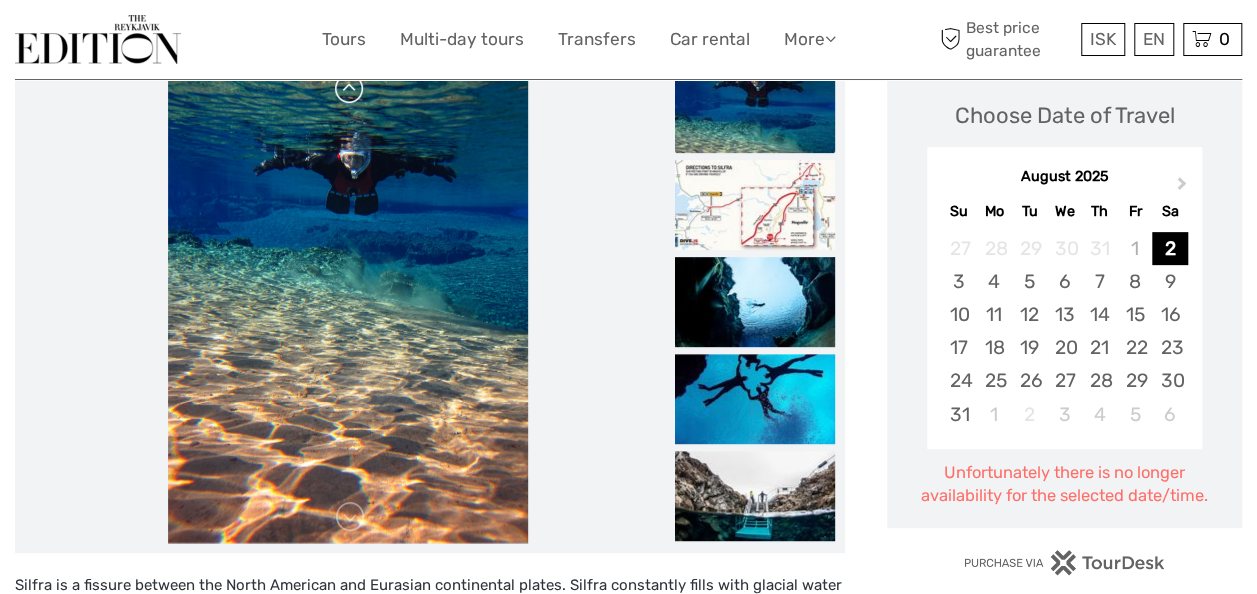 click at bounding box center [350, 89] 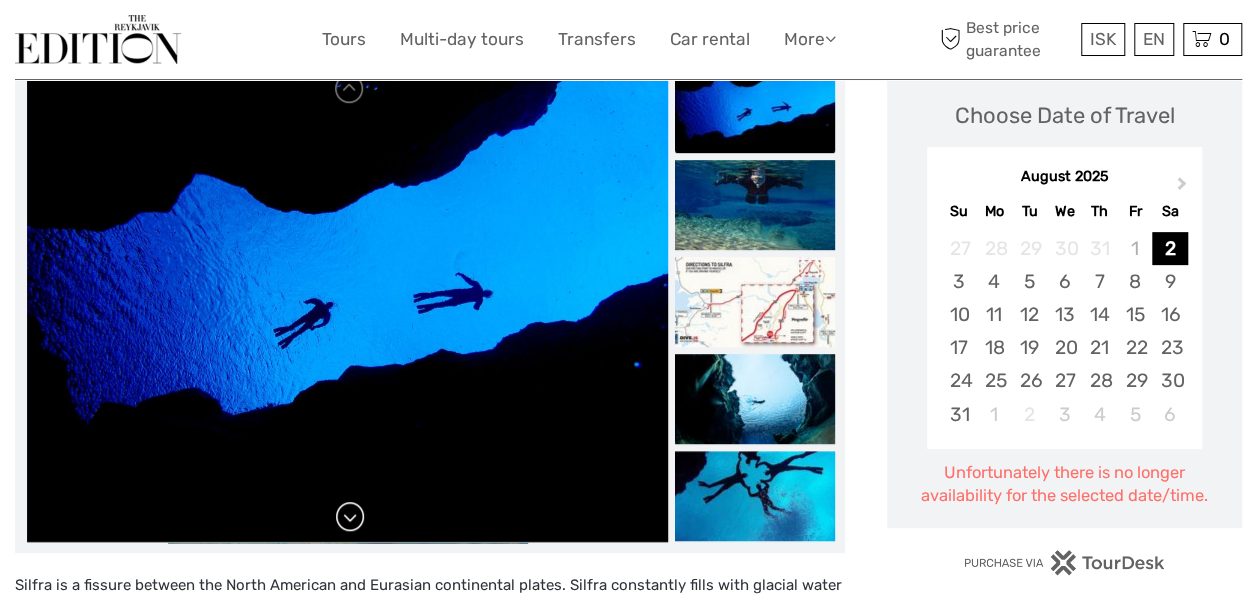 click at bounding box center [350, 517] 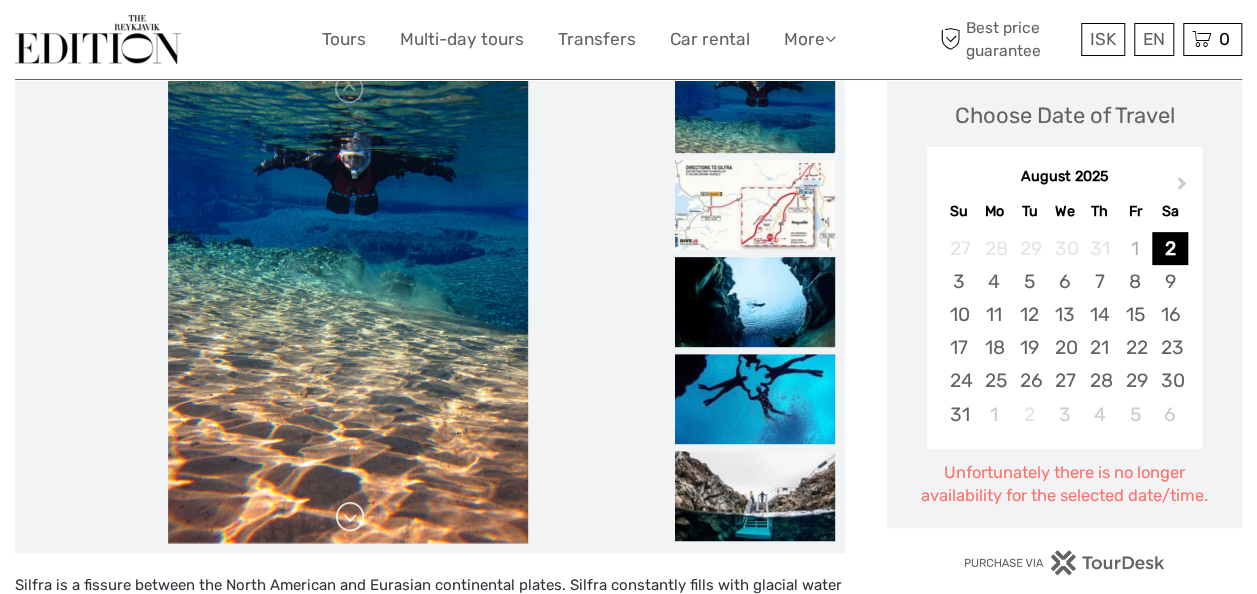 click at bounding box center (350, 517) 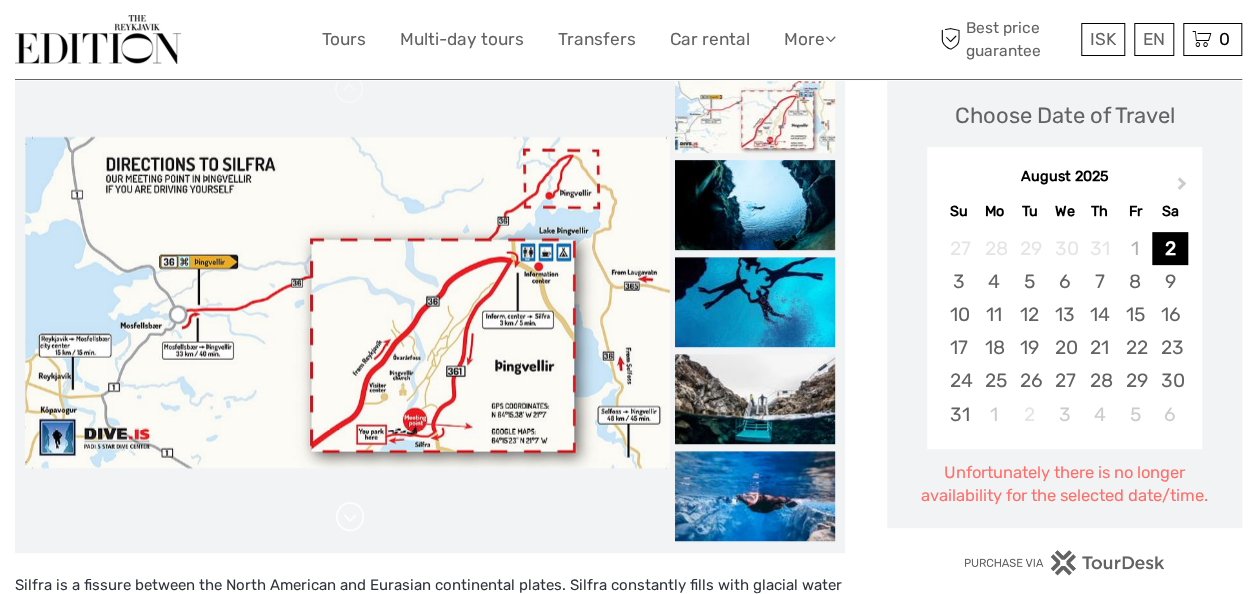 click at bounding box center (350, 517) 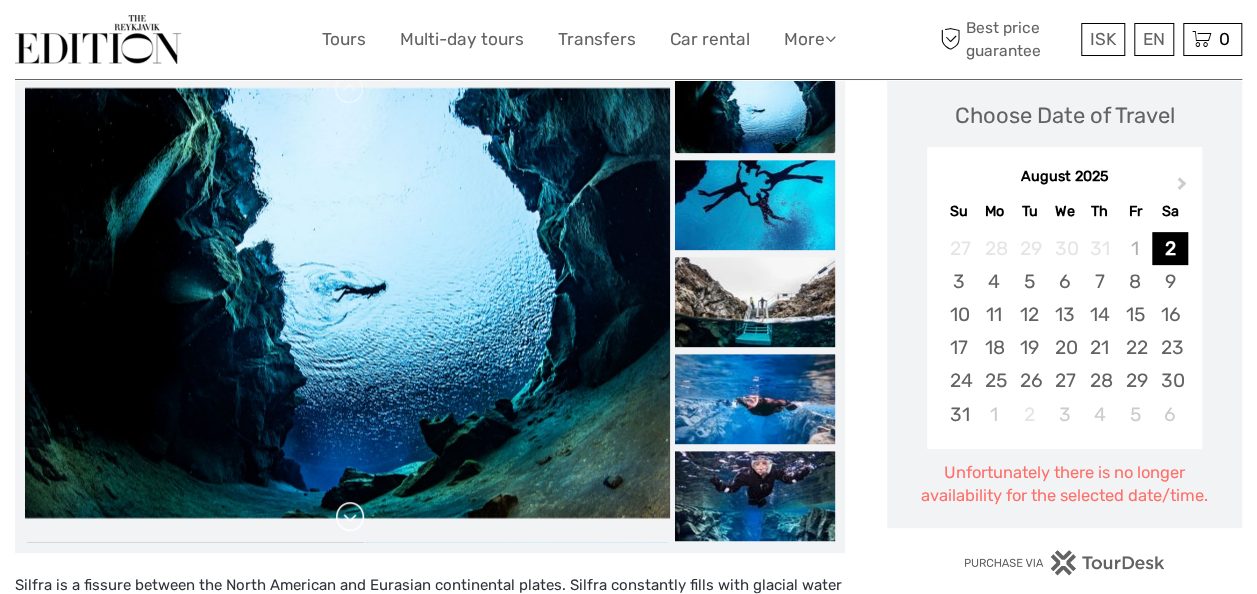 click at bounding box center [350, 517] 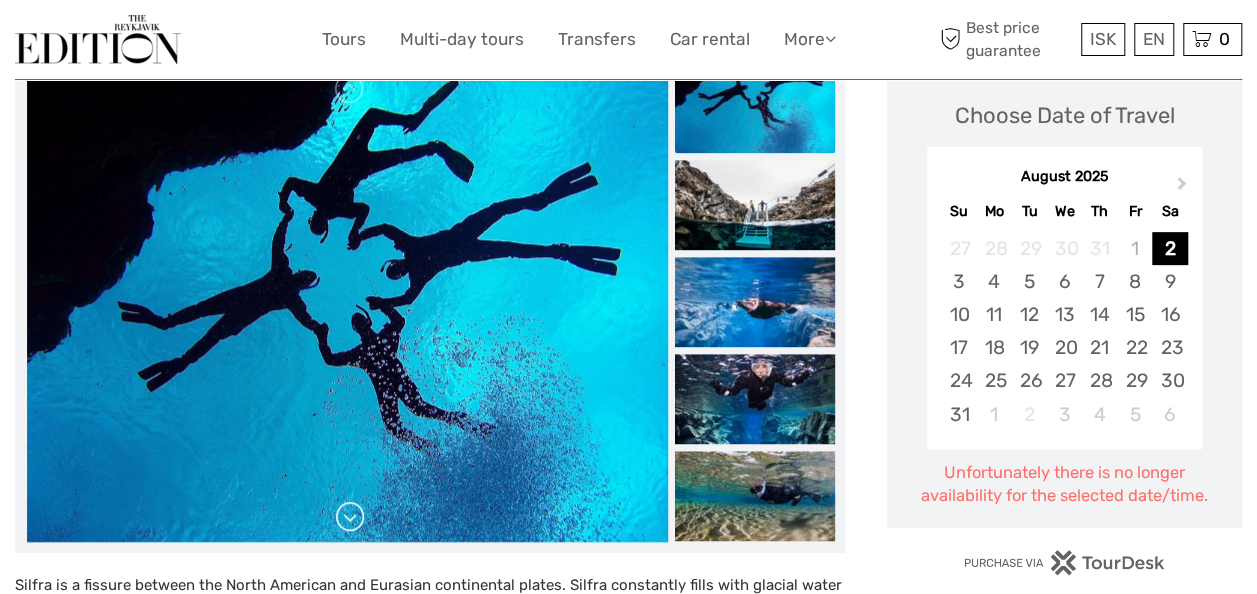 click at bounding box center (350, 517) 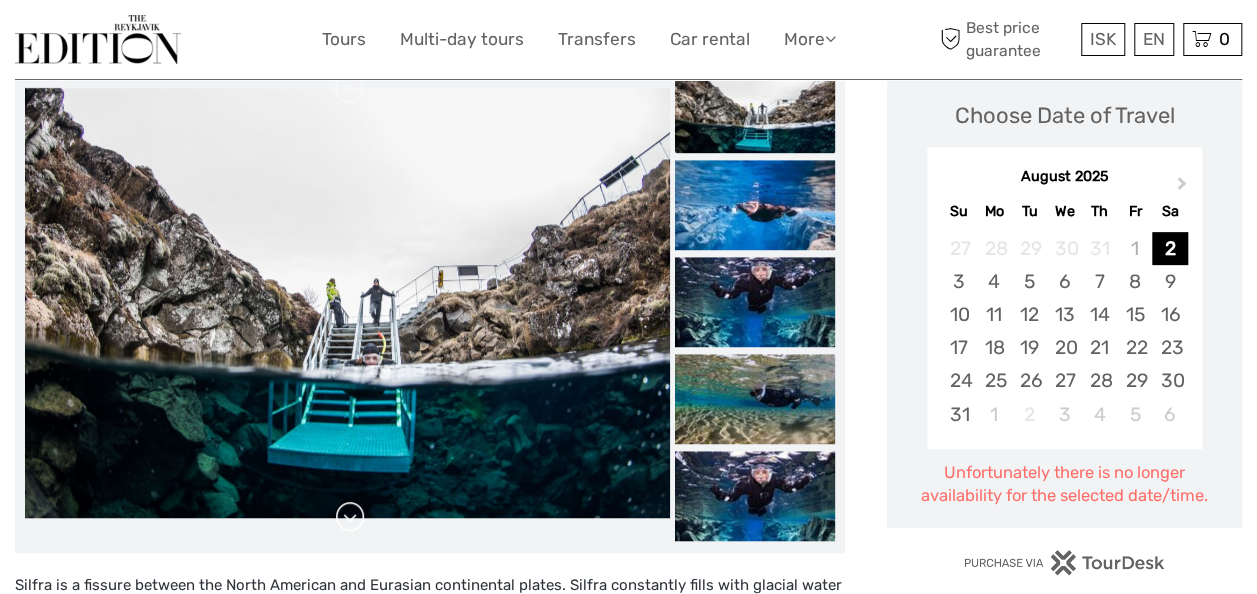 click at bounding box center [350, 517] 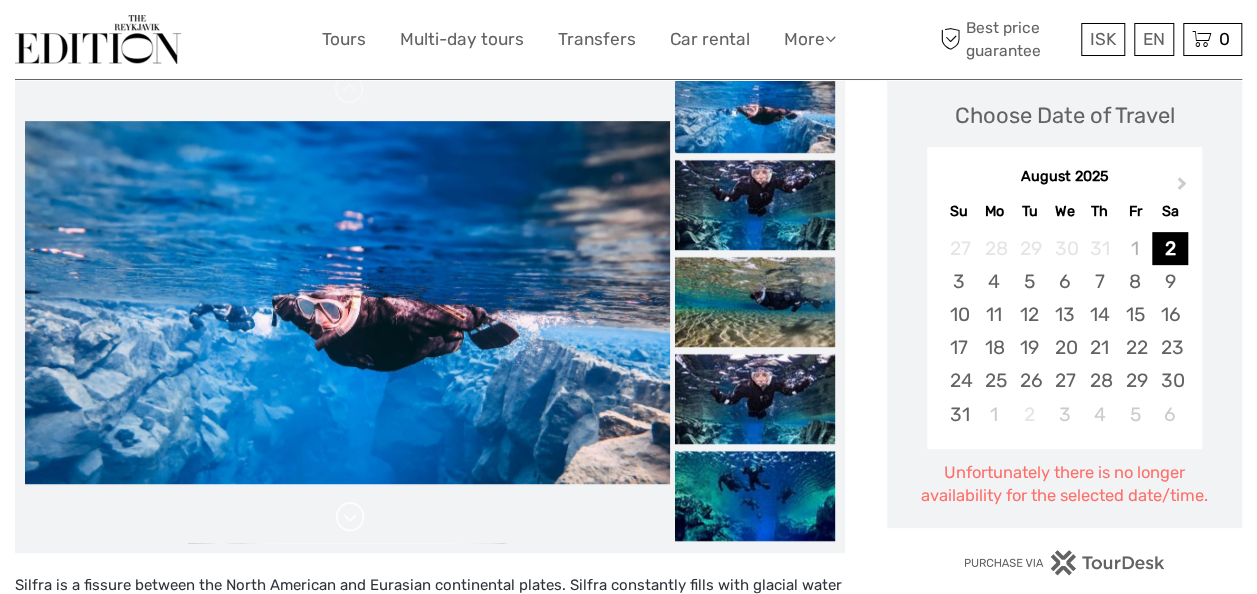 click at bounding box center (350, 517) 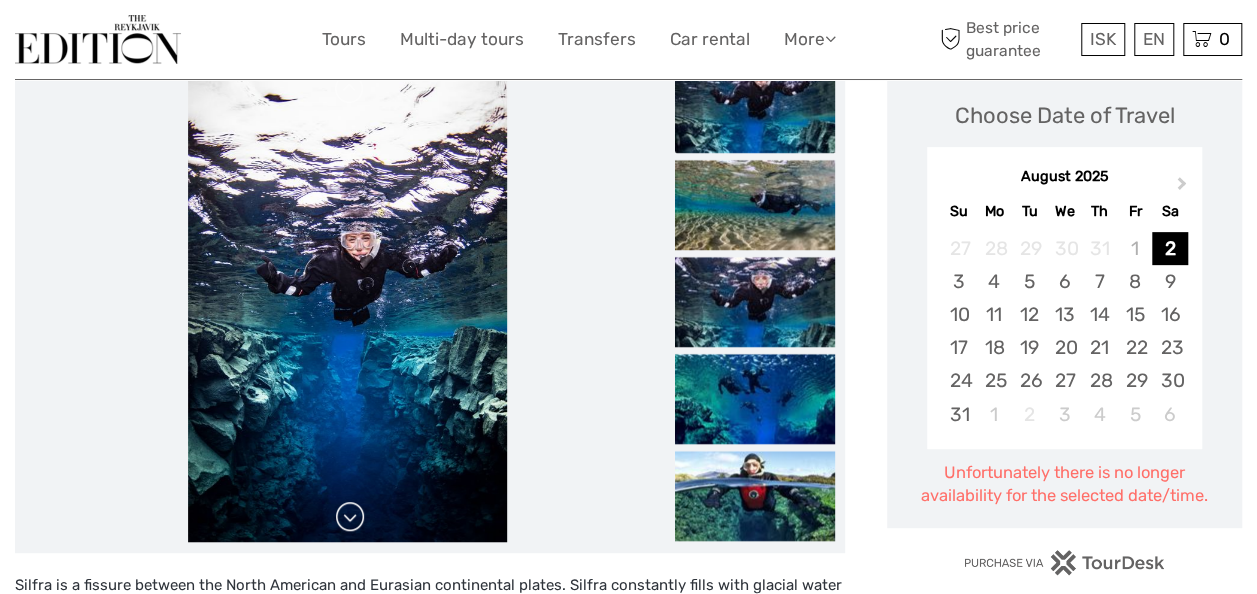 click at bounding box center [350, 517] 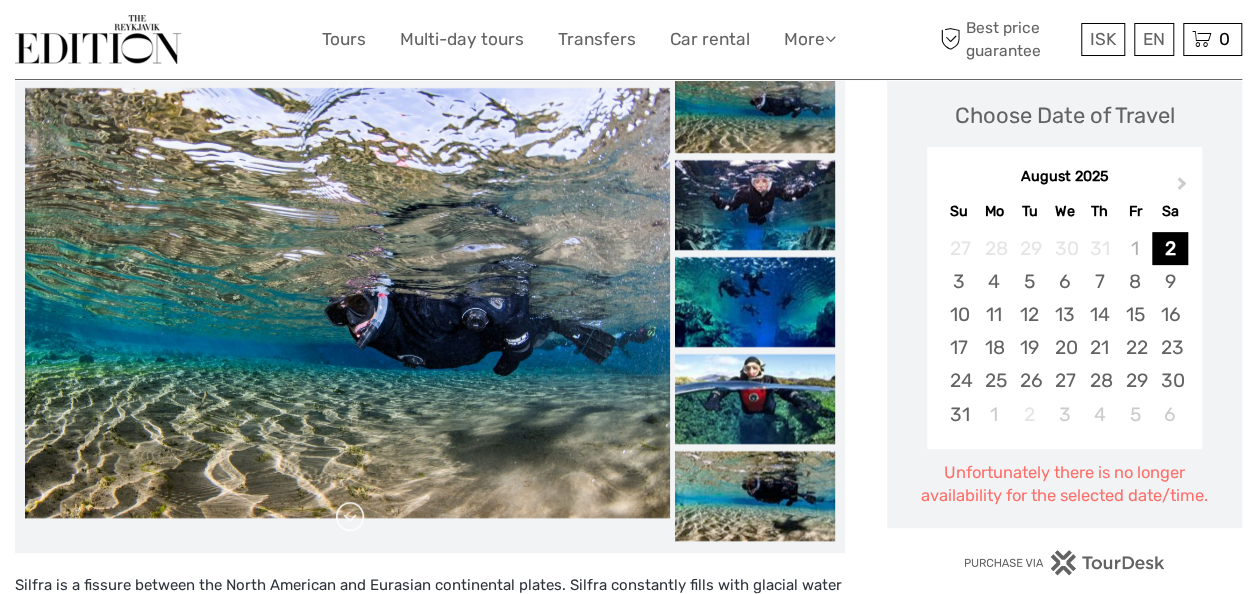 click at bounding box center [350, 517] 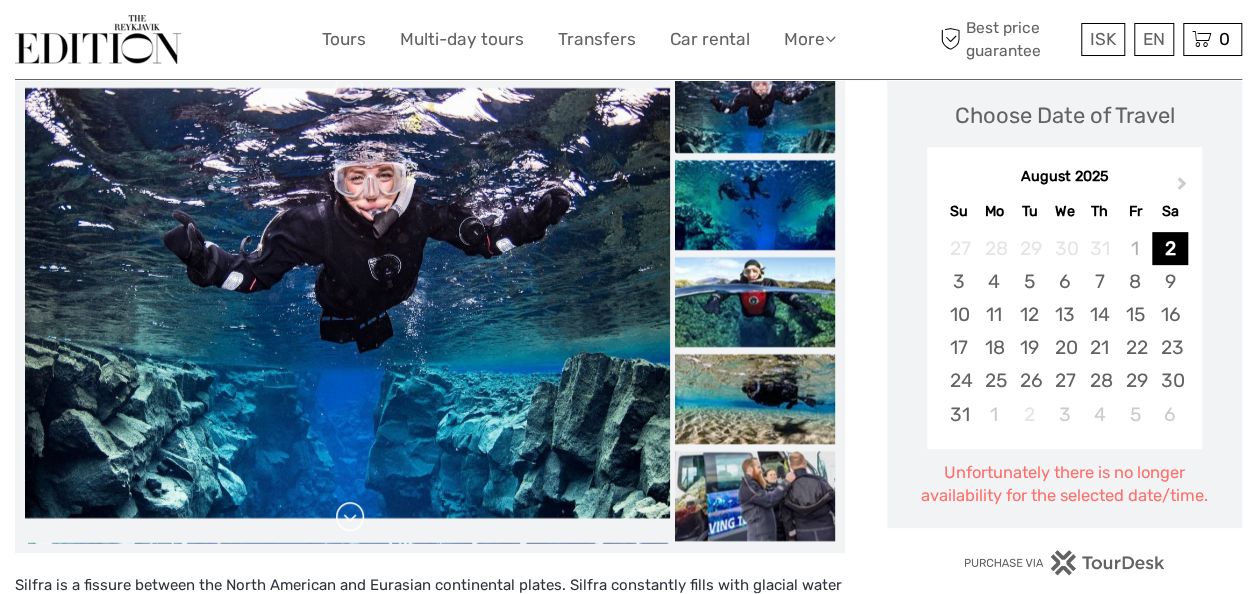 click at bounding box center [350, 517] 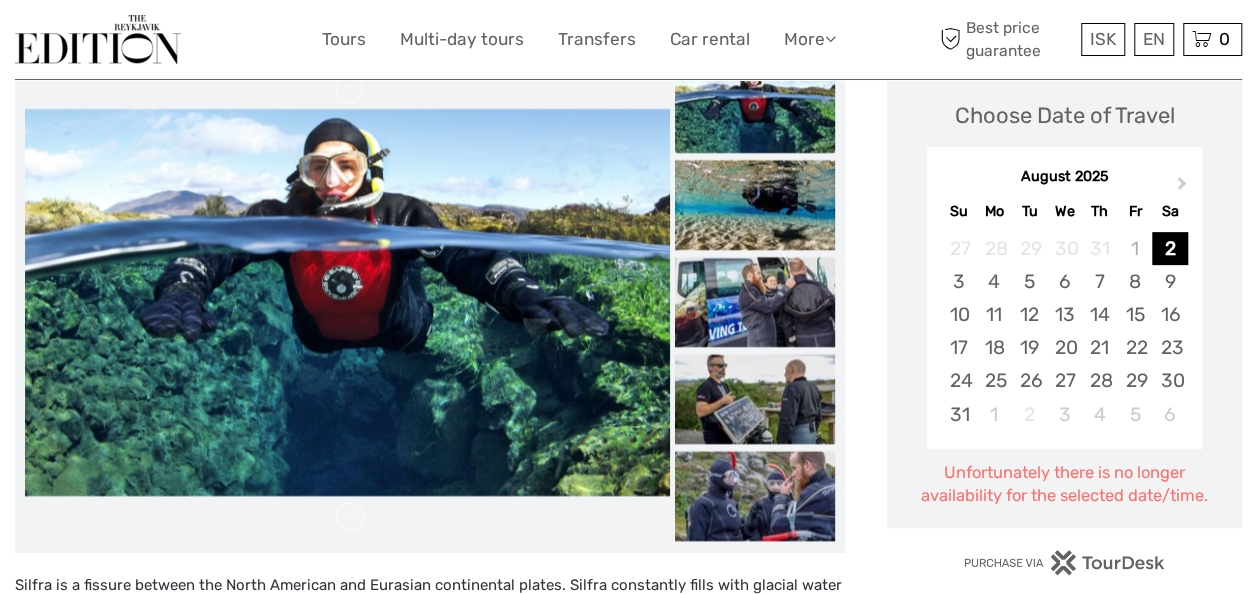 click at bounding box center [168, 39] 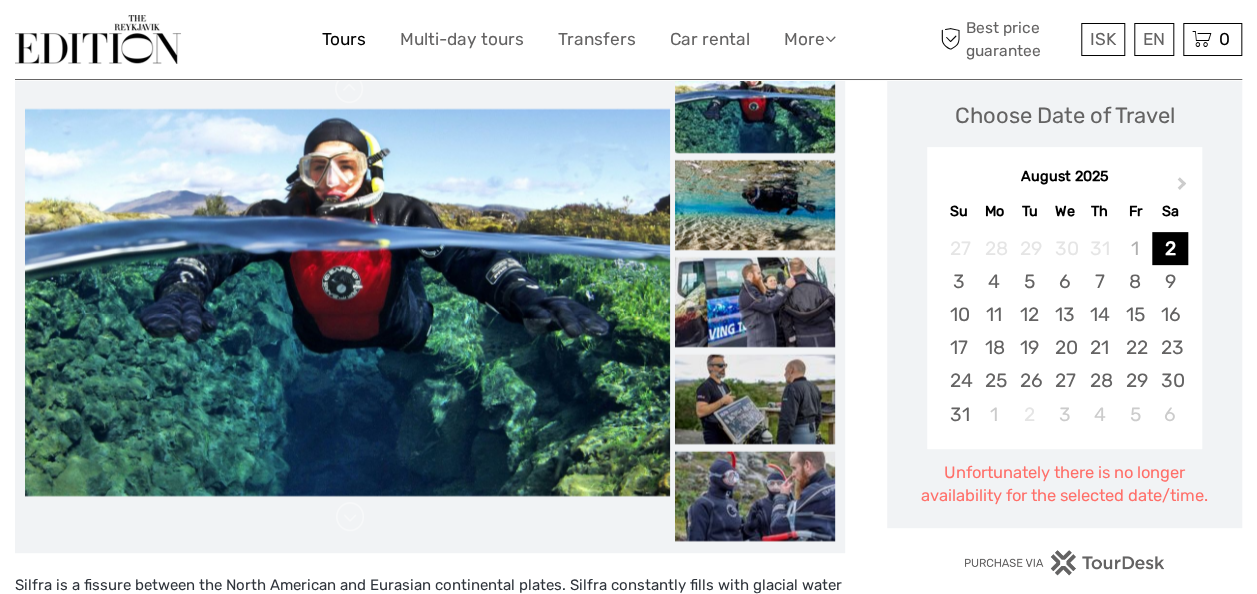 click on "Tours" at bounding box center (344, 39) 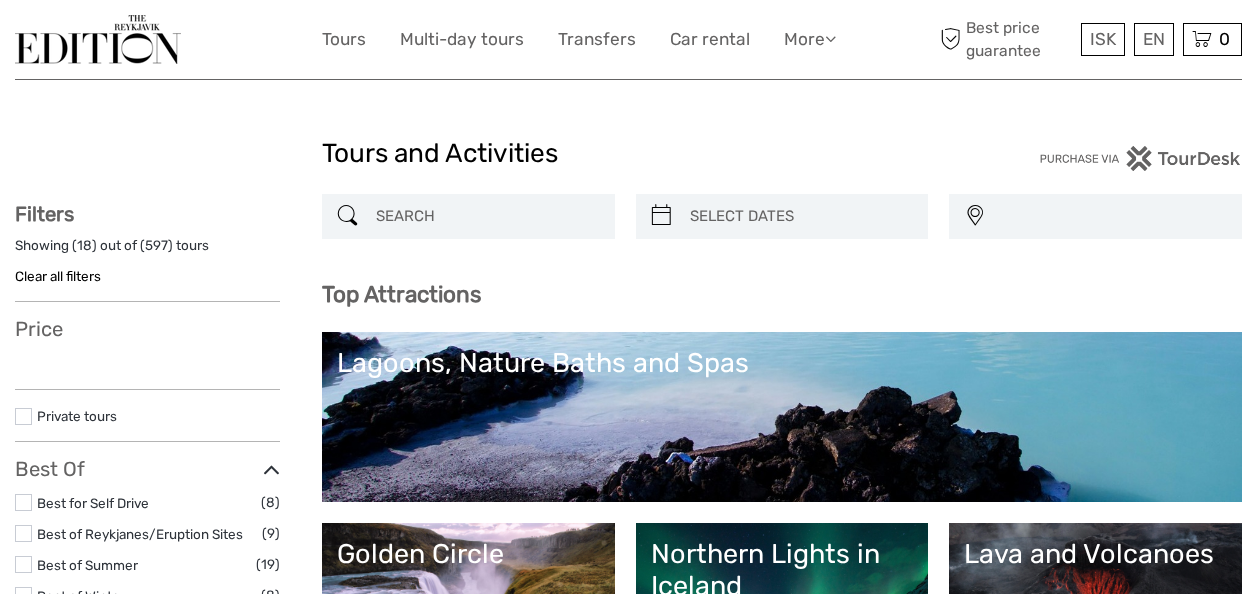 select 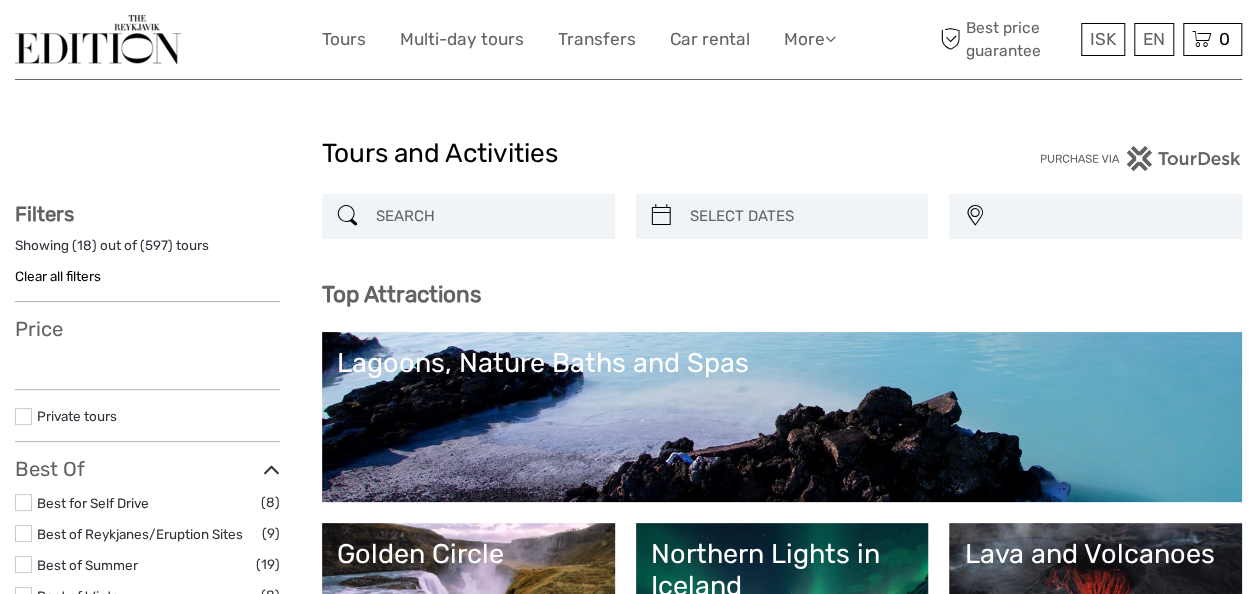 select 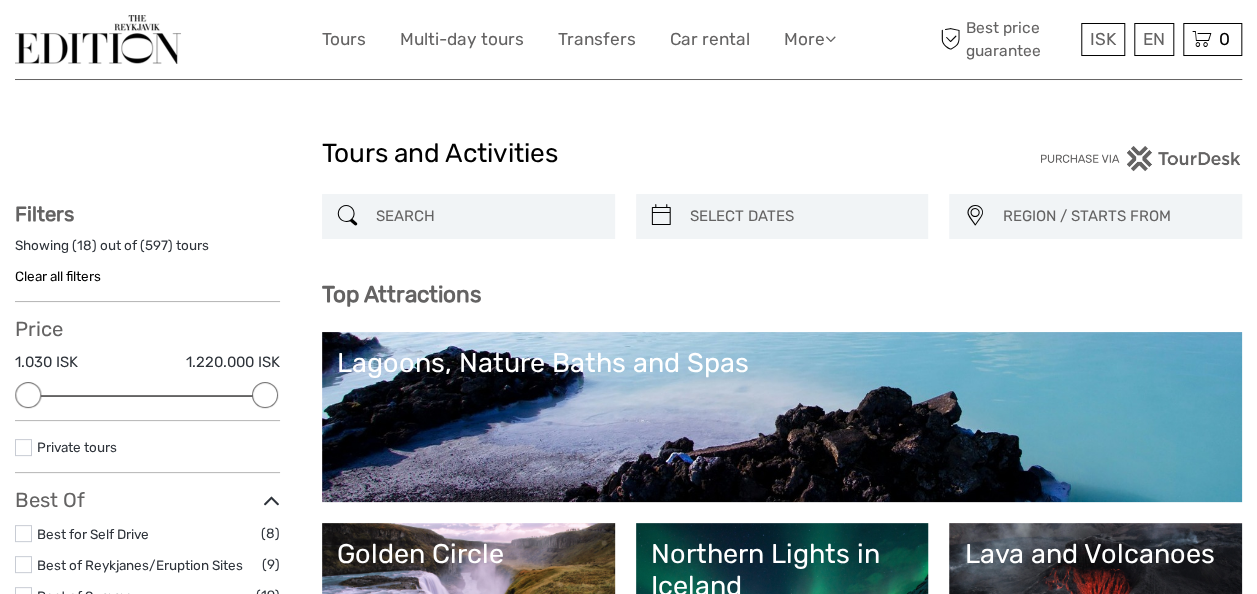 scroll, scrollTop: 0, scrollLeft: 0, axis: both 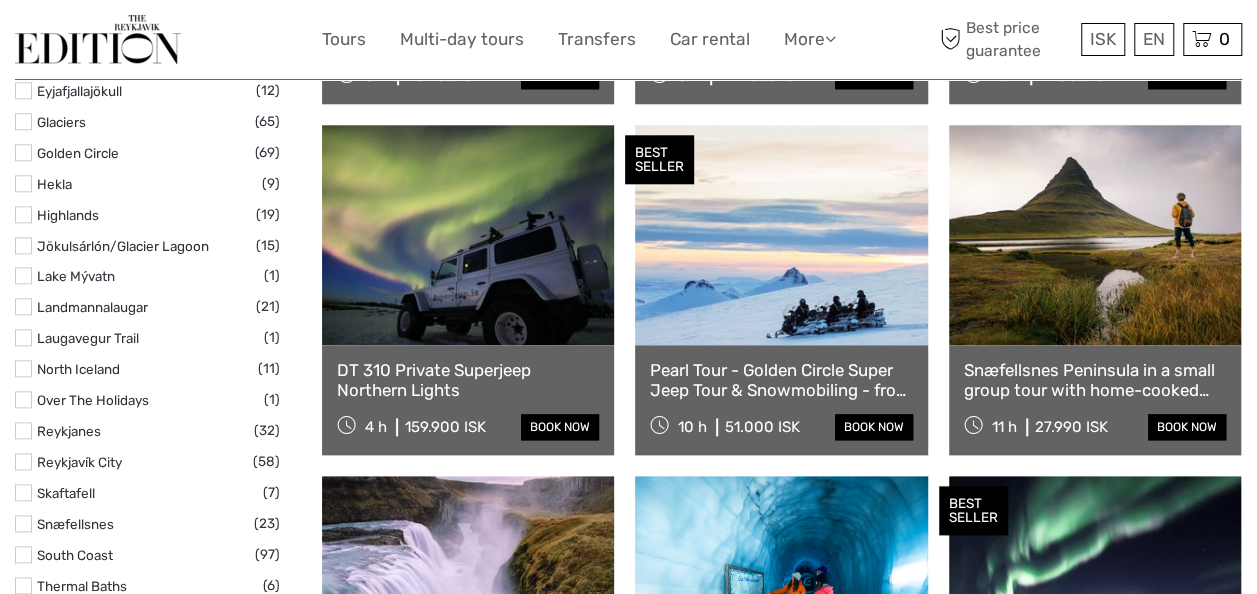 click at bounding box center (781, 235) 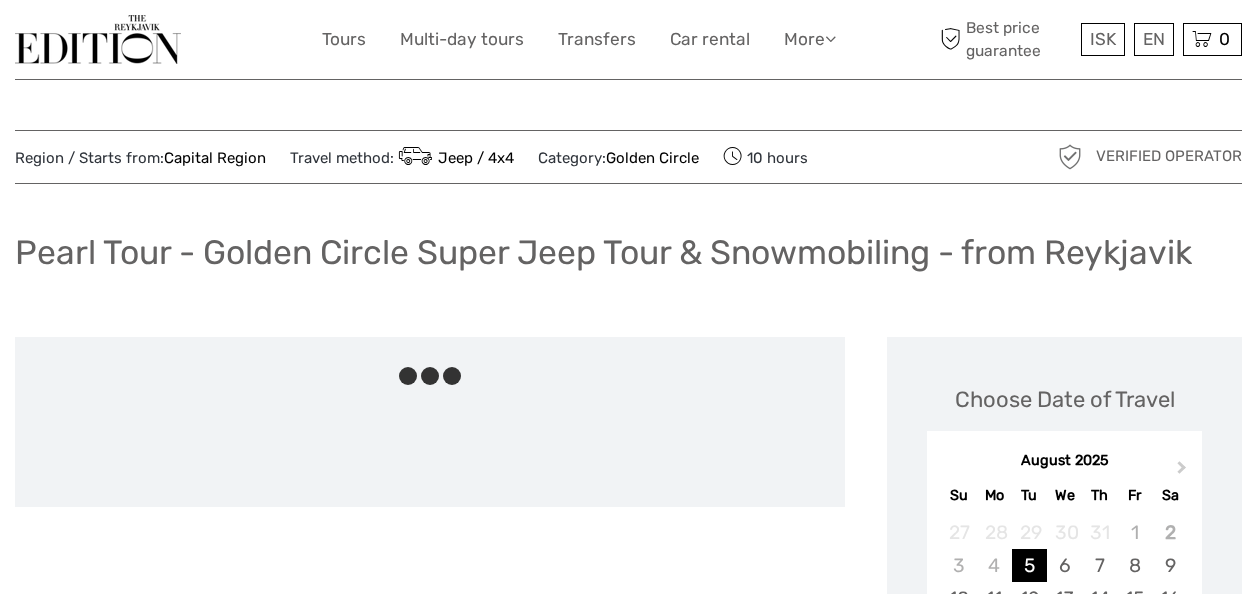 scroll, scrollTop: 0, scrollLeft: 0, axis: both 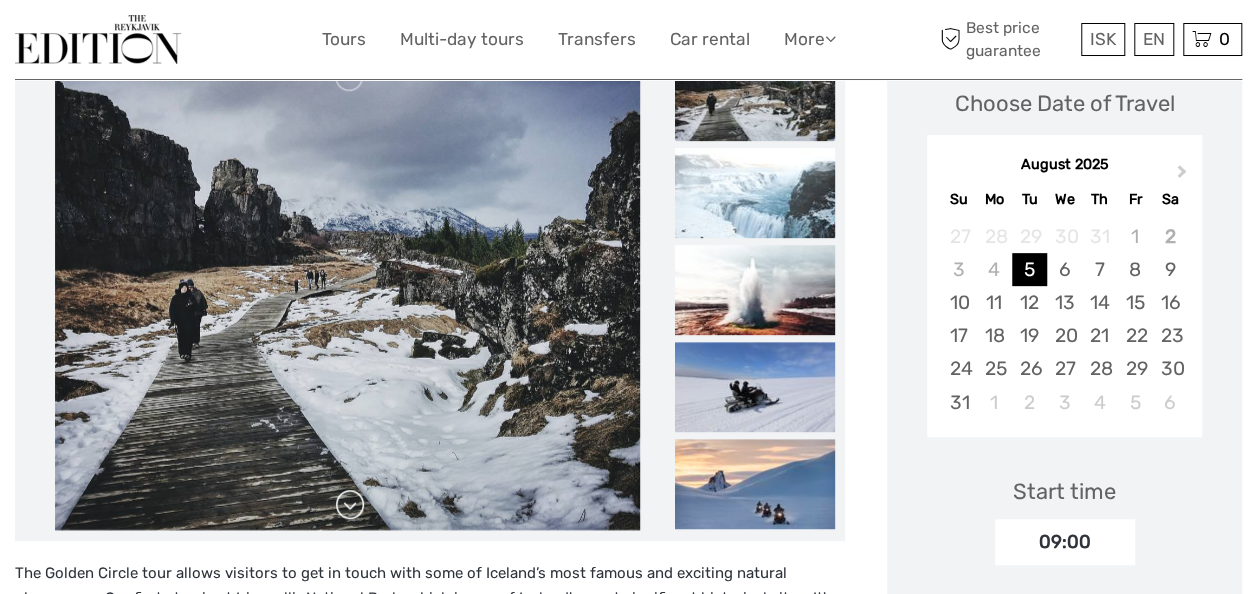 click at bounding box center (350, 505) 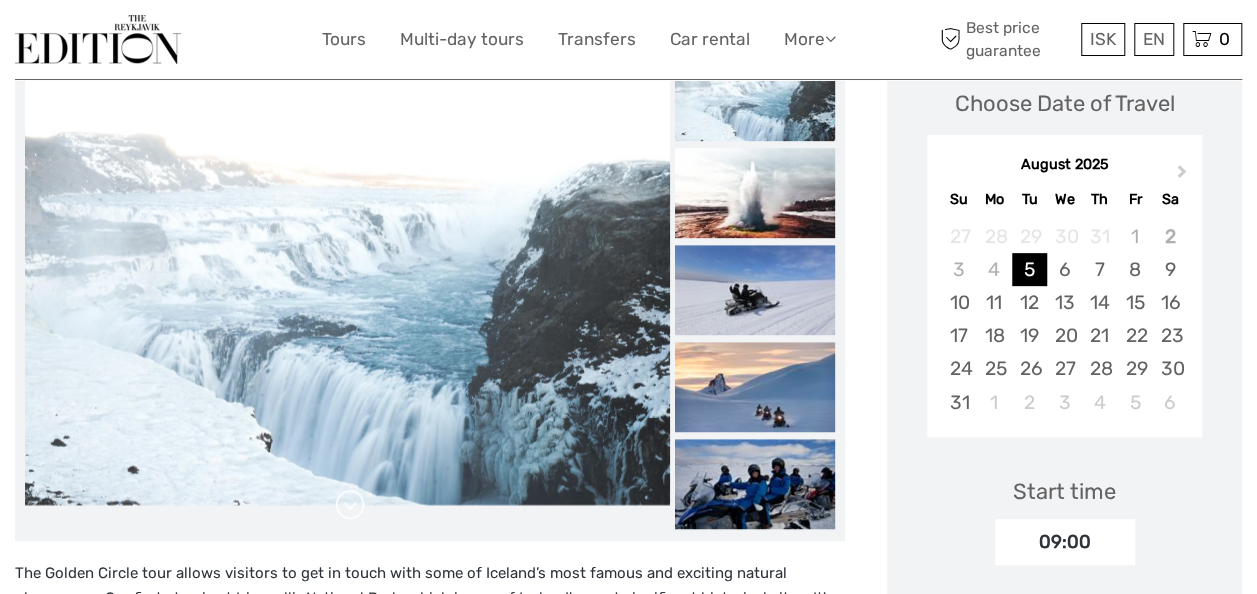 click at bounding box center [350, 505] 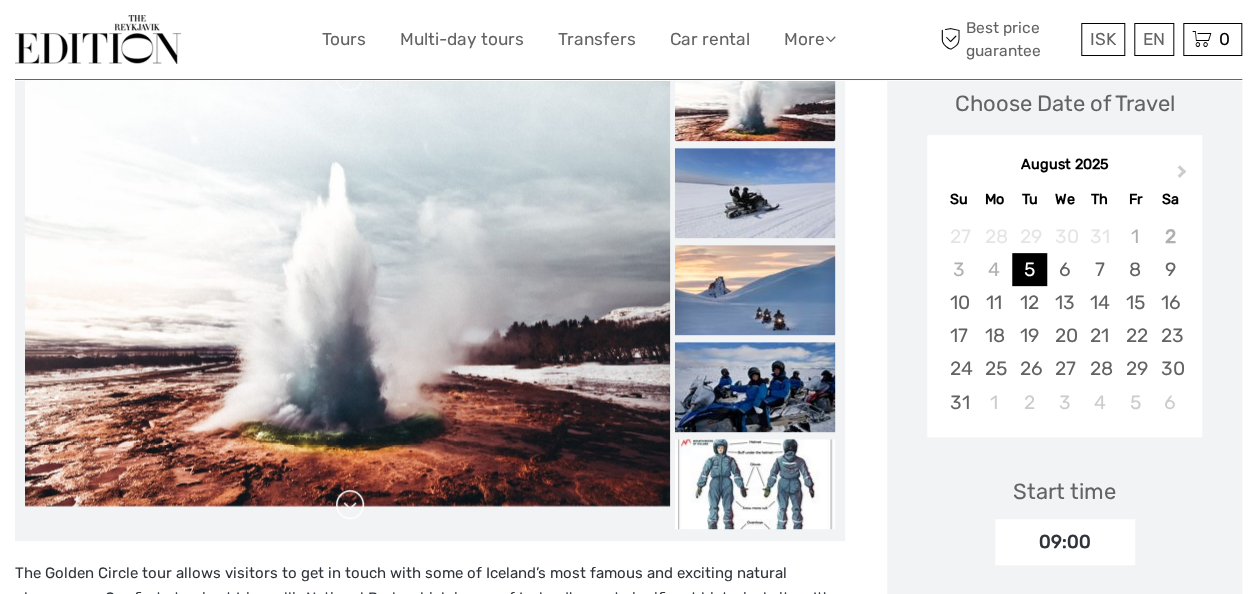 click at bounding box center (350, 505) 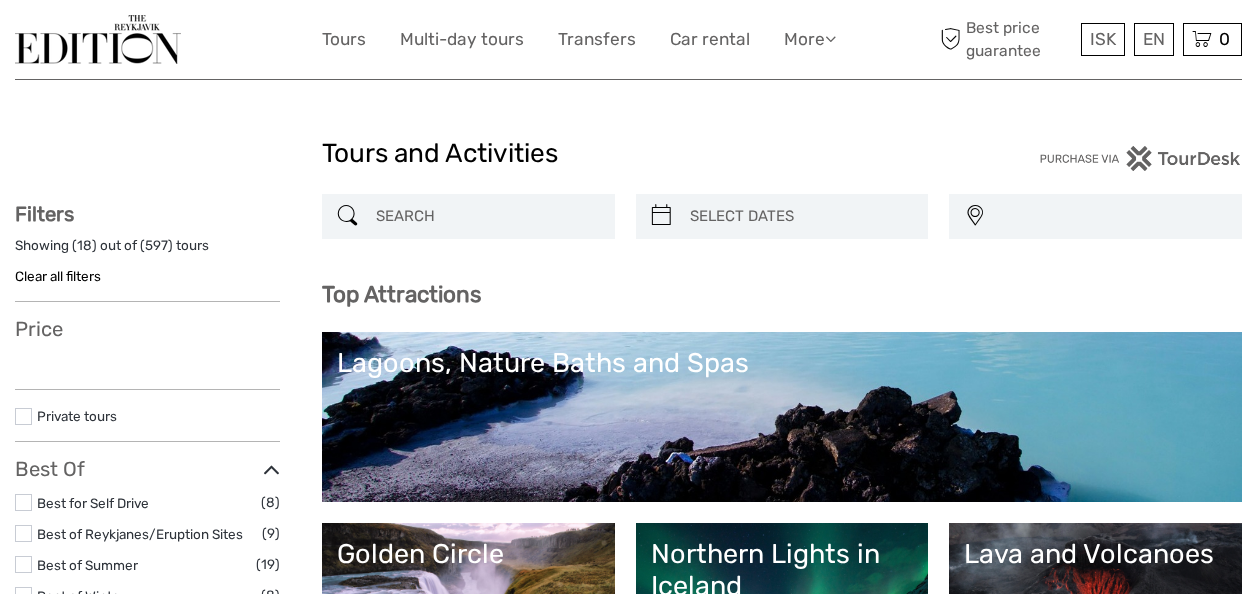 select 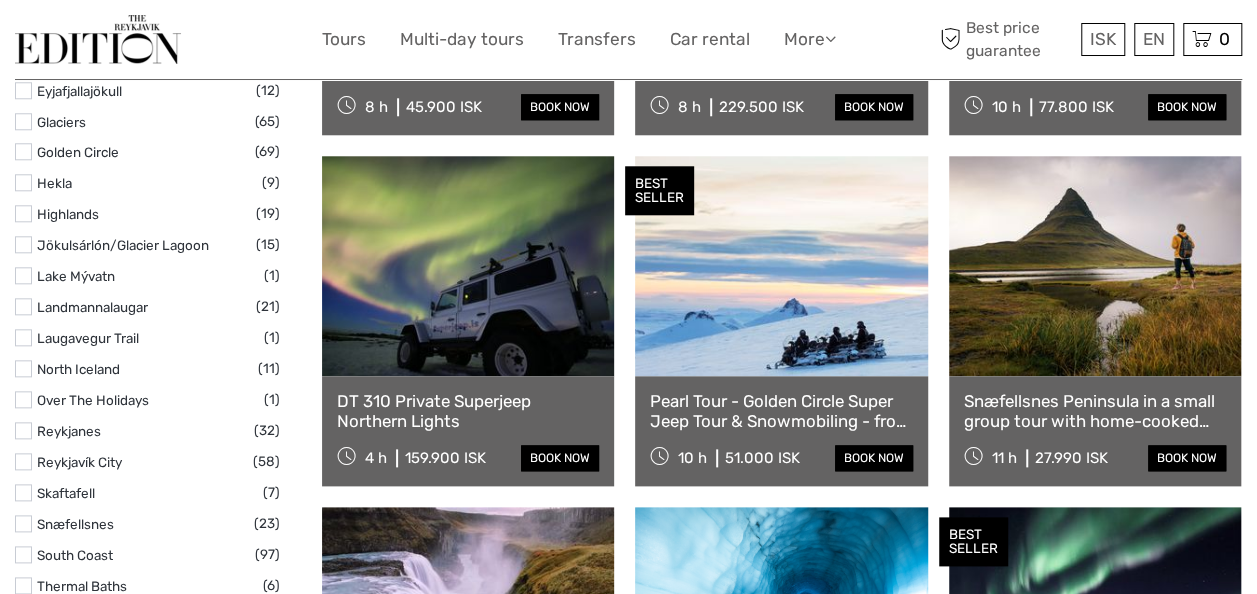 scroll, scrollTop: 991, scrollLeft: 0, axis: vertical 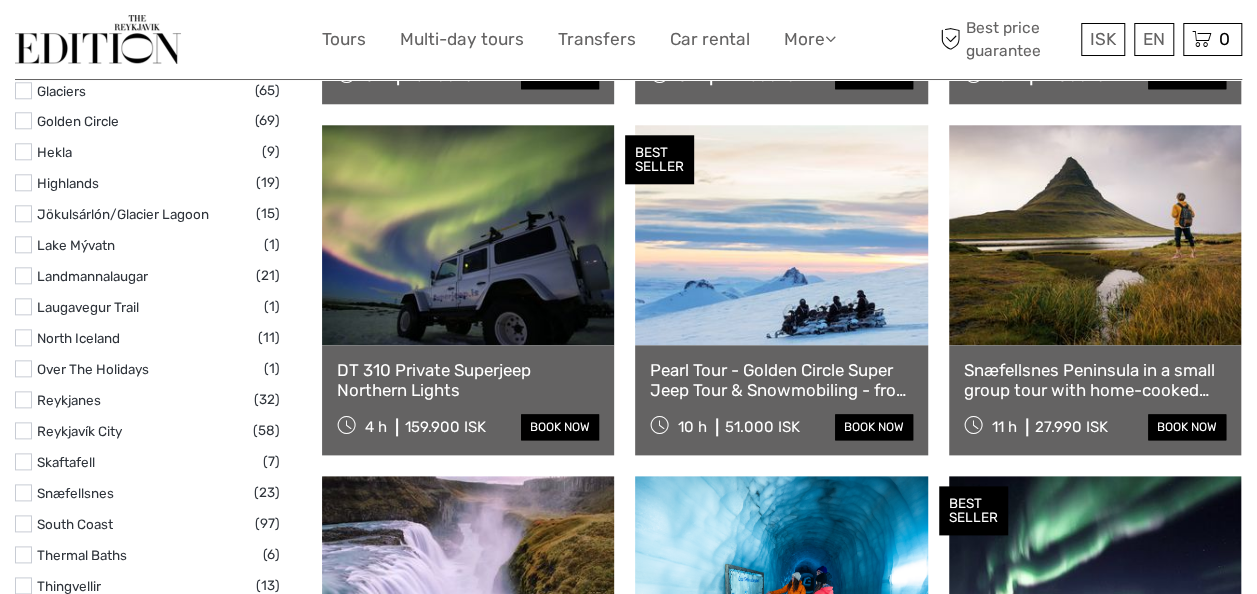 select 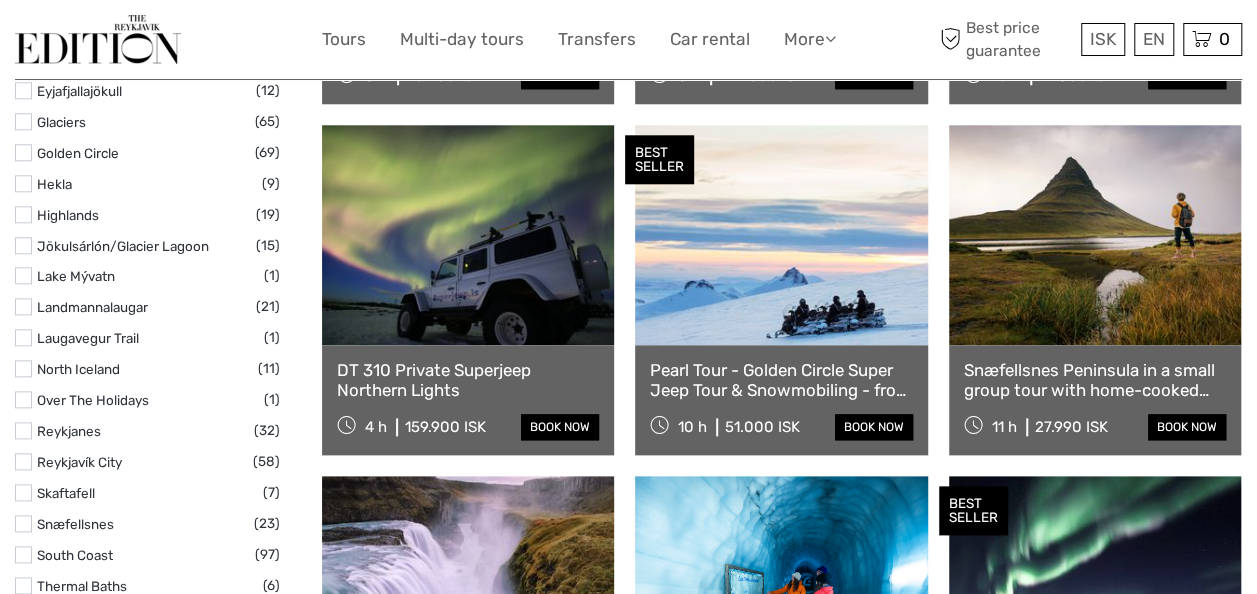 scroll, scrollTop: 0, scrollLeft: 0, axis: both 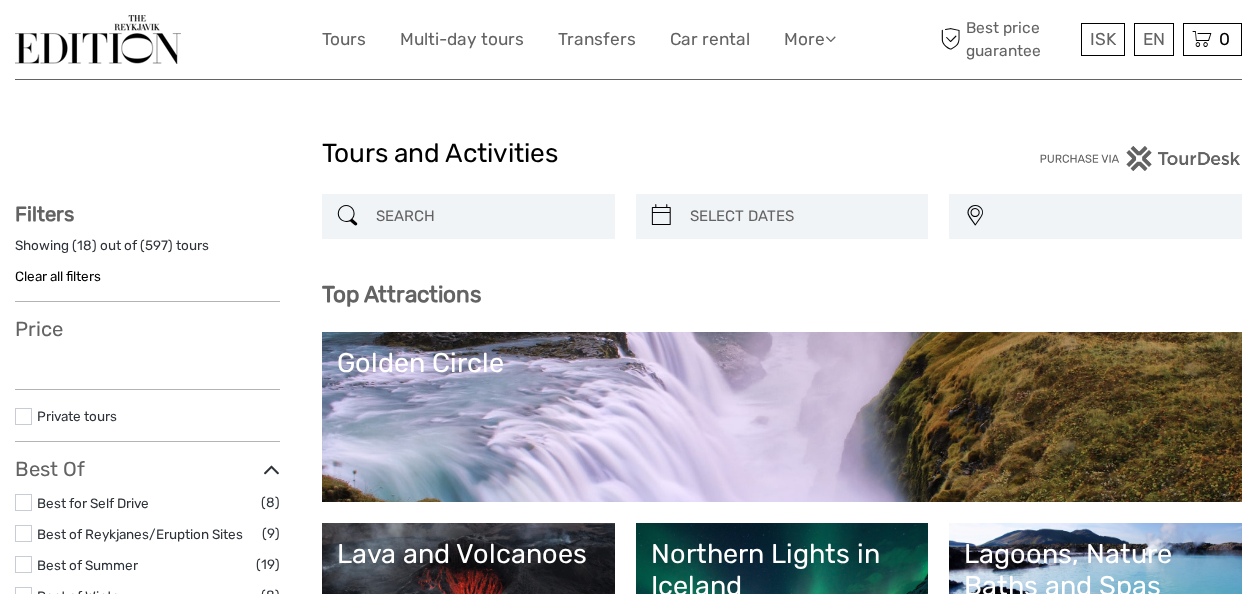 select 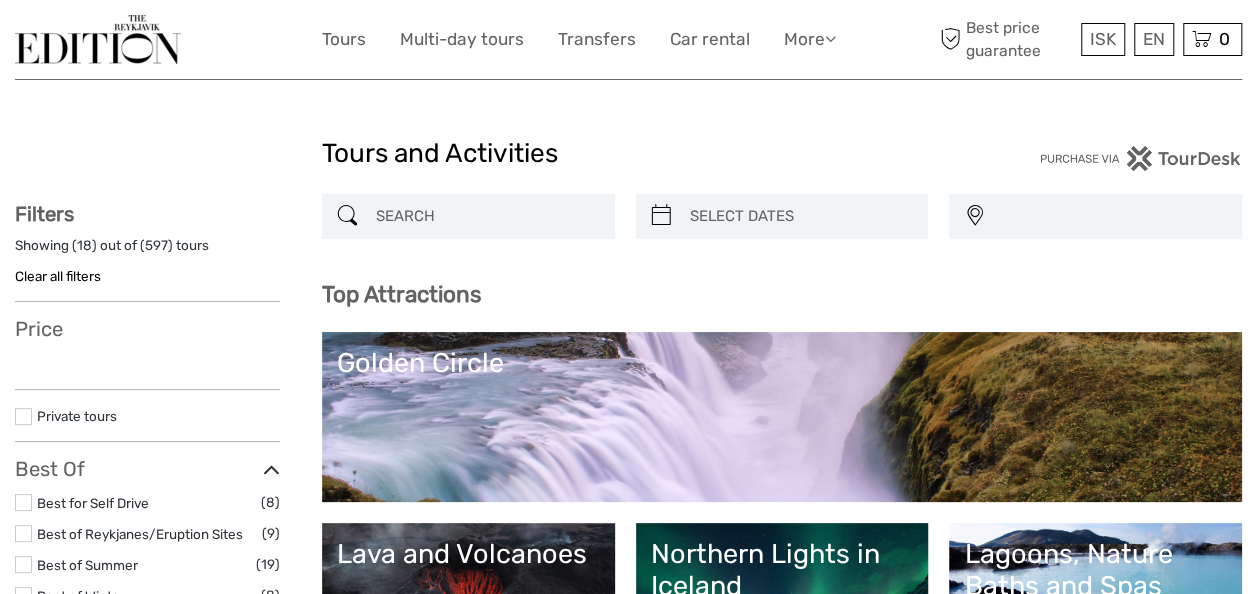 click at bounding box center [486, 216] 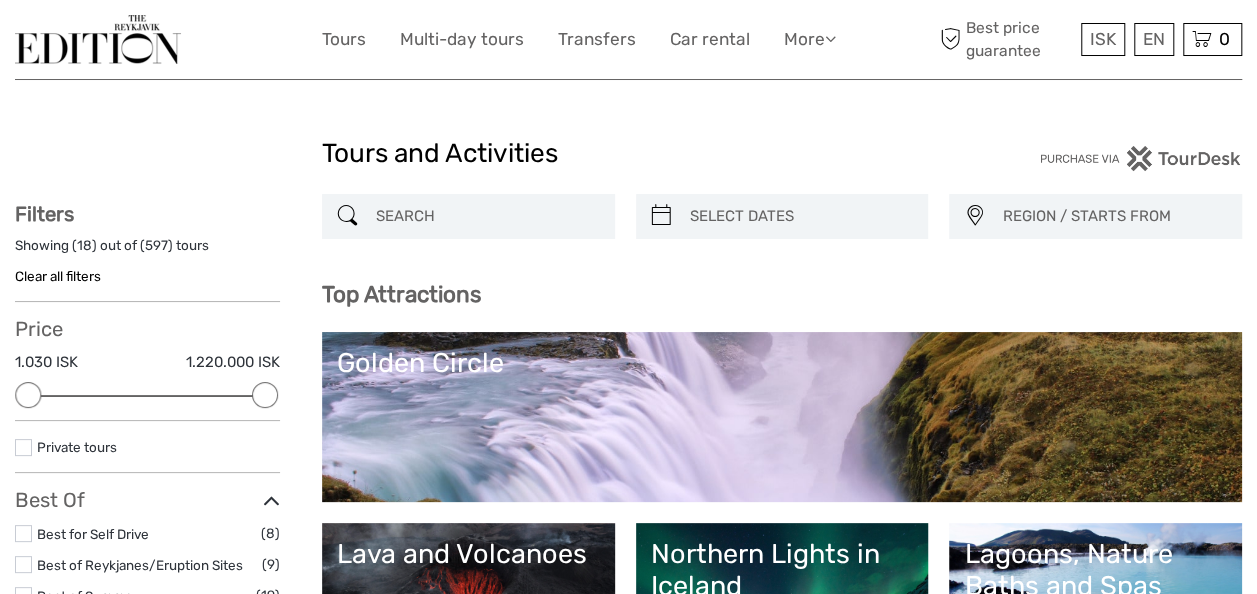 scroll, scrollTop: 0, scrollLeft: 0, axis: both 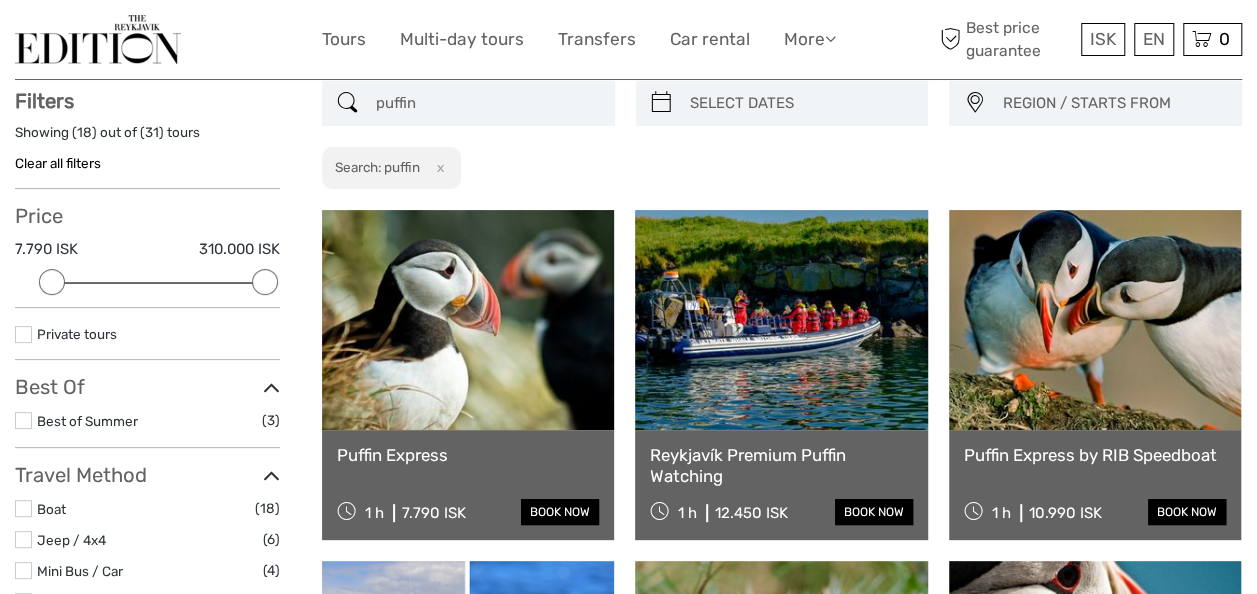 type on "puffin" 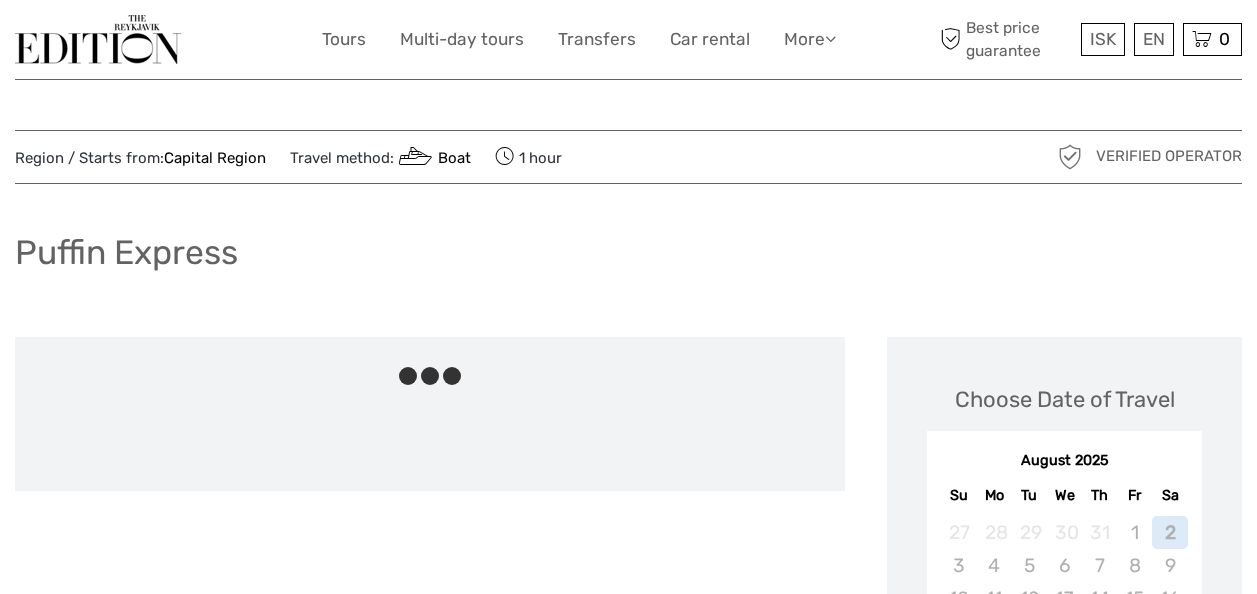scroll, scrollTop: 0, scrollLeft: 0, axis: both 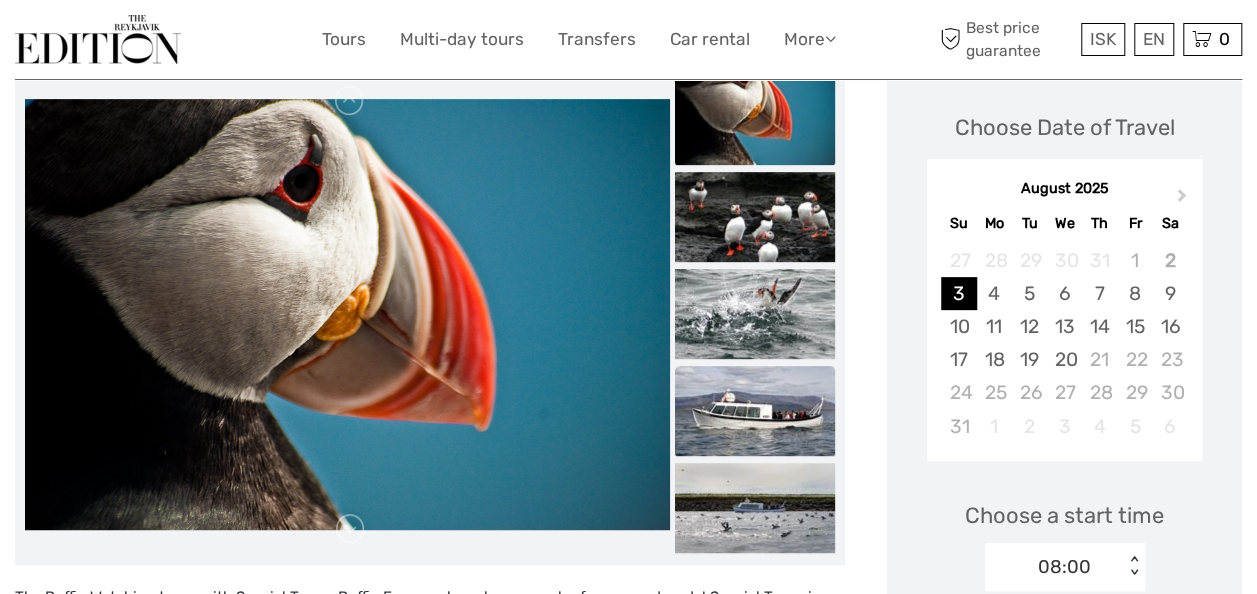 click at bounding box center (755, 411) 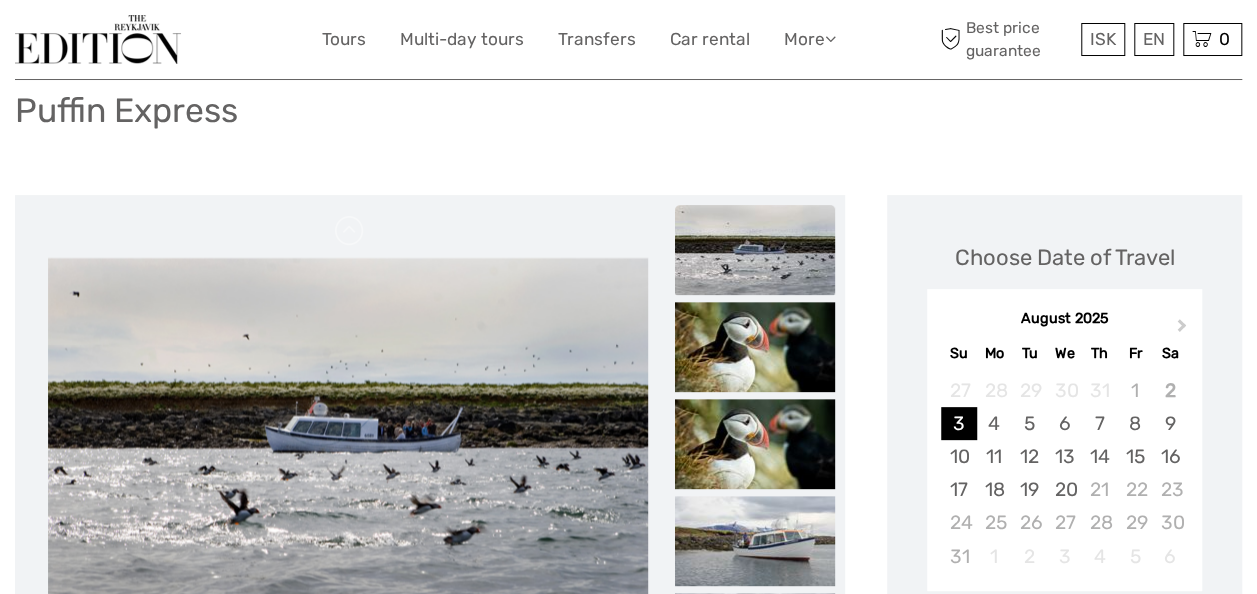 scroll, scrollTop: 0, scrollLeft: 0, axis: both 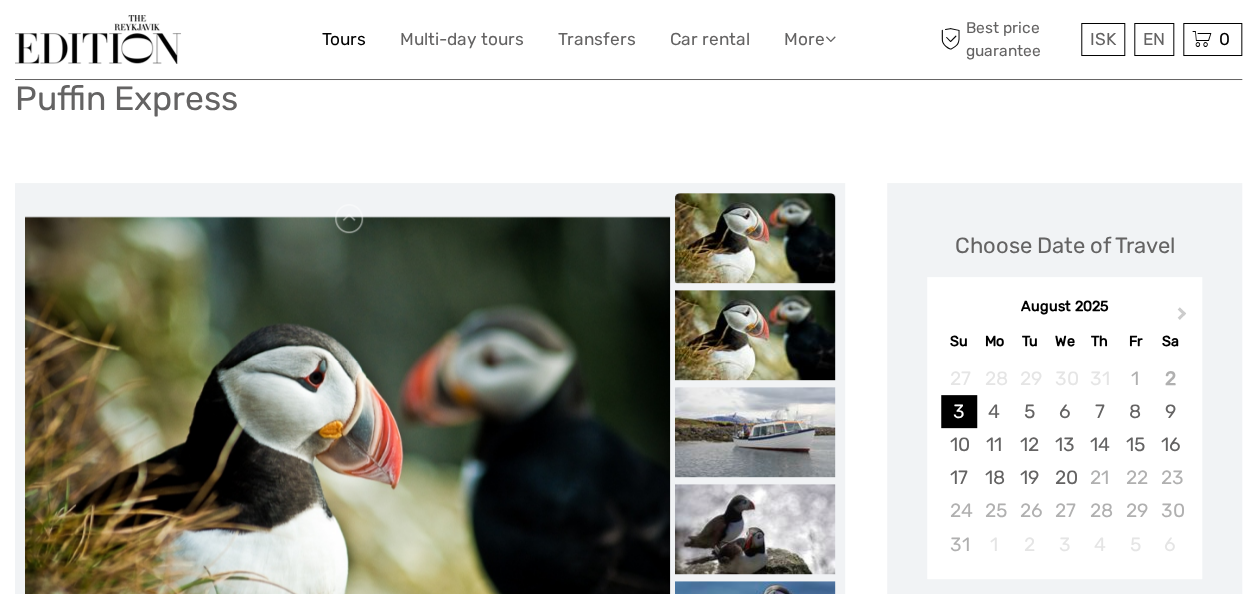 click on "Tours" at bounding box center (344, 39) 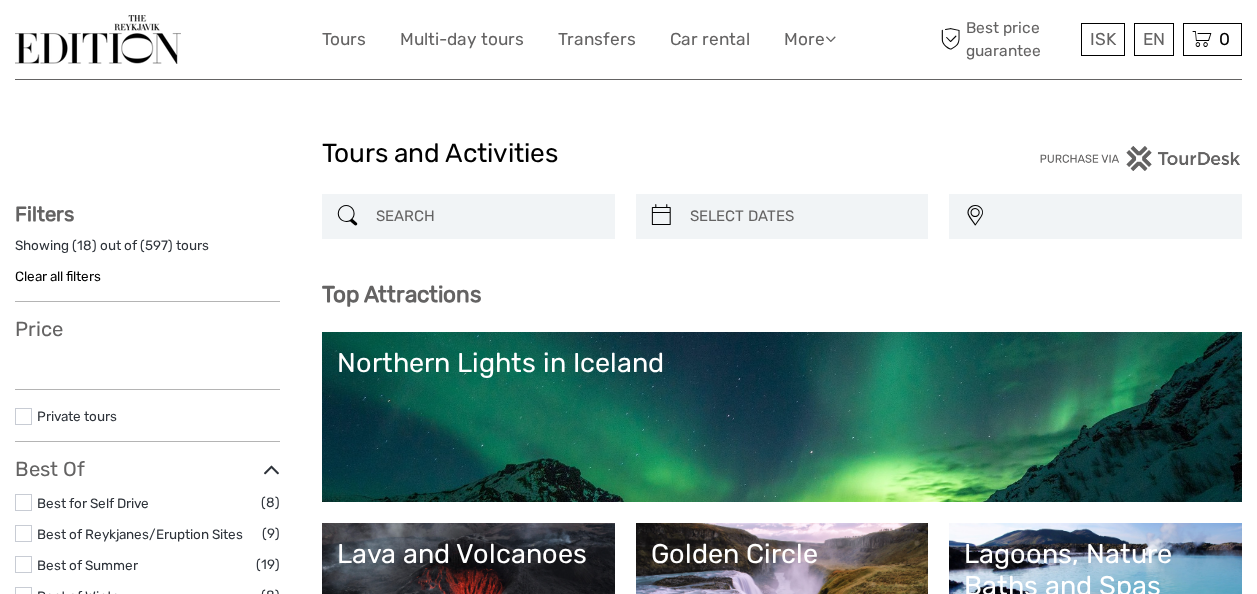 select 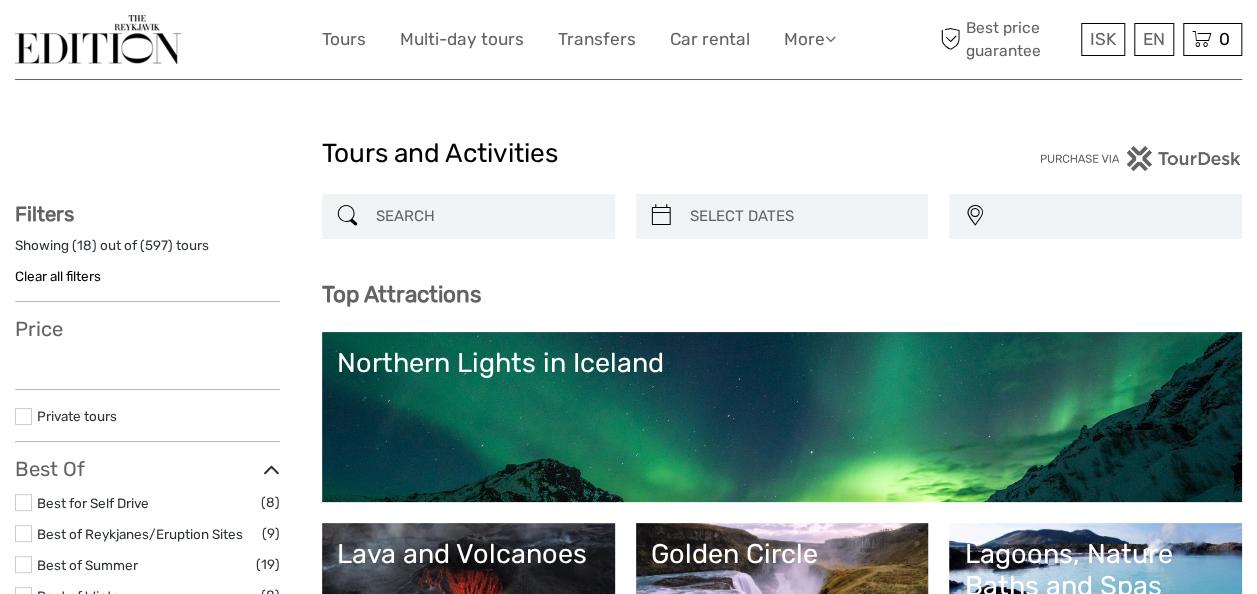 click at bounding box center [486, 216] 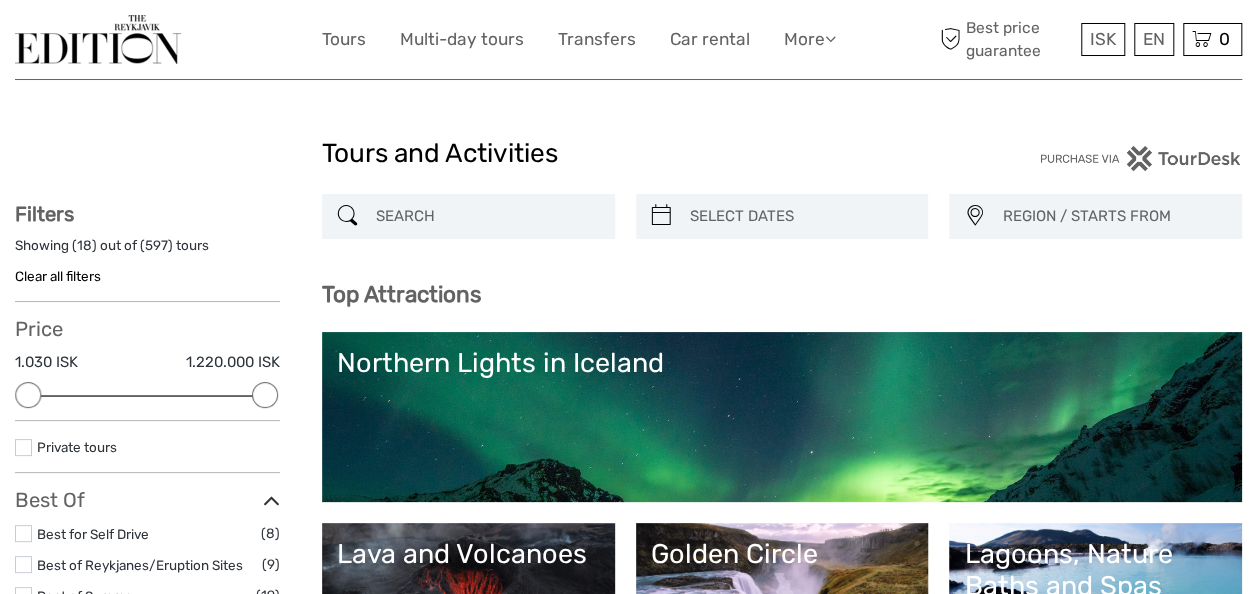 scroll, scrollTop: 0, scrollLeft: 0, axis: both 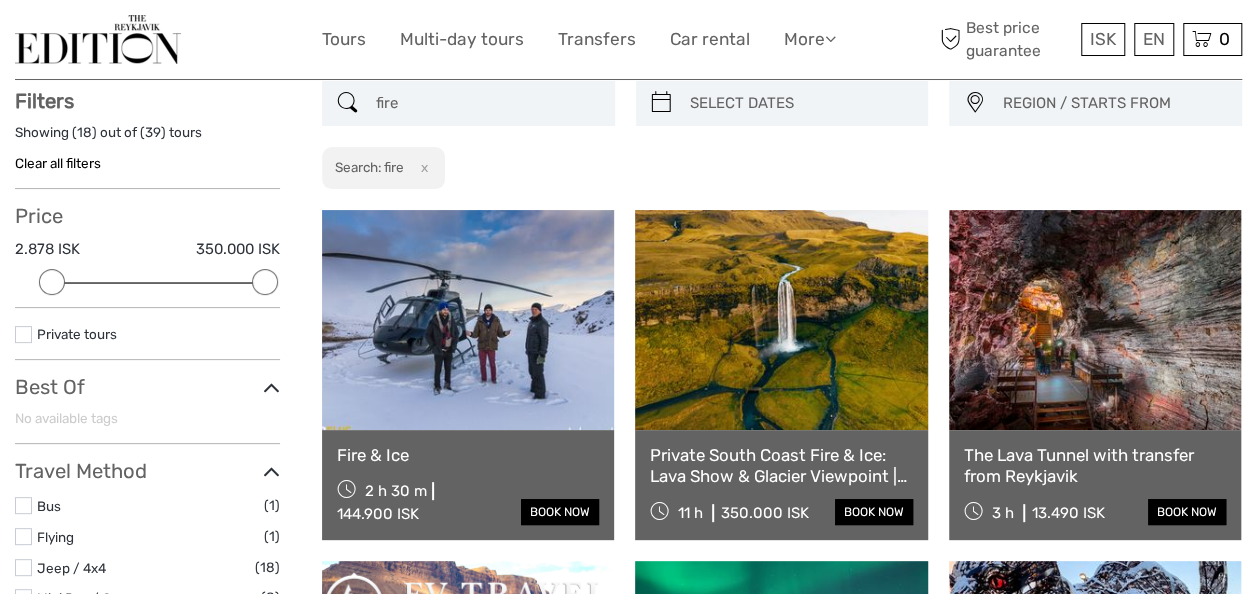 type on "fire" 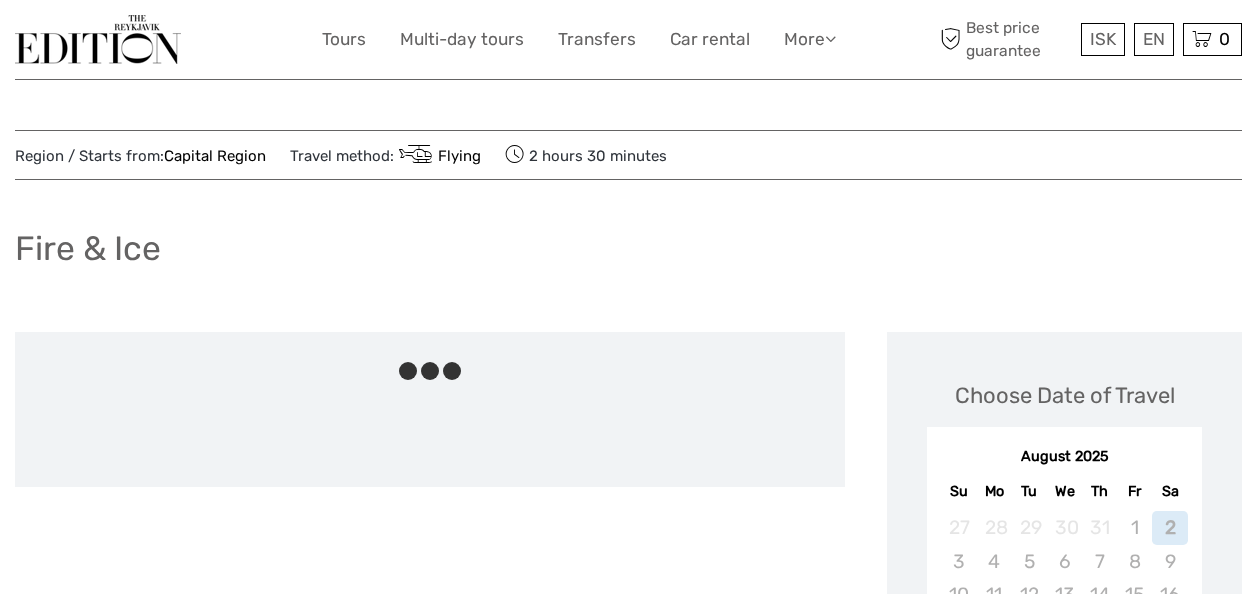 scroll, scrollTop: 0, scrollLeft: 0, axis: both 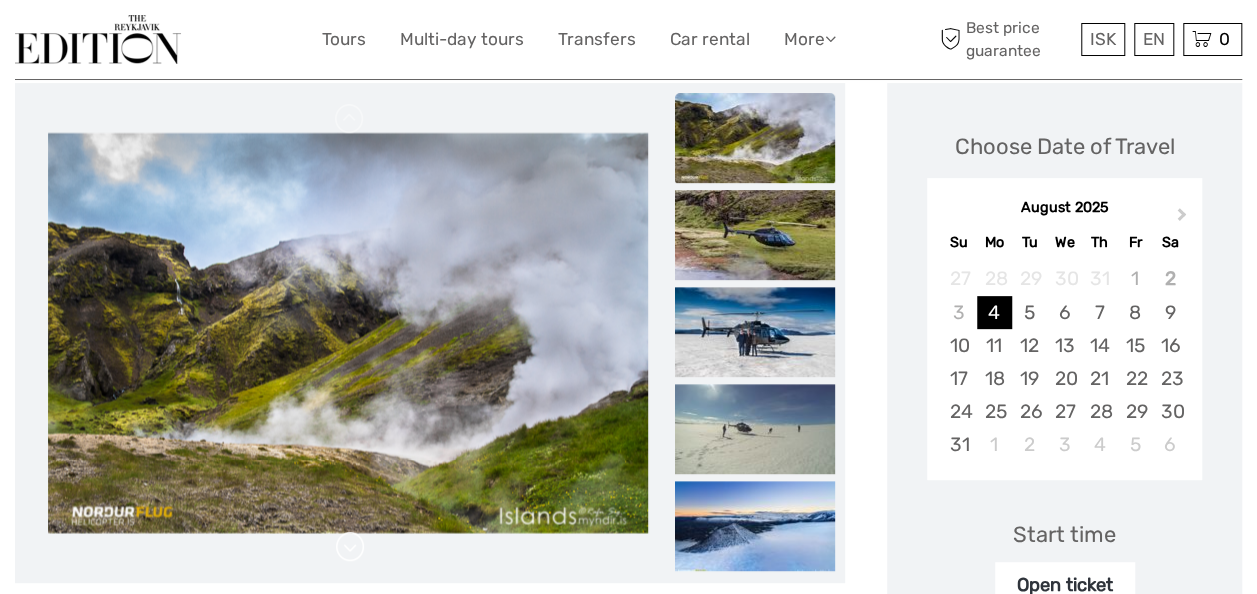 click at bounding box center (350, 547) 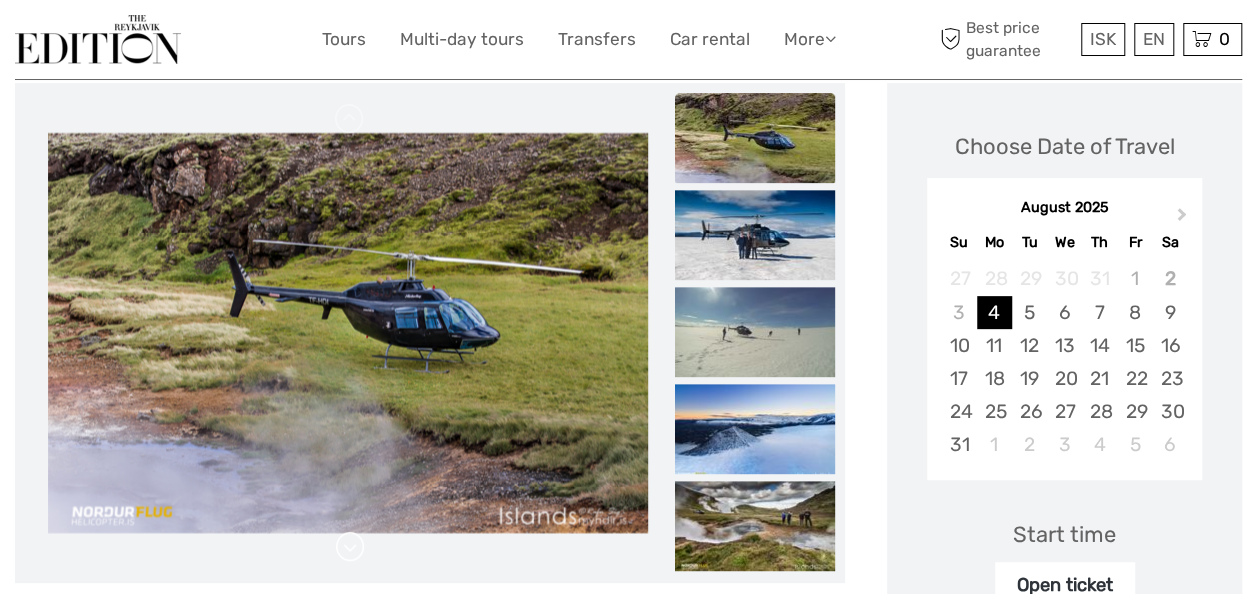 click at bounding box center (350, 547) 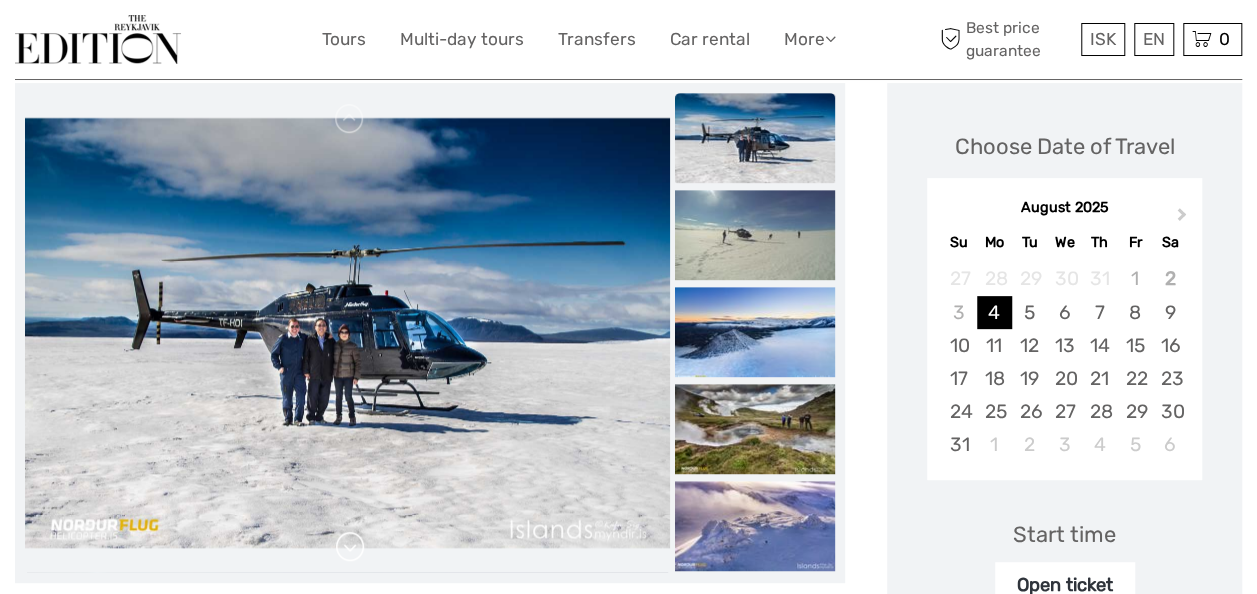 click at bounding box center (350, 547) 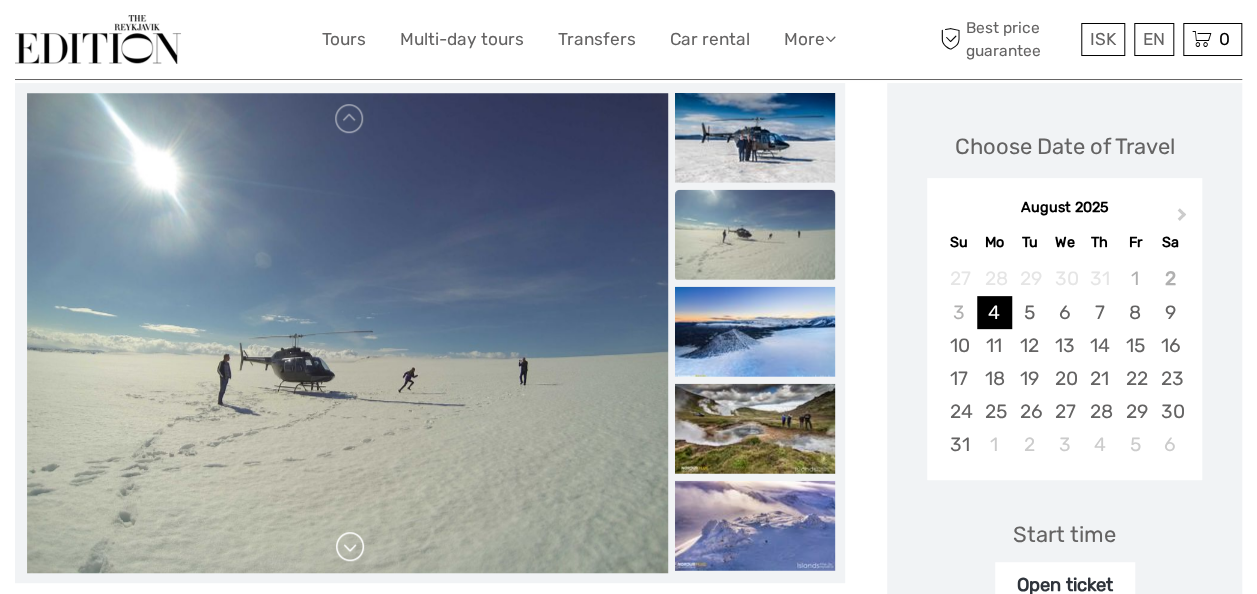 click at bounding box center [350, 547] 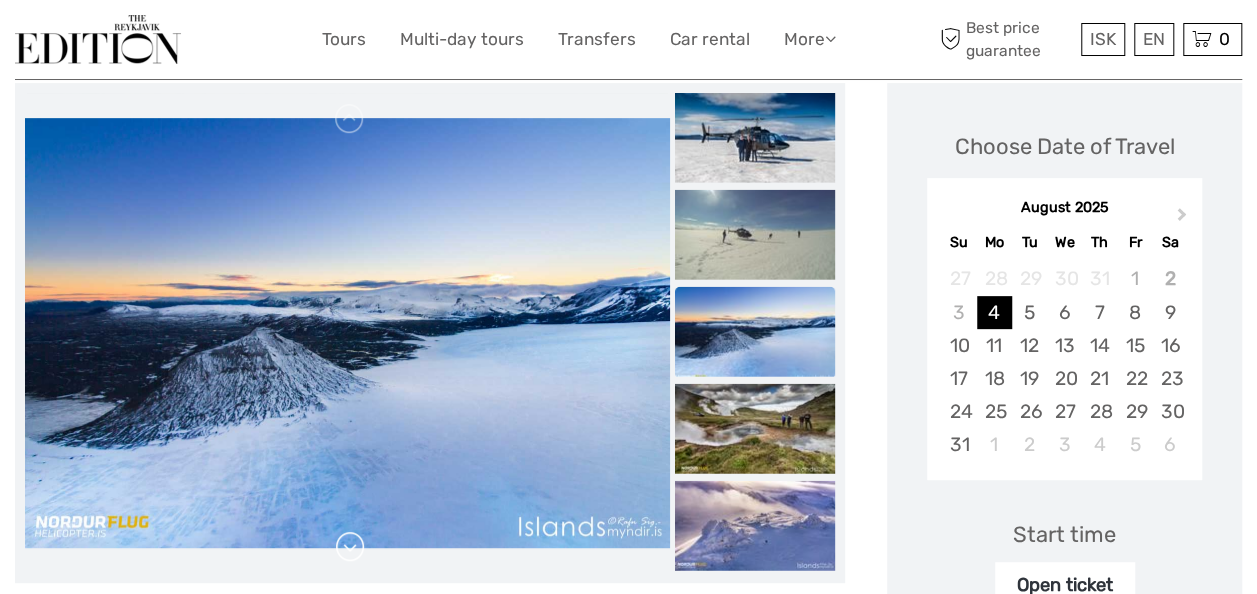 click at bounding box center [350, 547] 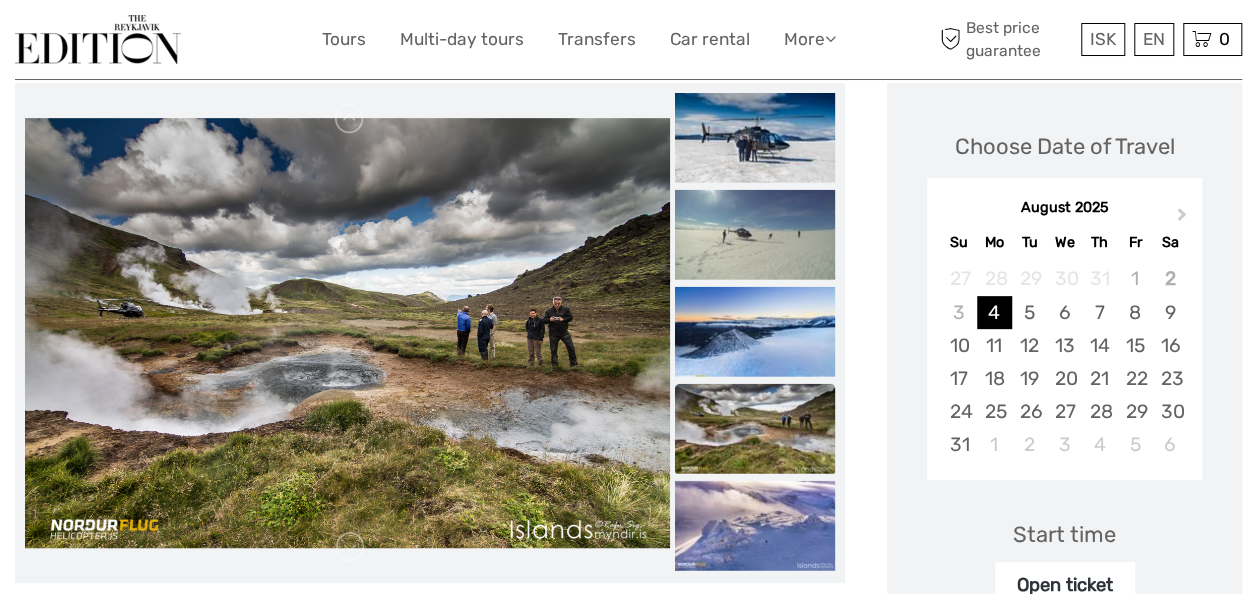 scroll, scrollTop: 0, scrollLeft: 0, axis: both 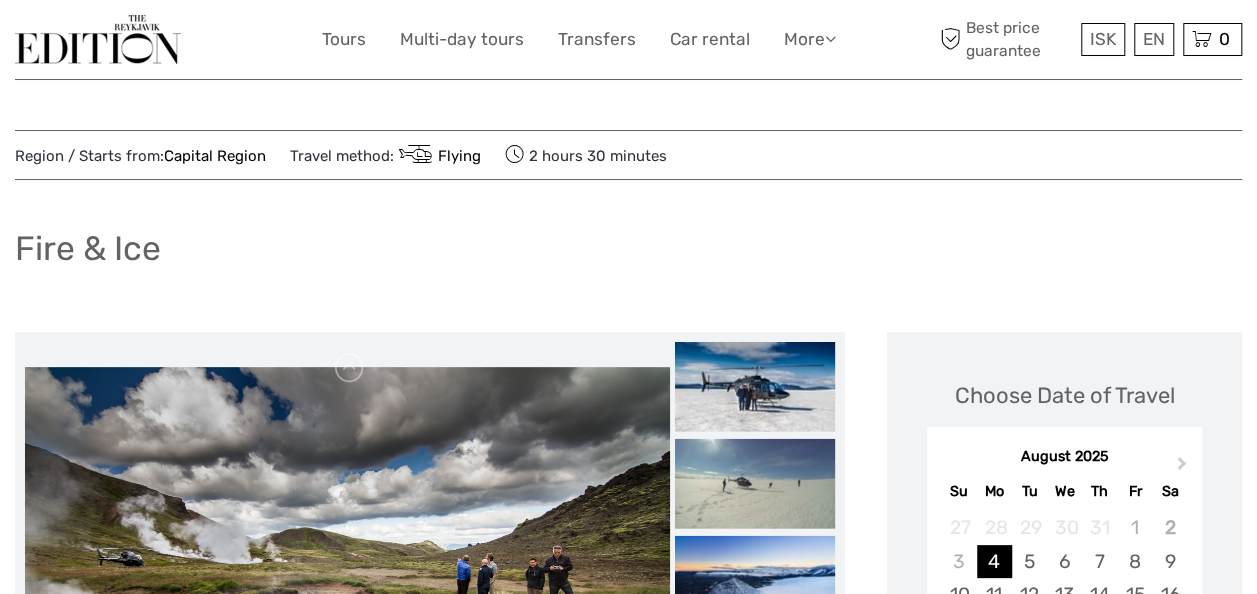 drag, startPoint x: 678, startPoint y: 152, endPoint x: 521, endPoint y: 164, distance: 157.45793 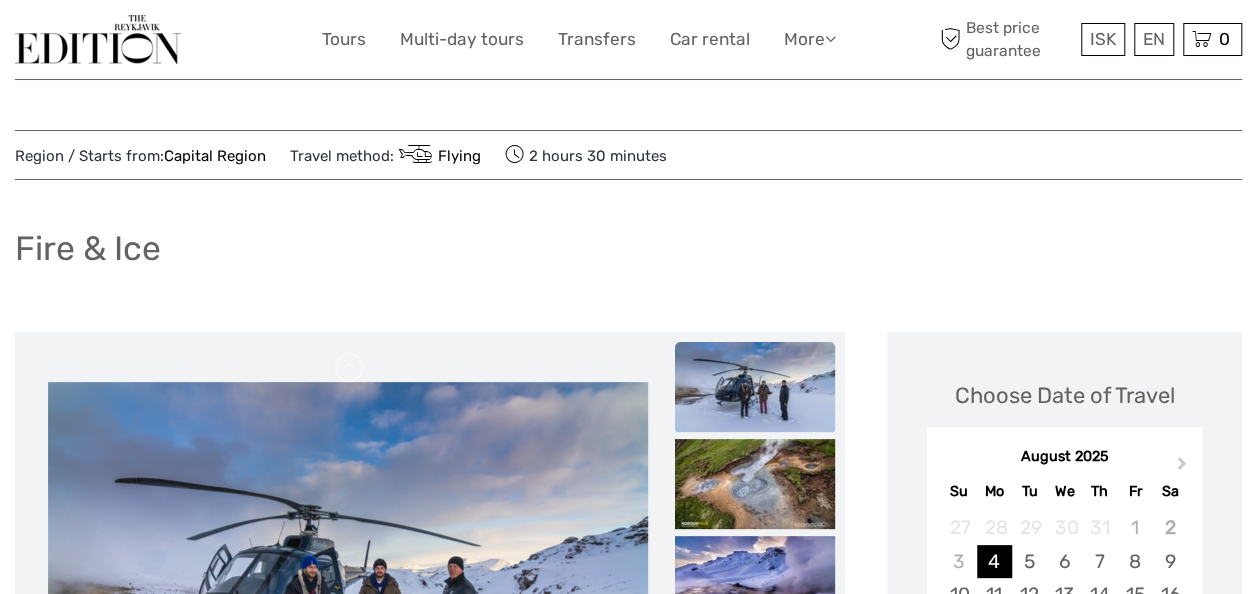 click on "Fire & Ice" at bounding box center (628, 256) 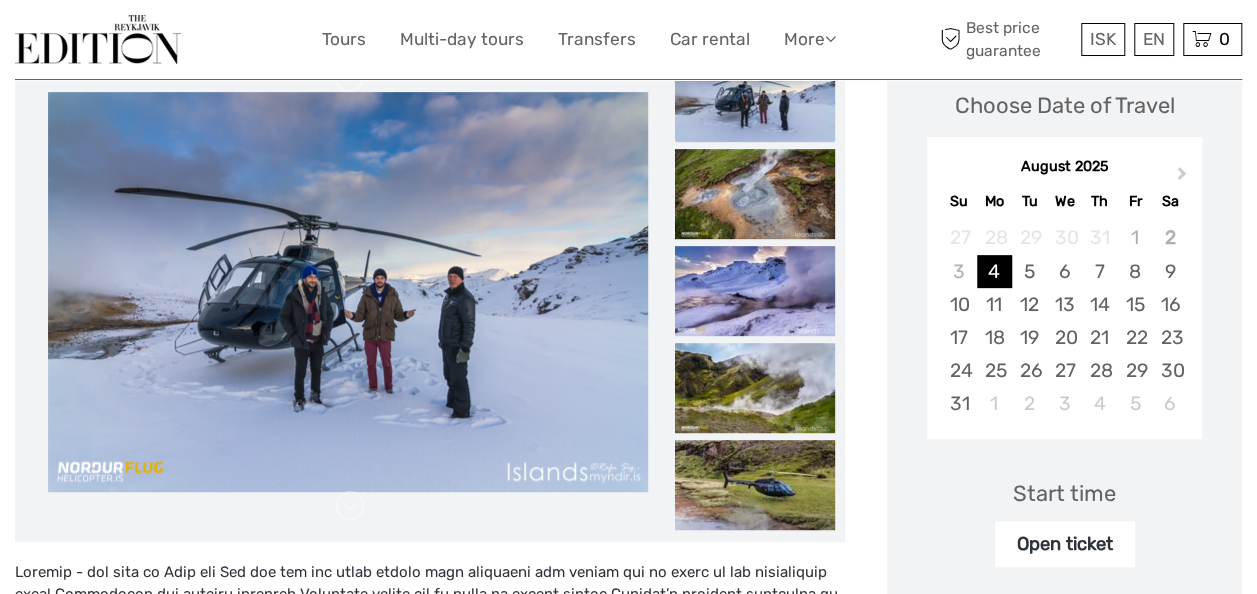 scroll, scrollTop: 239, scrollLeft: 0, axis: vertical 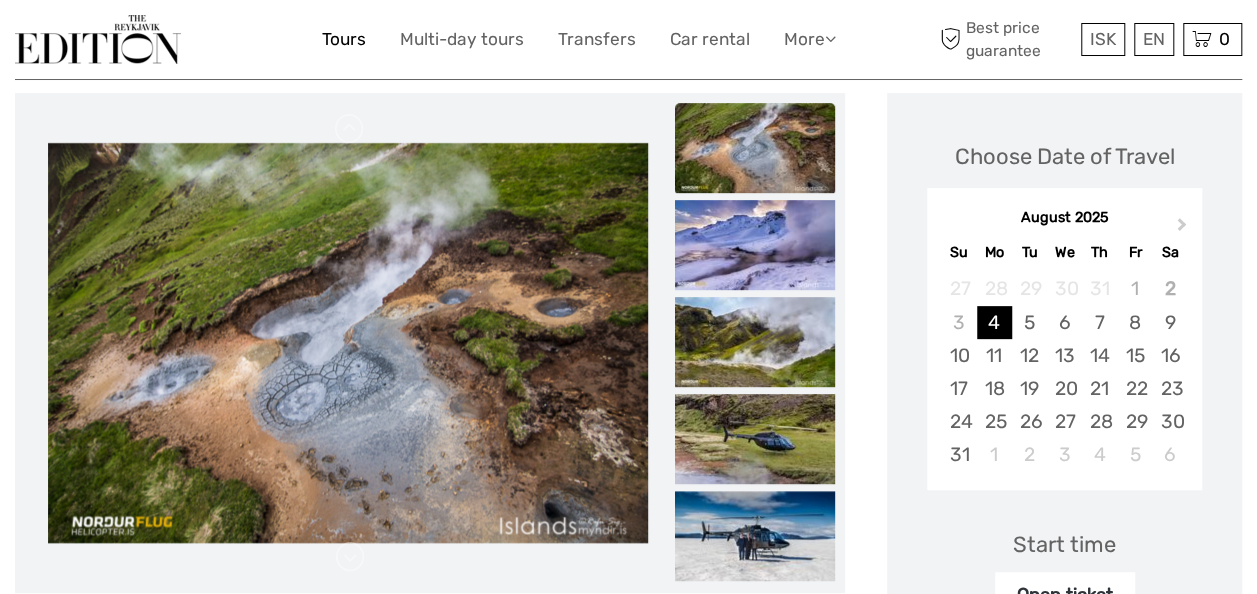 click on "Tours" at bounding box center [344, 39] 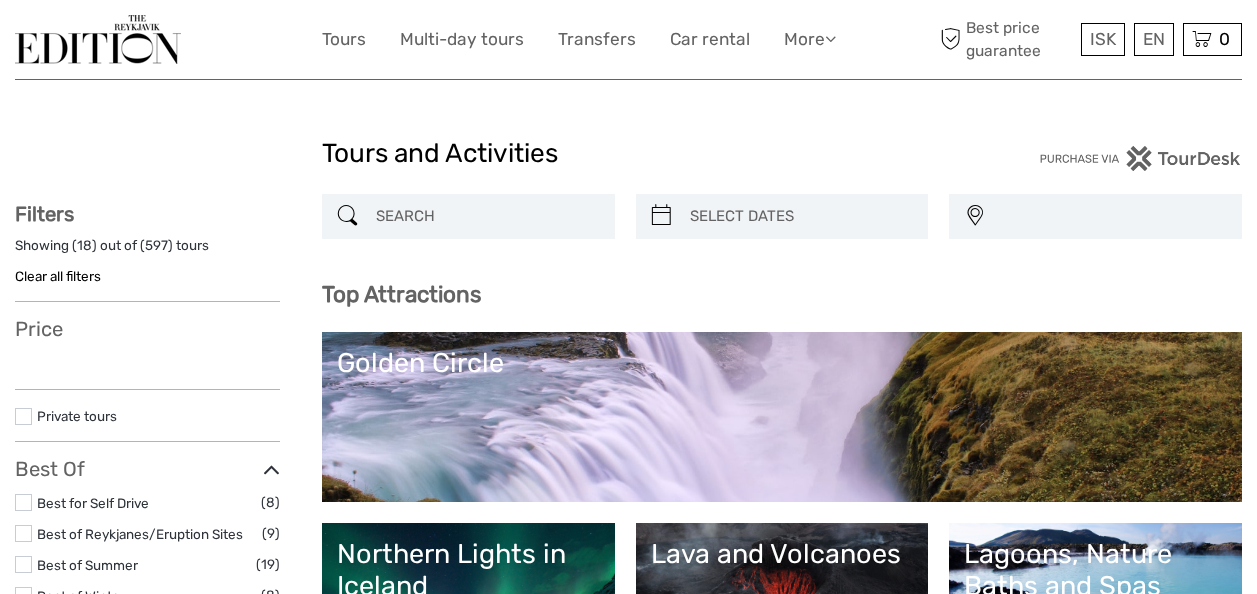select 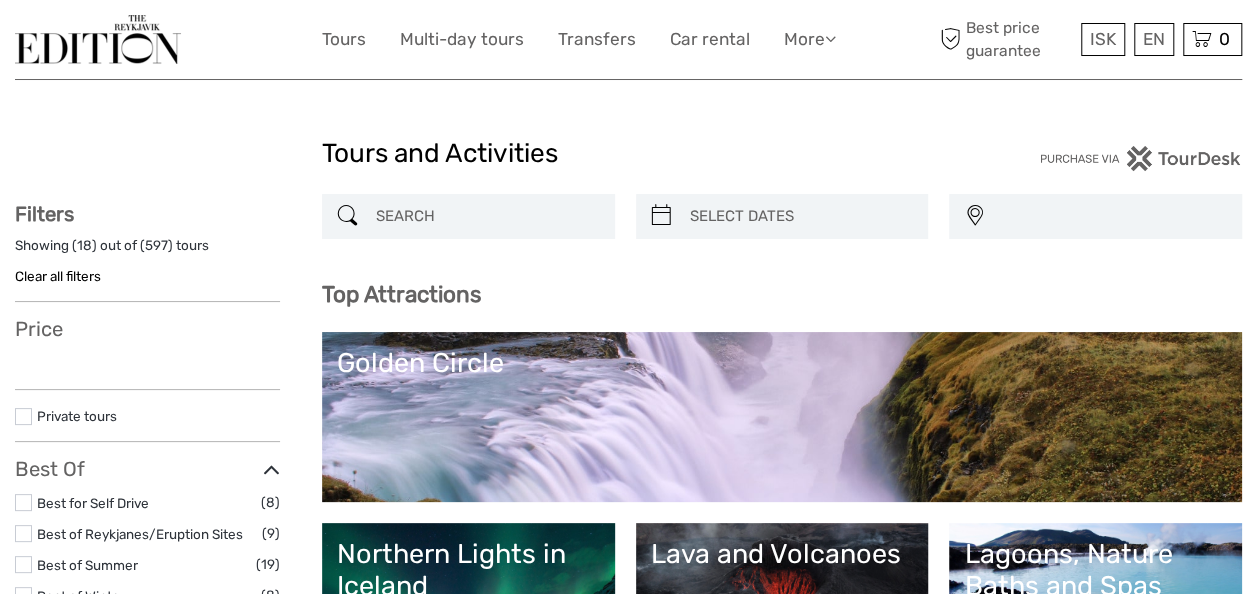 click on "[REGION] by Helicopter & Northern Lights by Boat" at bounding box center (782, 227) 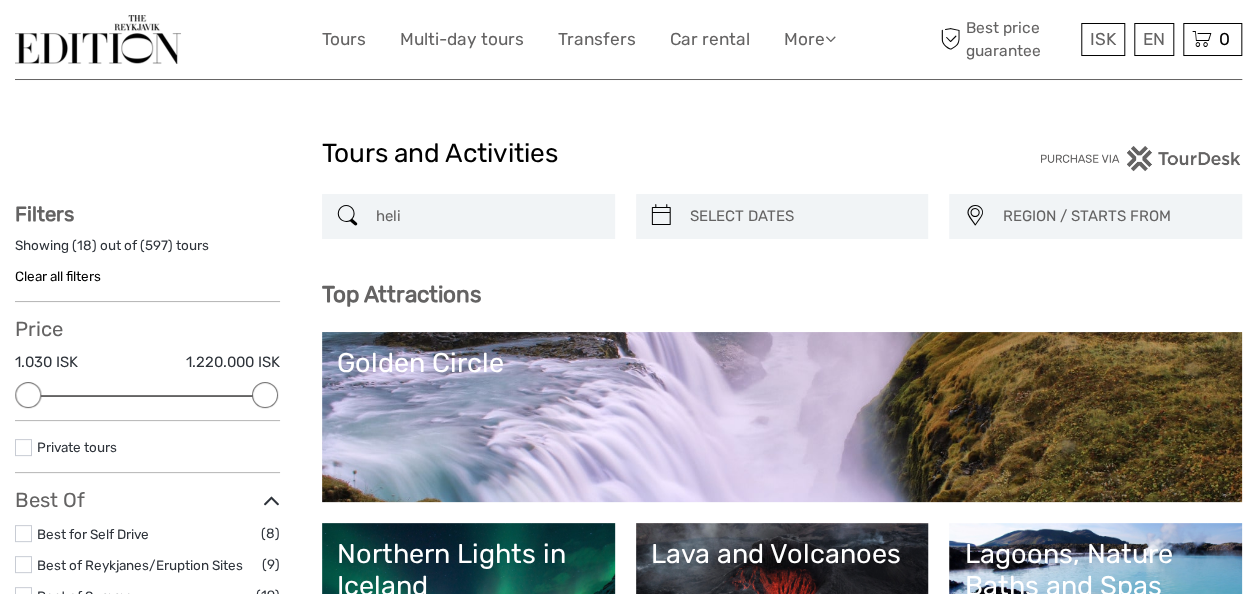 scroll, scrollTop: 0, scrollLeft: 0, axis: both 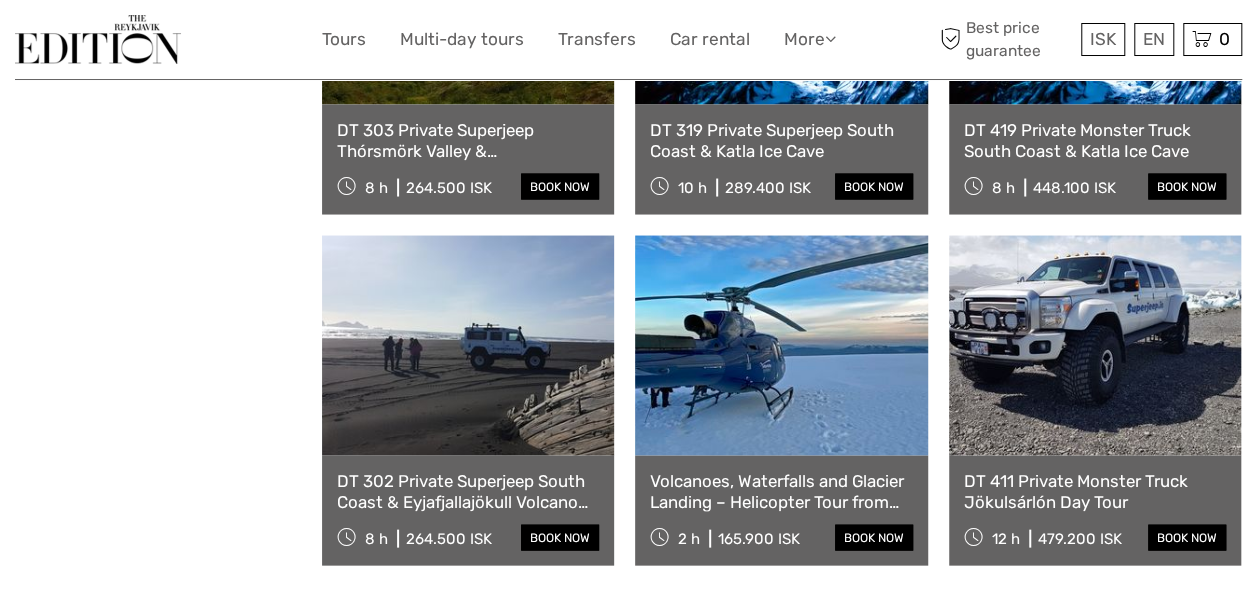 type on "helicopter" 